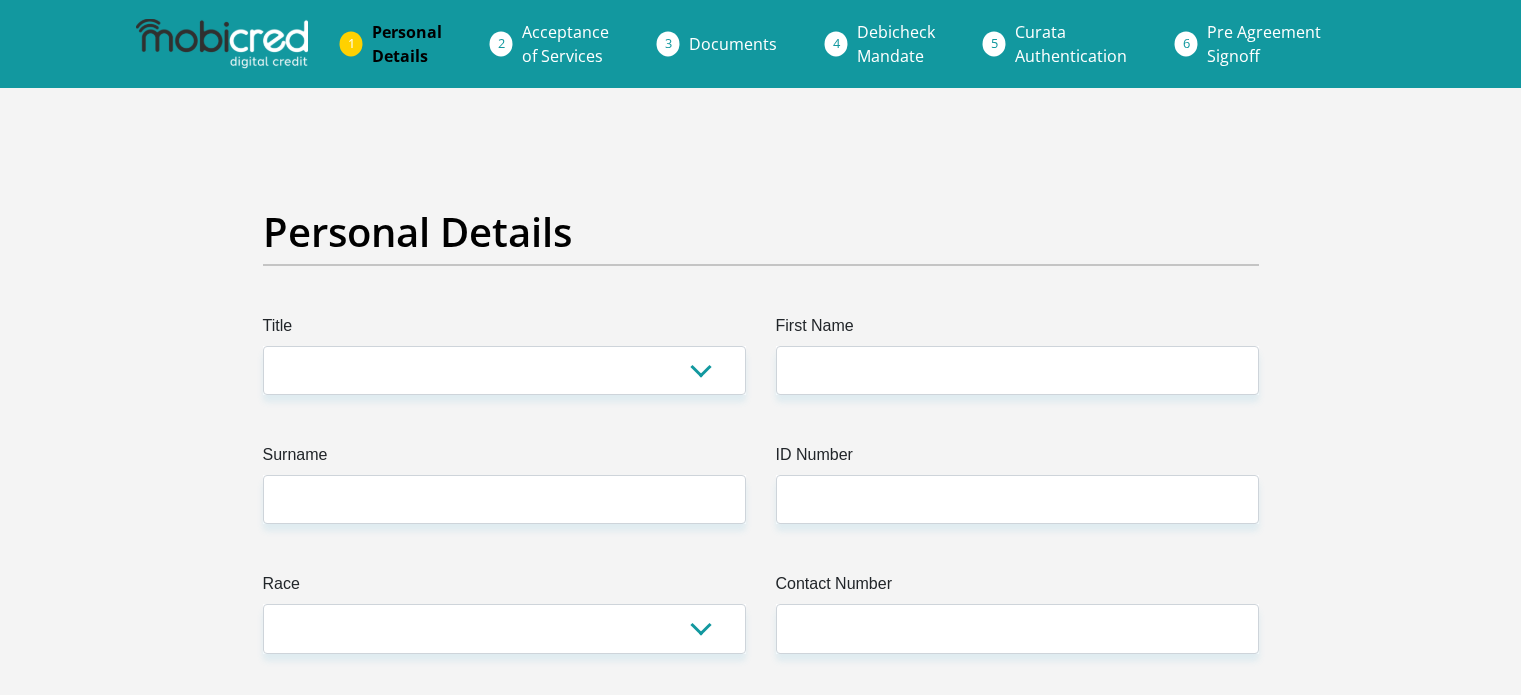 scroll, scrollTop: 0, scrollLeft: 0, axis: both 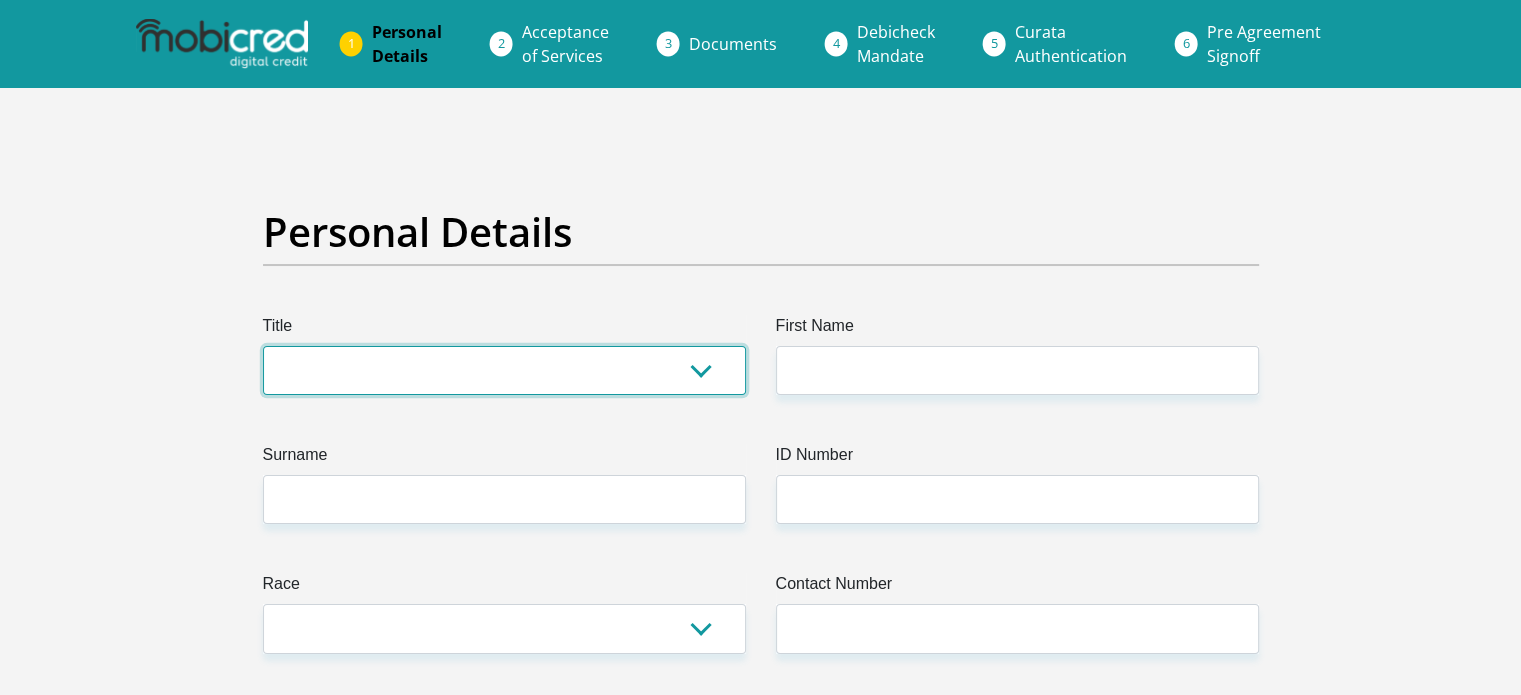 click on "Mr
Ms
Mrs
Dr
Other" at bounding box center [504, 370] 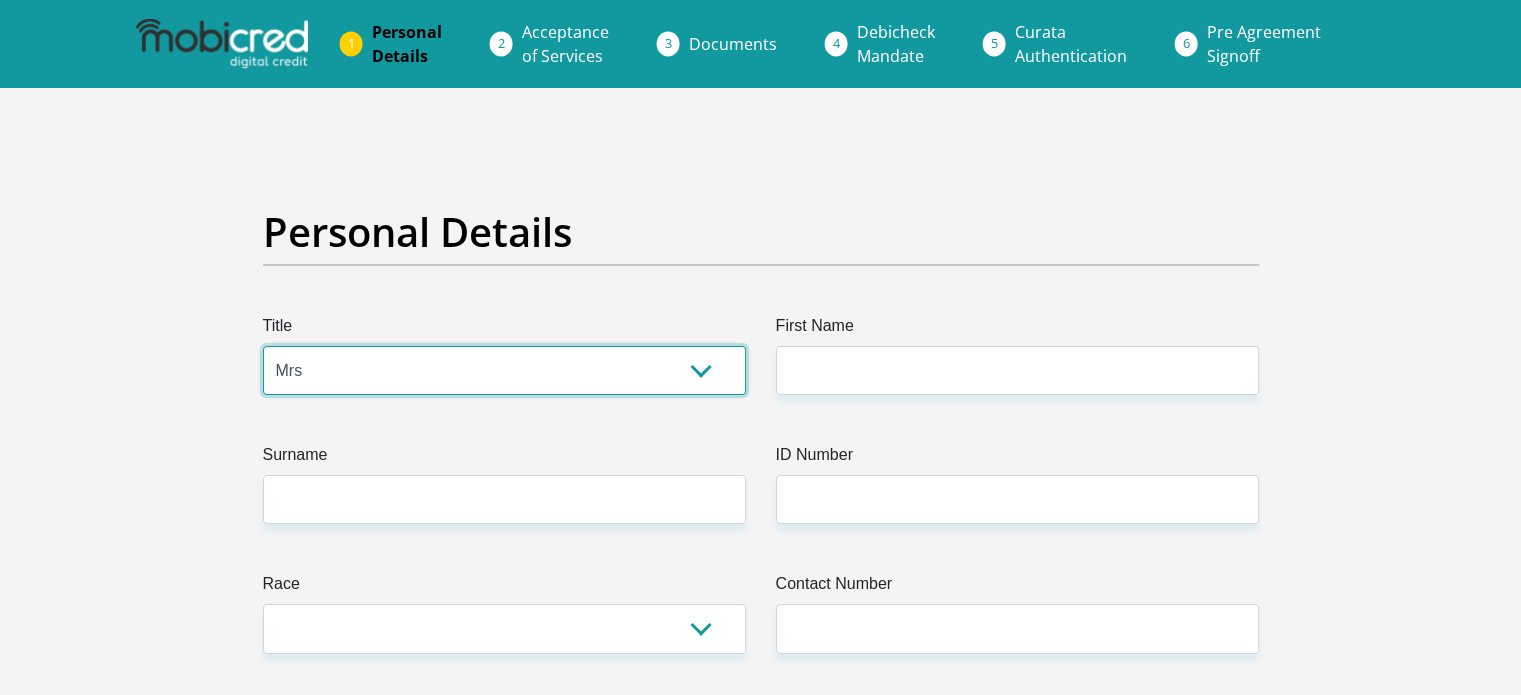 click on "Mr
Ms
Mrs
Dr
Other" at bounding box center (504, 370) 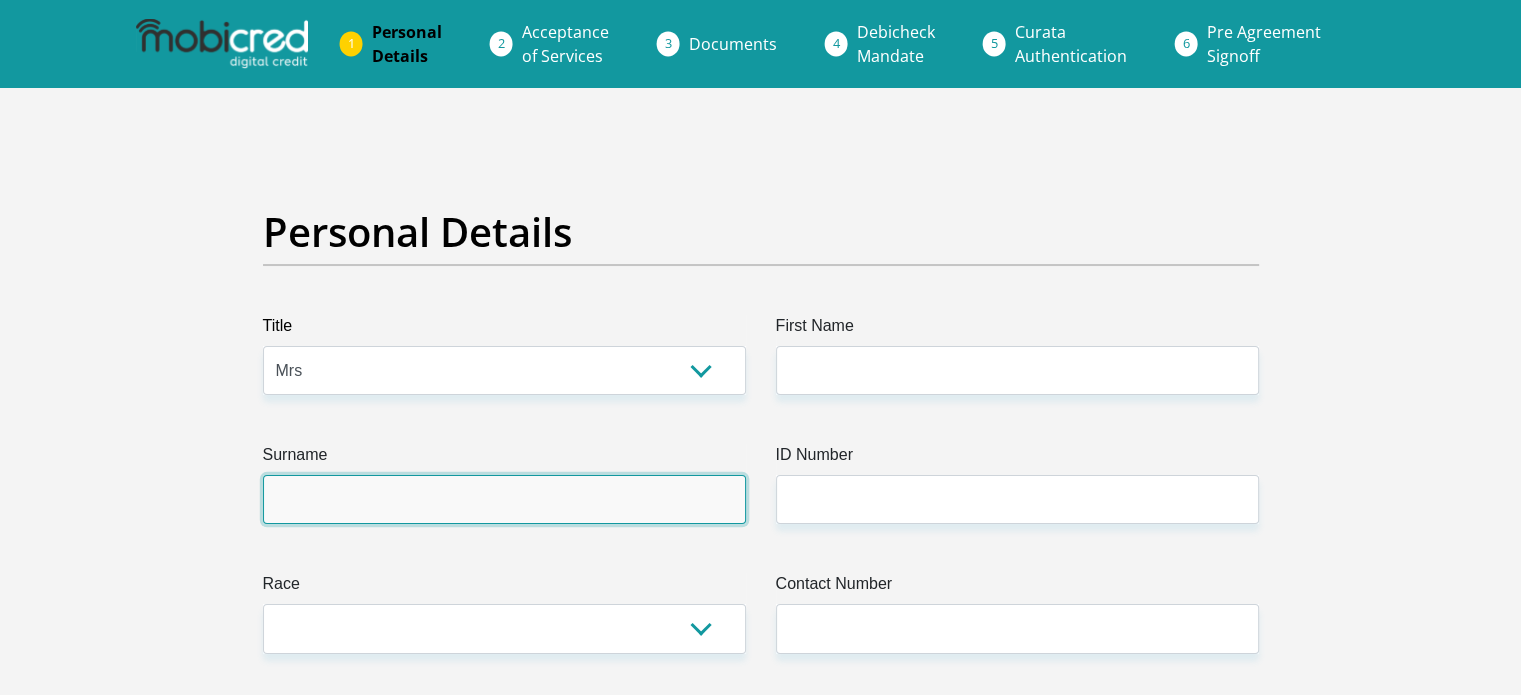 click on "Surname" at bounding box center [504, 499] 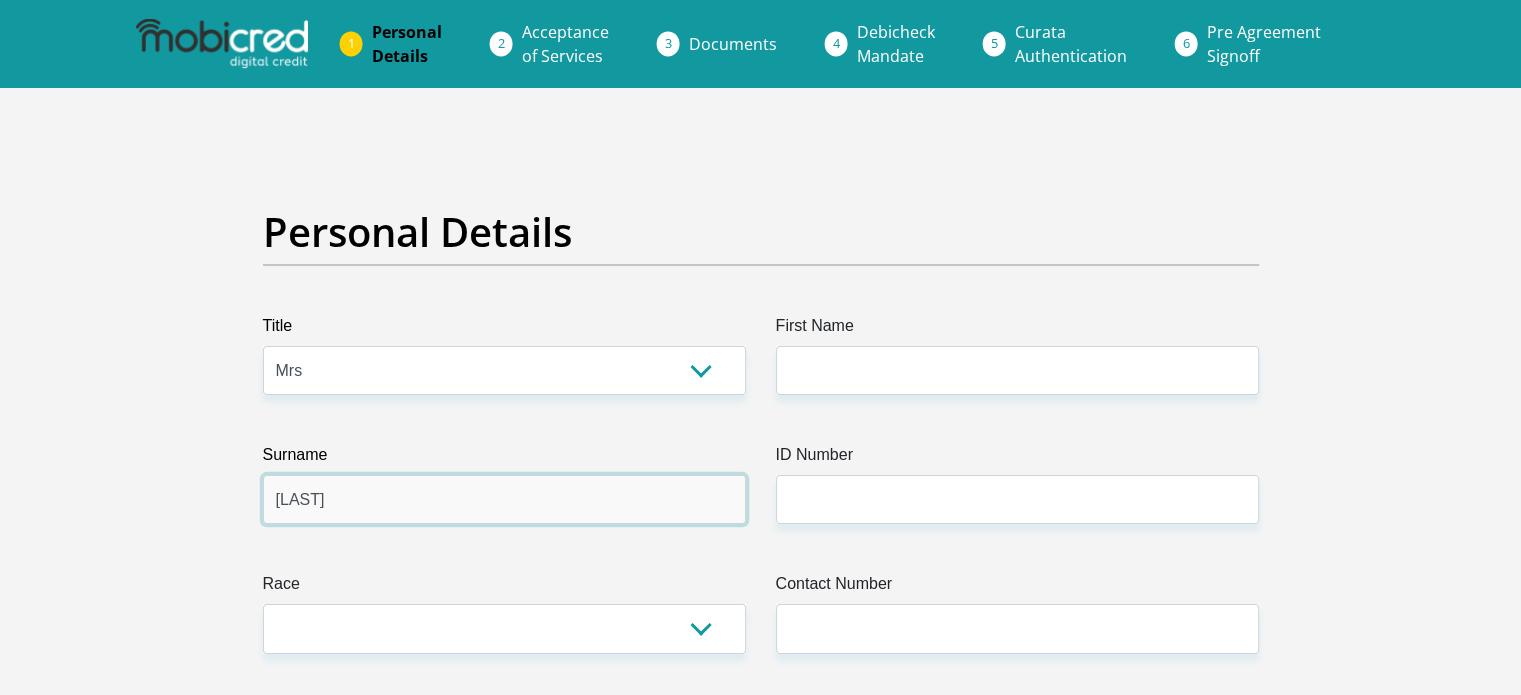 type on "[LAST]" 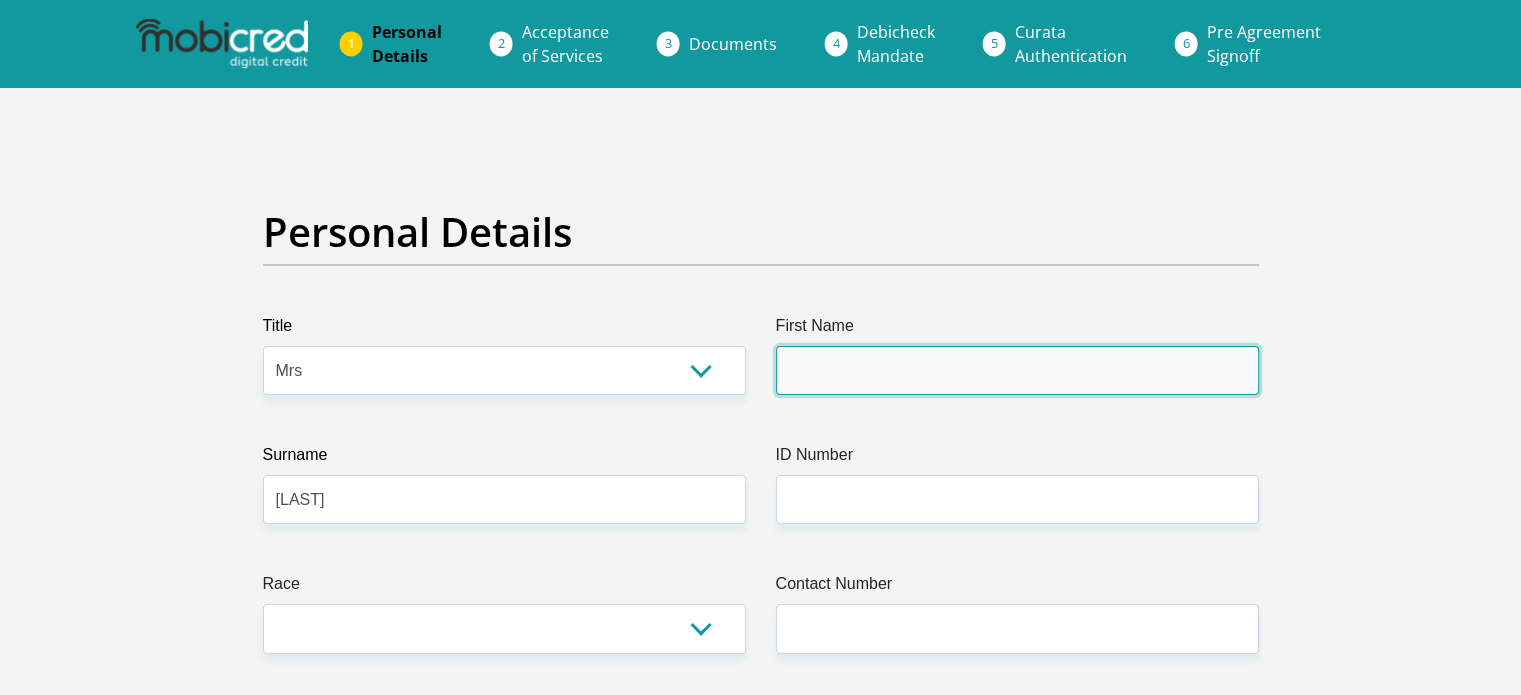click on "First Name" at bounding box center (1017, 370) 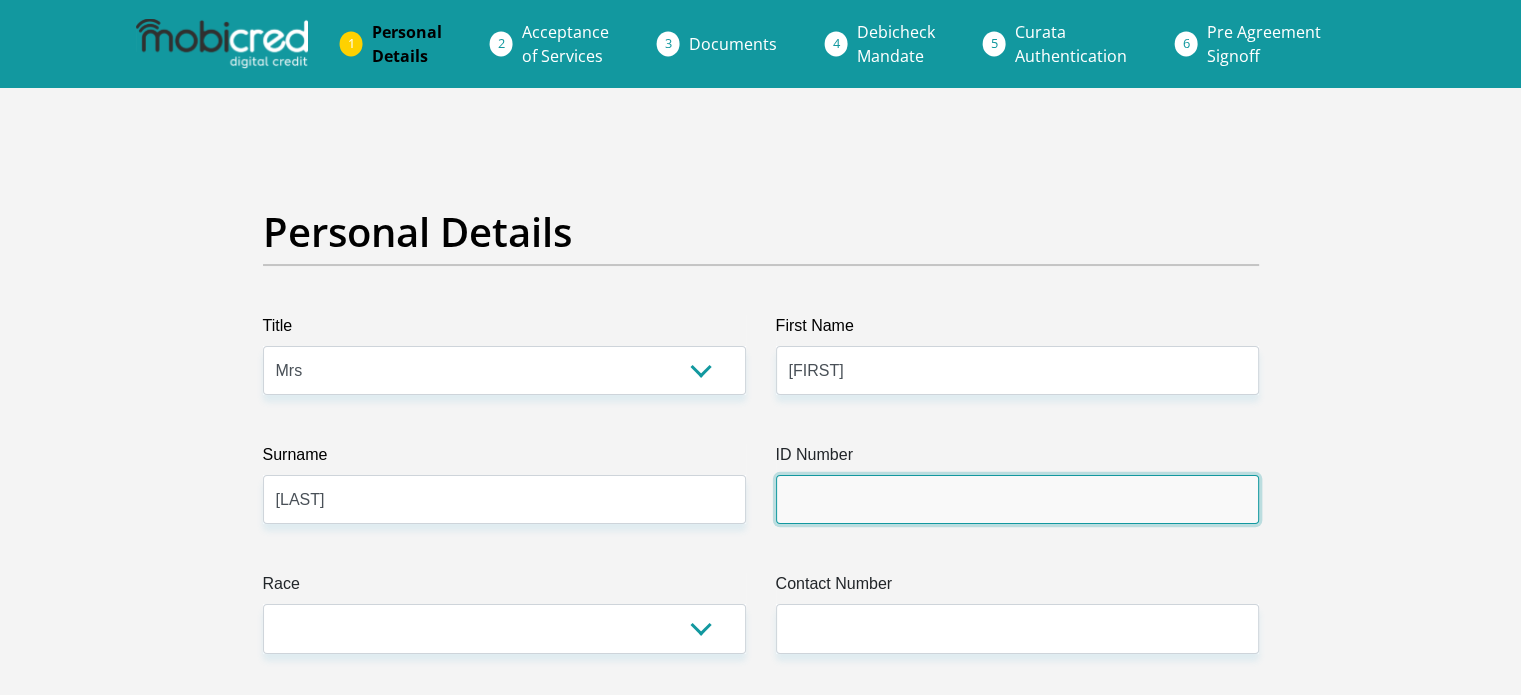 click on "ID Number" at bounding box center [1017, 499] 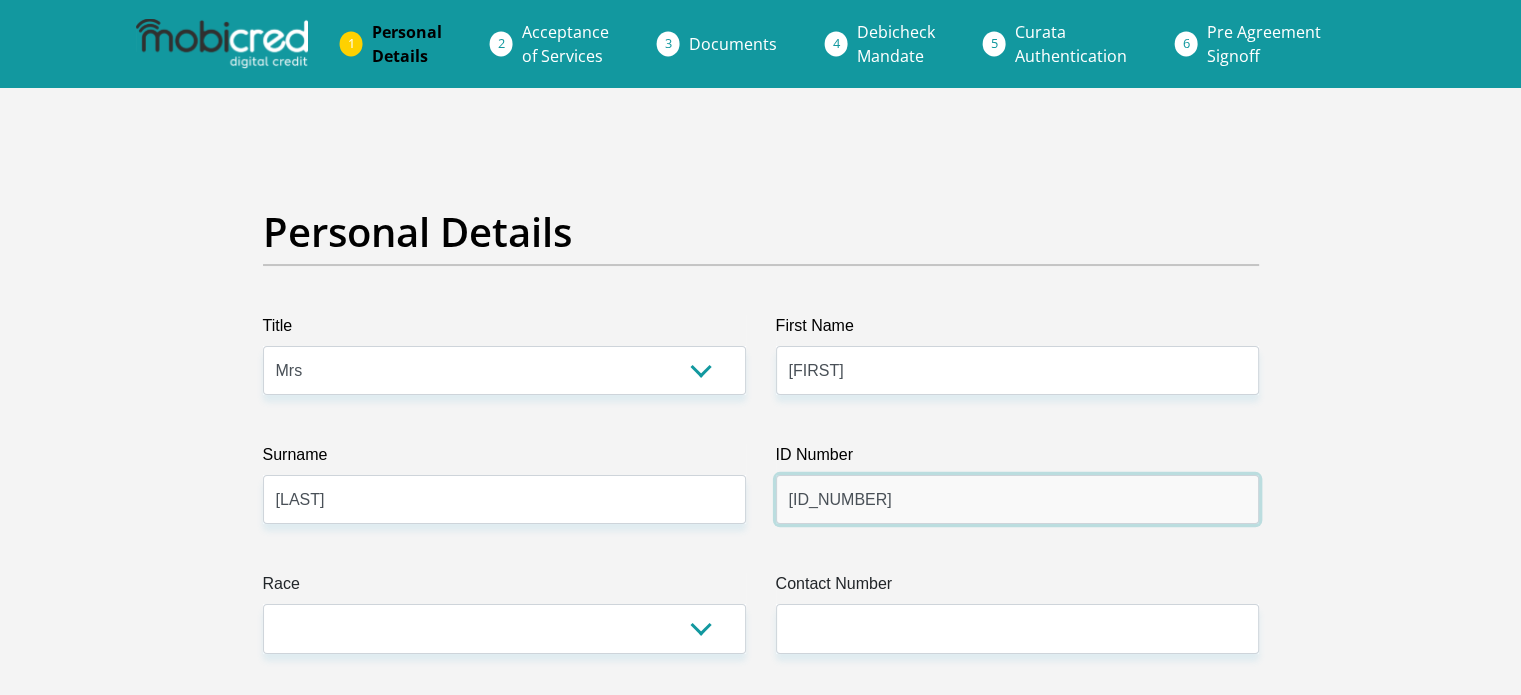 type on "[ID_NUMBER]" 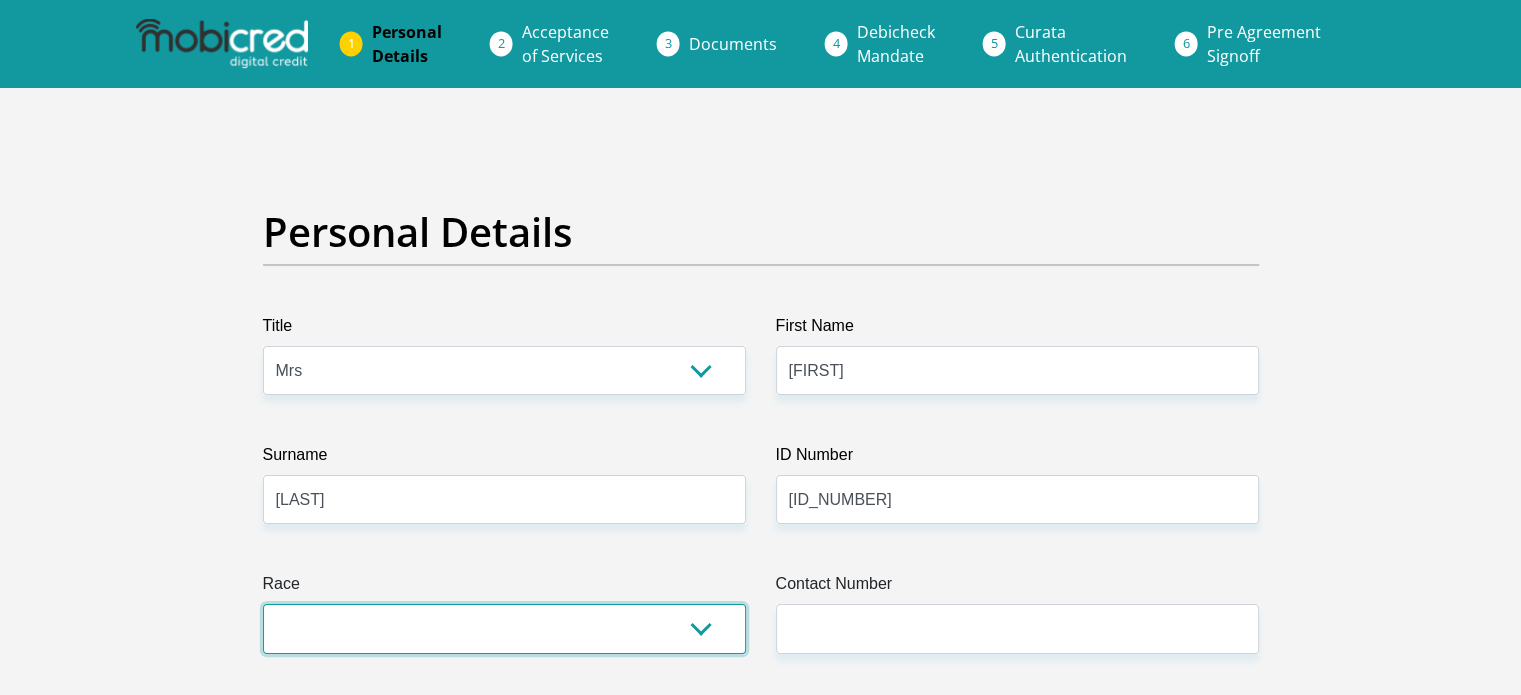 click on "Black
Coloured
Indian
White
Other" at bounding box center (504, 628) 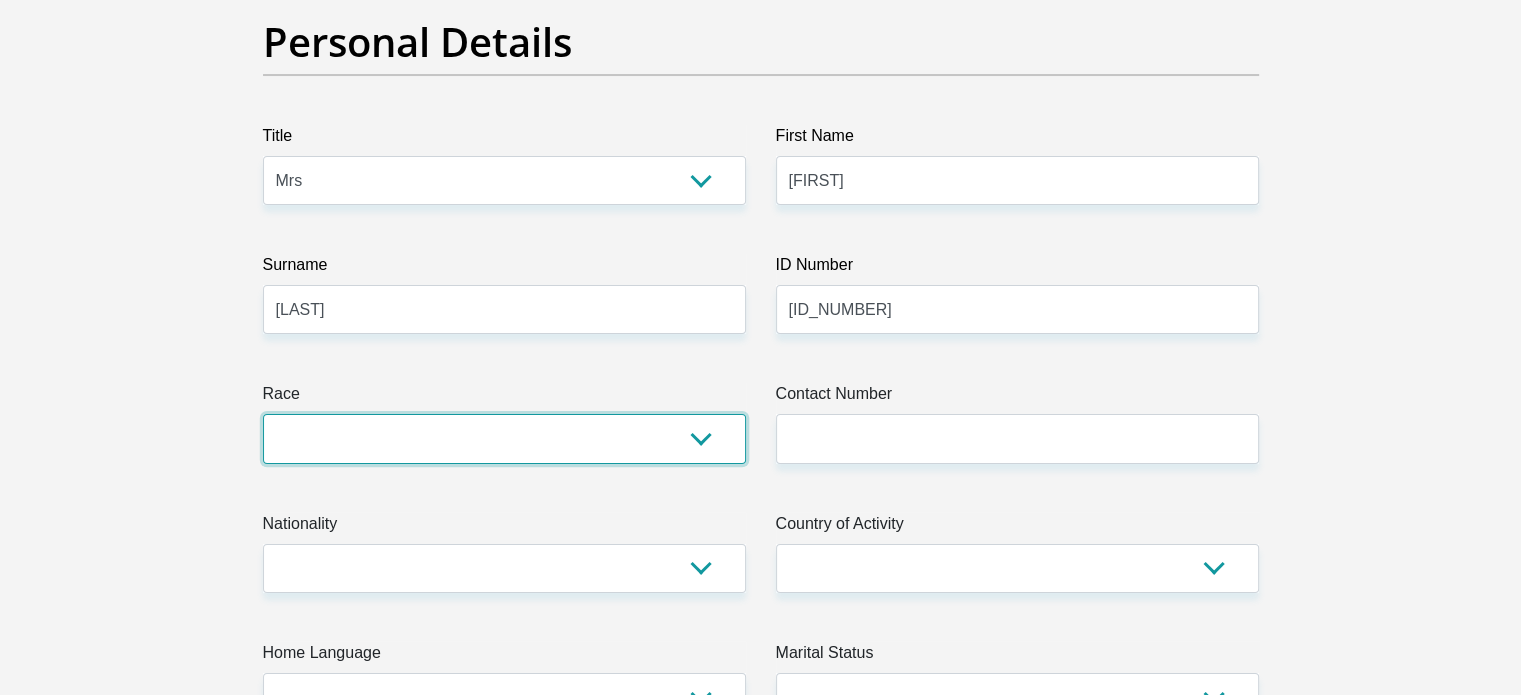 scroll, scrollTop: 200, scrollLeft: 0, axis: vertical 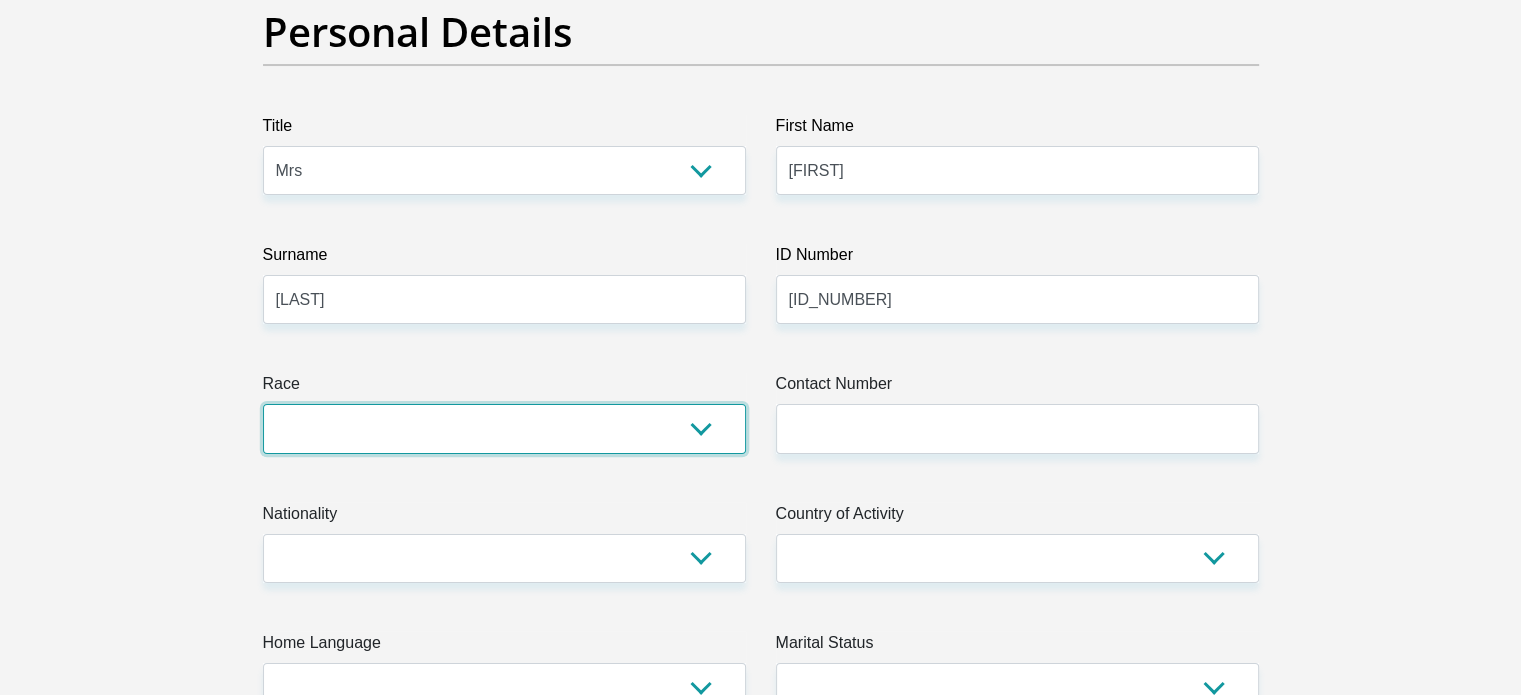 click on "Black
Coloured
Indian
White
Other" at bounding box center [504, 428] 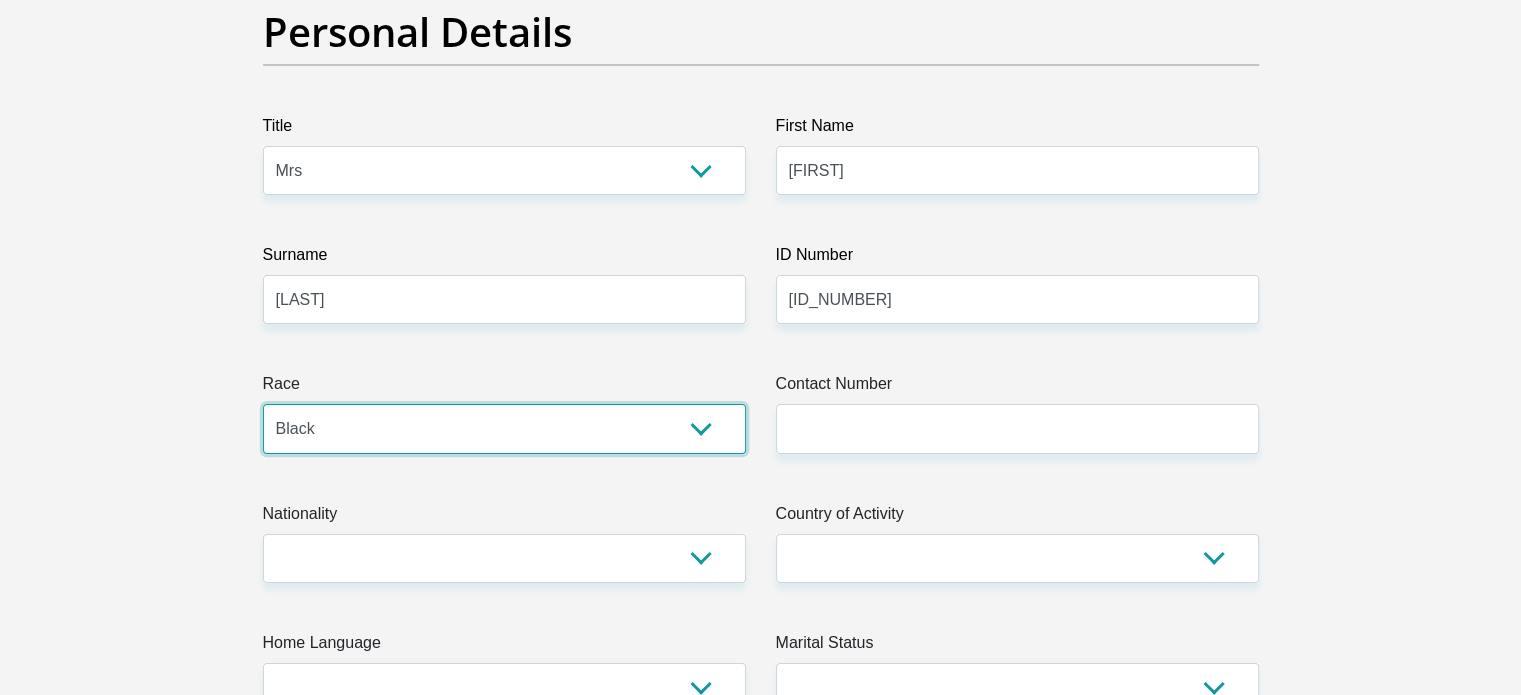 click on "Black
Coloured
Indian
White
Other" at bounding box center [504, 428] 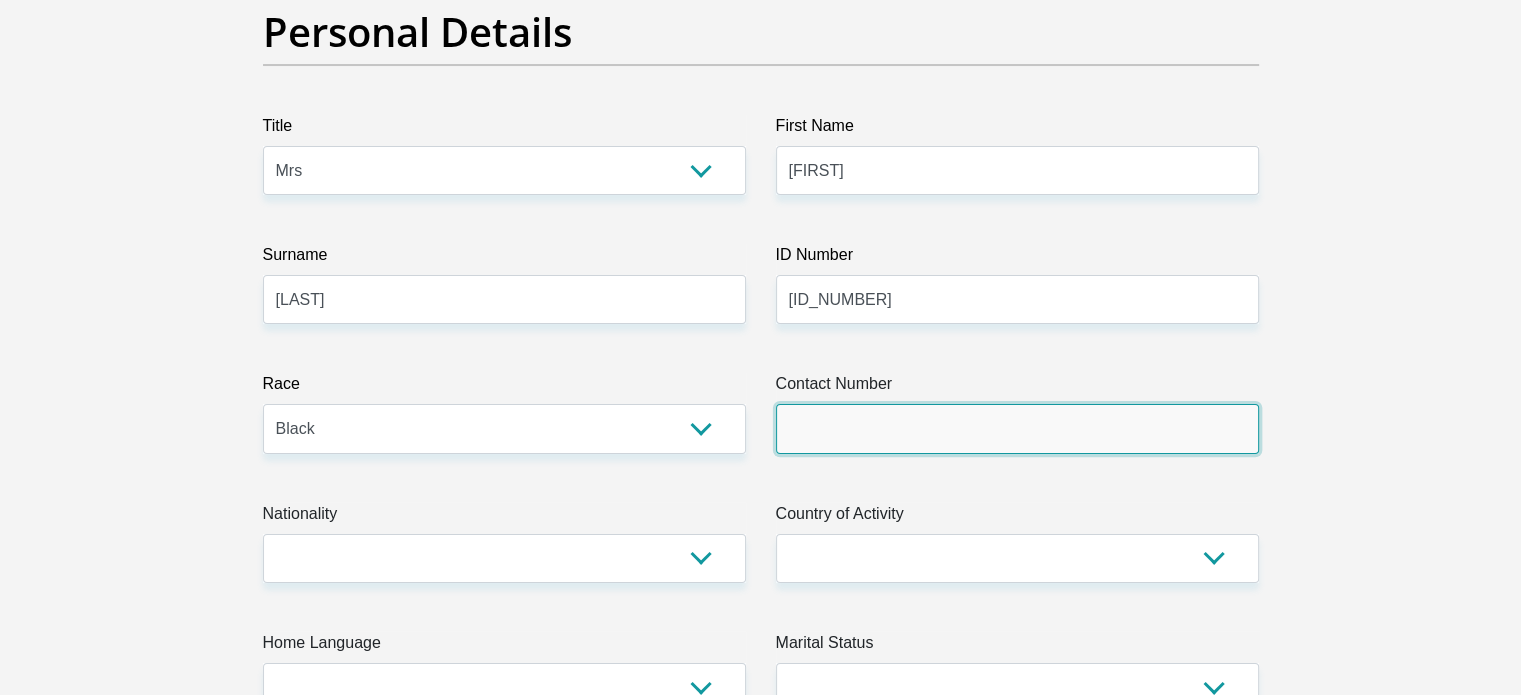 click on "Contact Number" at bounding box center (1017, 428) 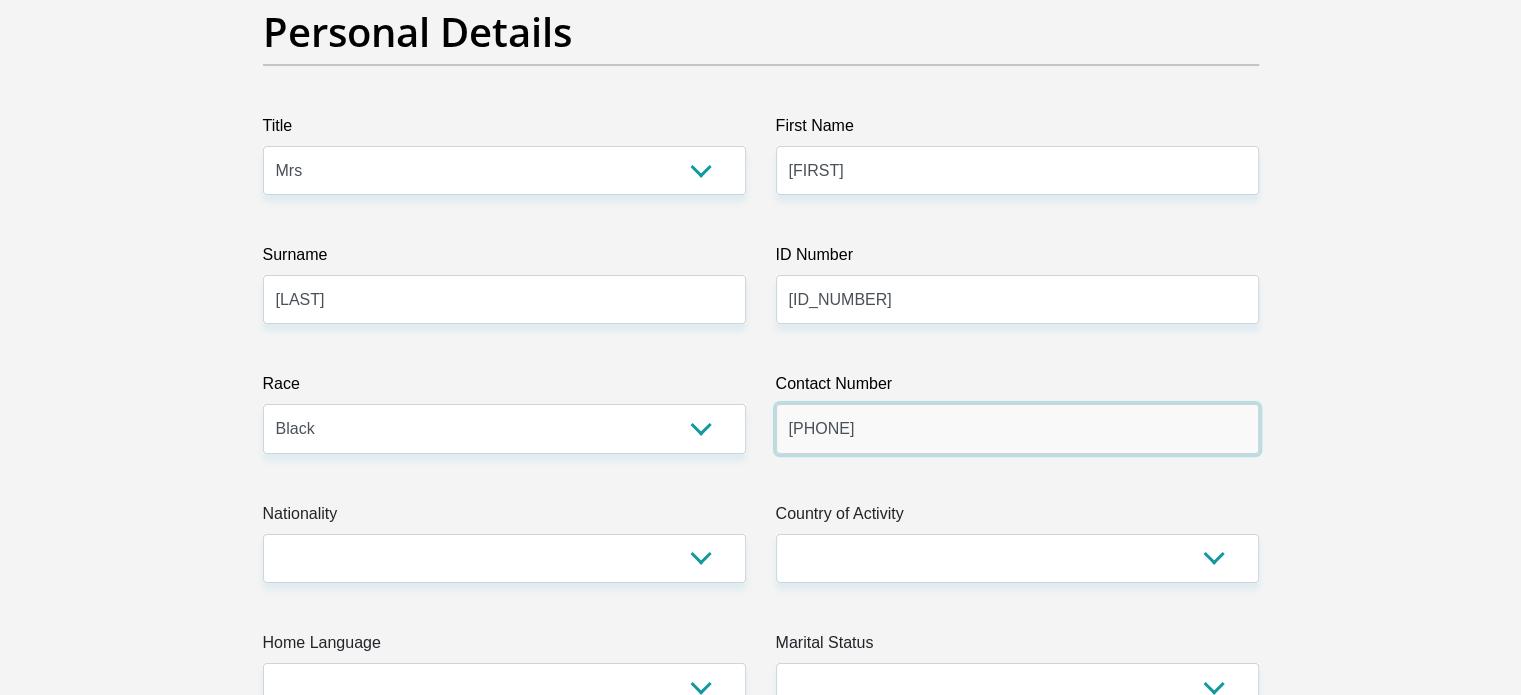 scroll, scrollTop: 300, scrollLeft: 0, axis: vertical 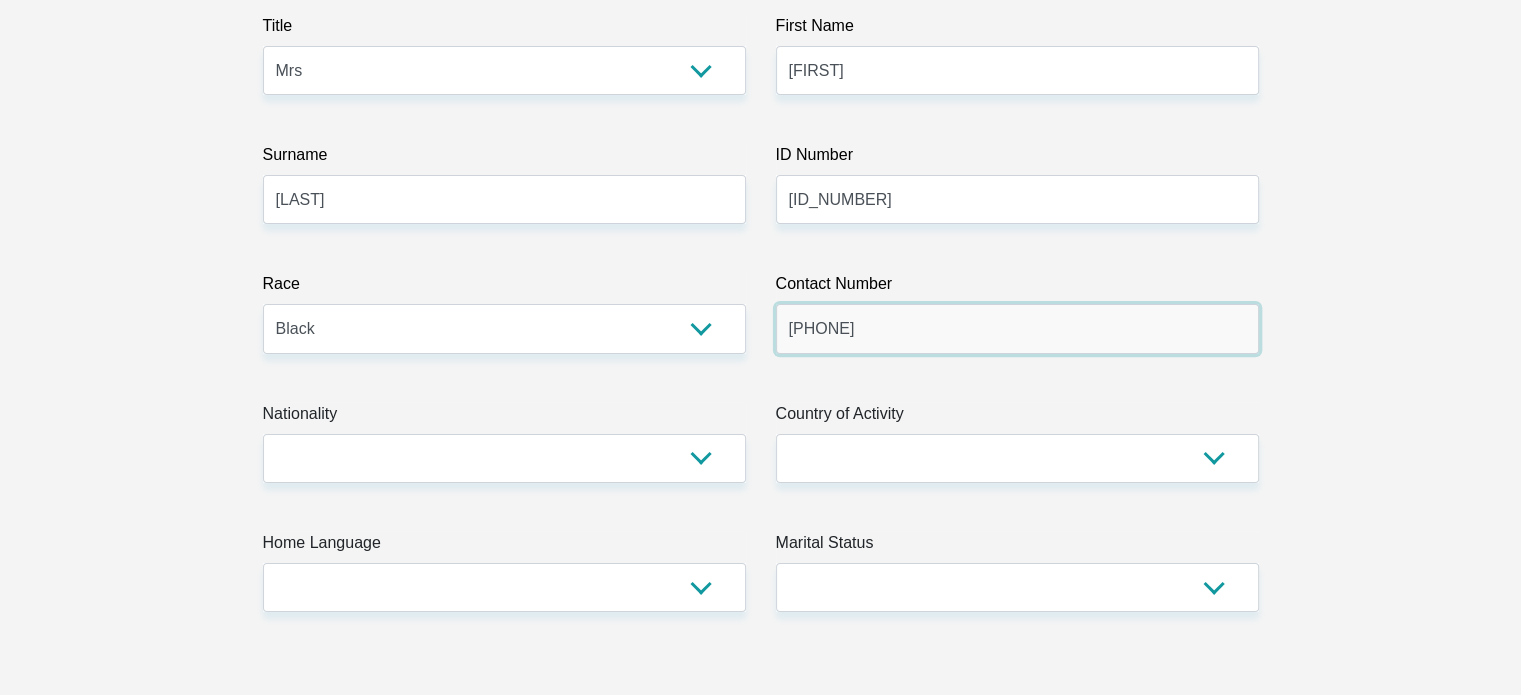 type on "[PHONE]" 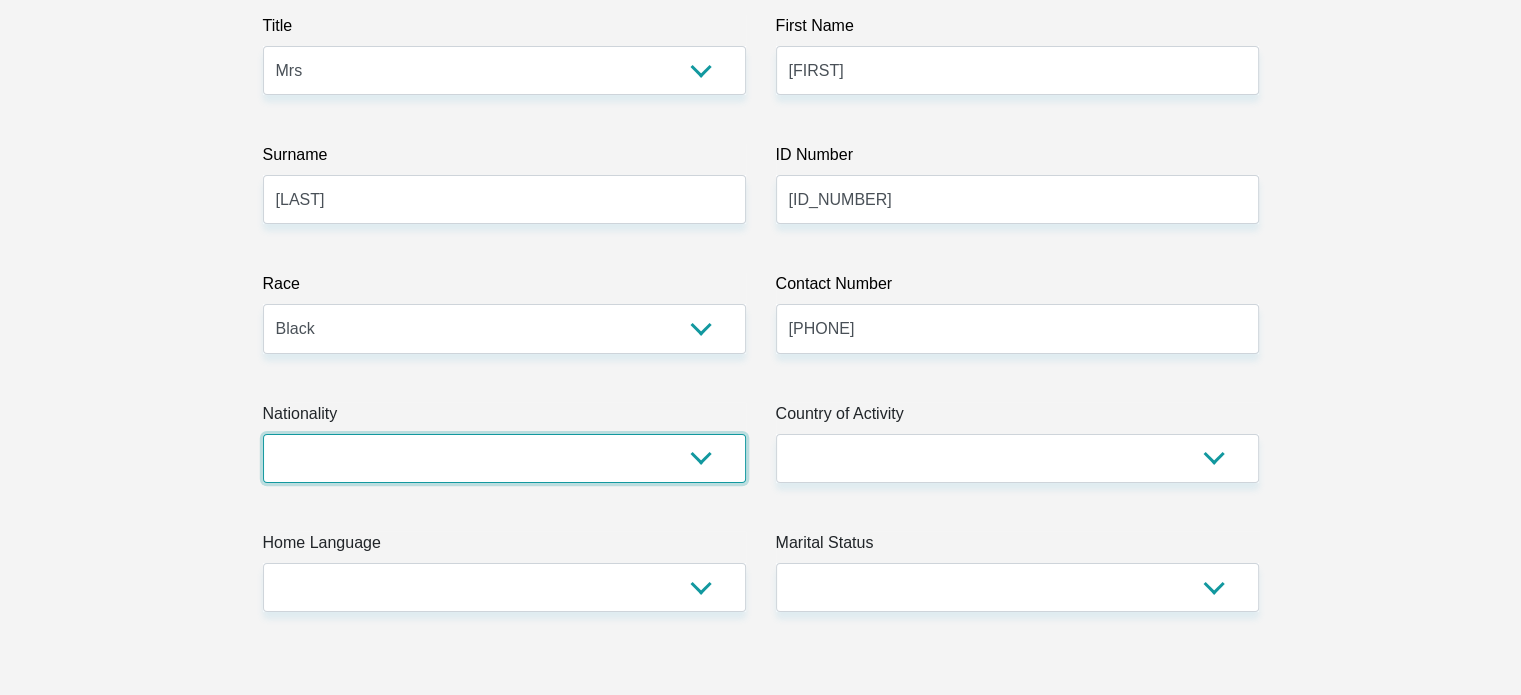 click on "South Africa
Afghanistan
Aland Islands
Albania
Algeria
America Samoa
American Virgin Islands
Andorra
Angola
Anguilla
Antarctica
Antigua and Barbuda
Argentina
Armenia
Aruba
Ascension Island
Australia
Austria
Azerbaijan
Bahamas
Bahrain
Bangladesh
Barbados
Chad" at bounding box center (504, 458) 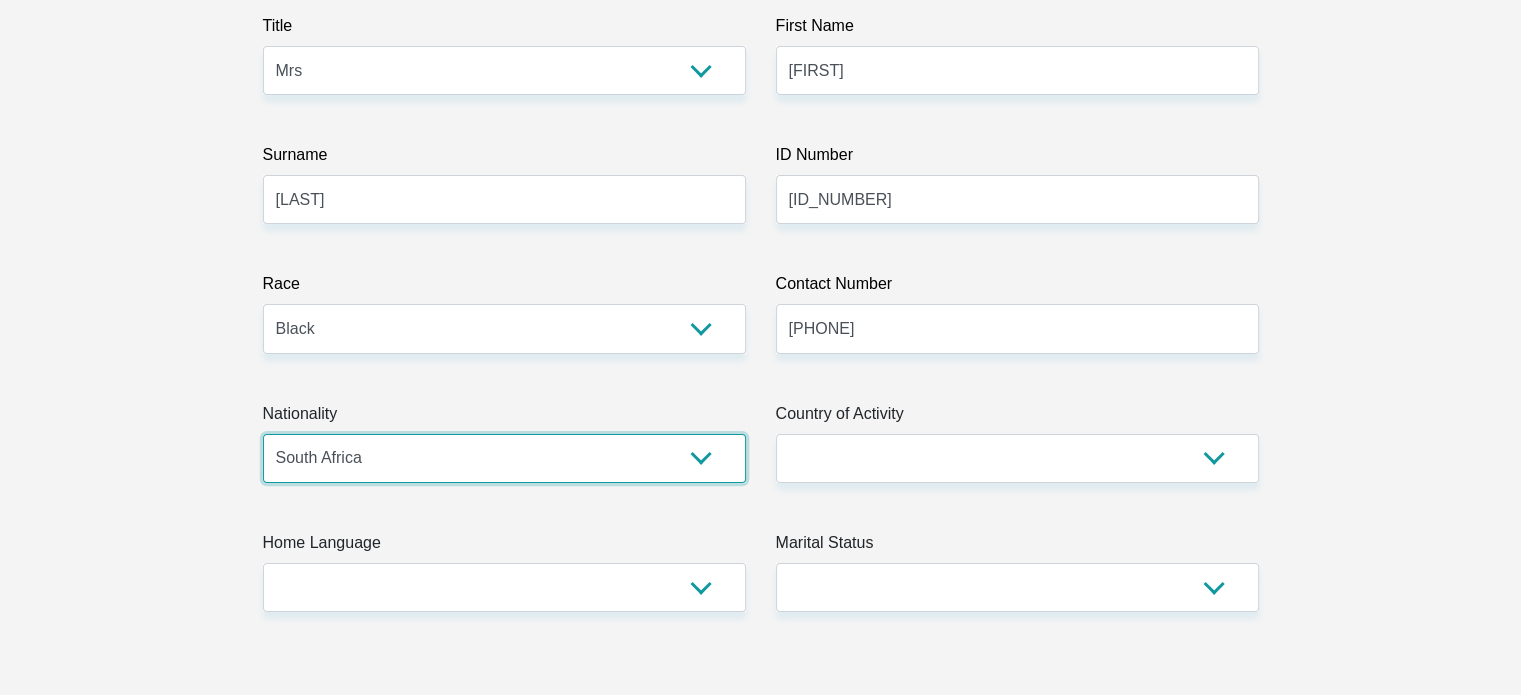 click on "South Africa
Afghanistan
Aland Islands
Albania
Algeria
America Samoa
American Virgin Islands
Andorra
Angola
Anguilla
Antarctica
Antigua and Barbuda
Argentina
Armenia
Aruba
Ascension Island
Australia
Austria
Azerbaijan
Bahamas
Bahrain
Bangladesh
Barbados
Chad" at bounding box center [504, 458] 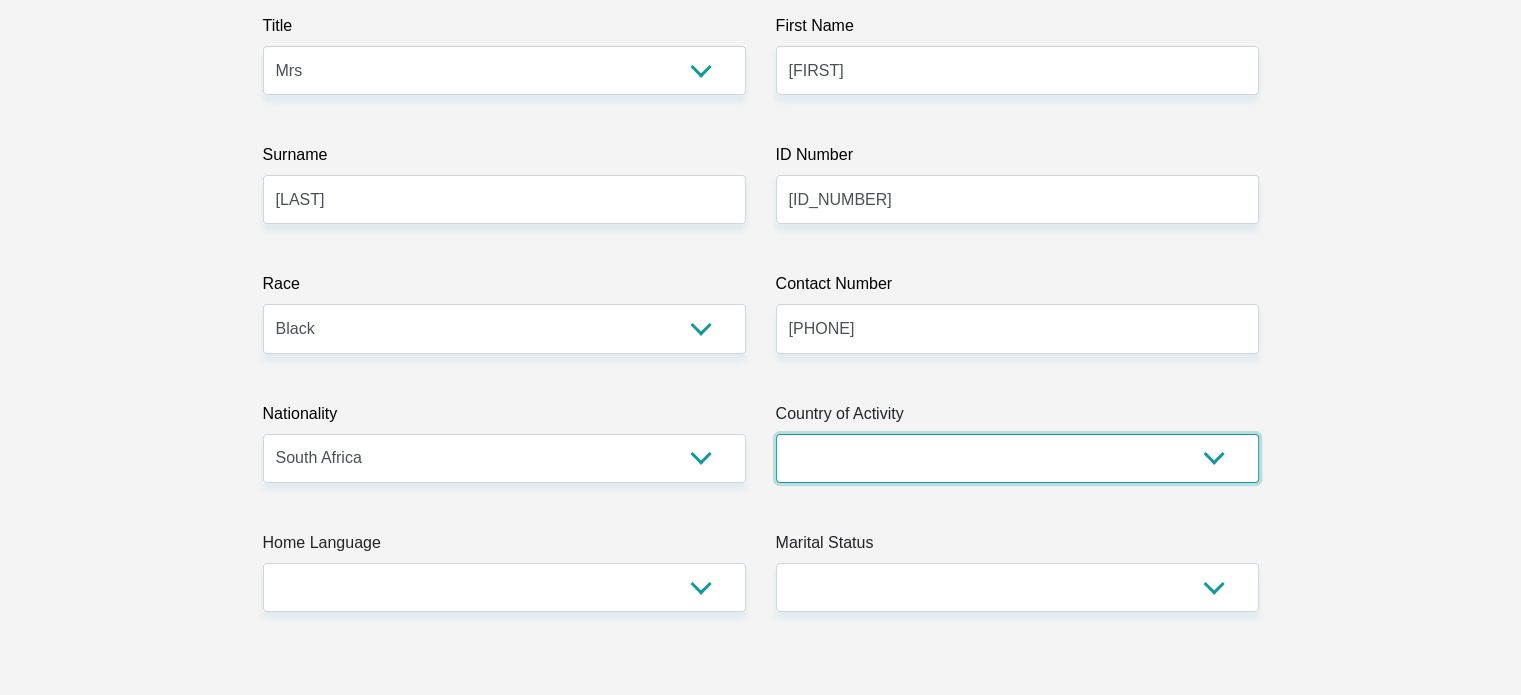 click on "South Africa
Afghanistan
Aland Islands
Albania
Algeria
America Samoa
American Virgin Islands
Andorra
Angola
Anguilla
Antarctica
Antigua and Barbuda
Argentina
Armenia
Aruba
Ascension Island
Australia
Austria
Azerbaijan
Chad" at bounding box center (1017, 458) 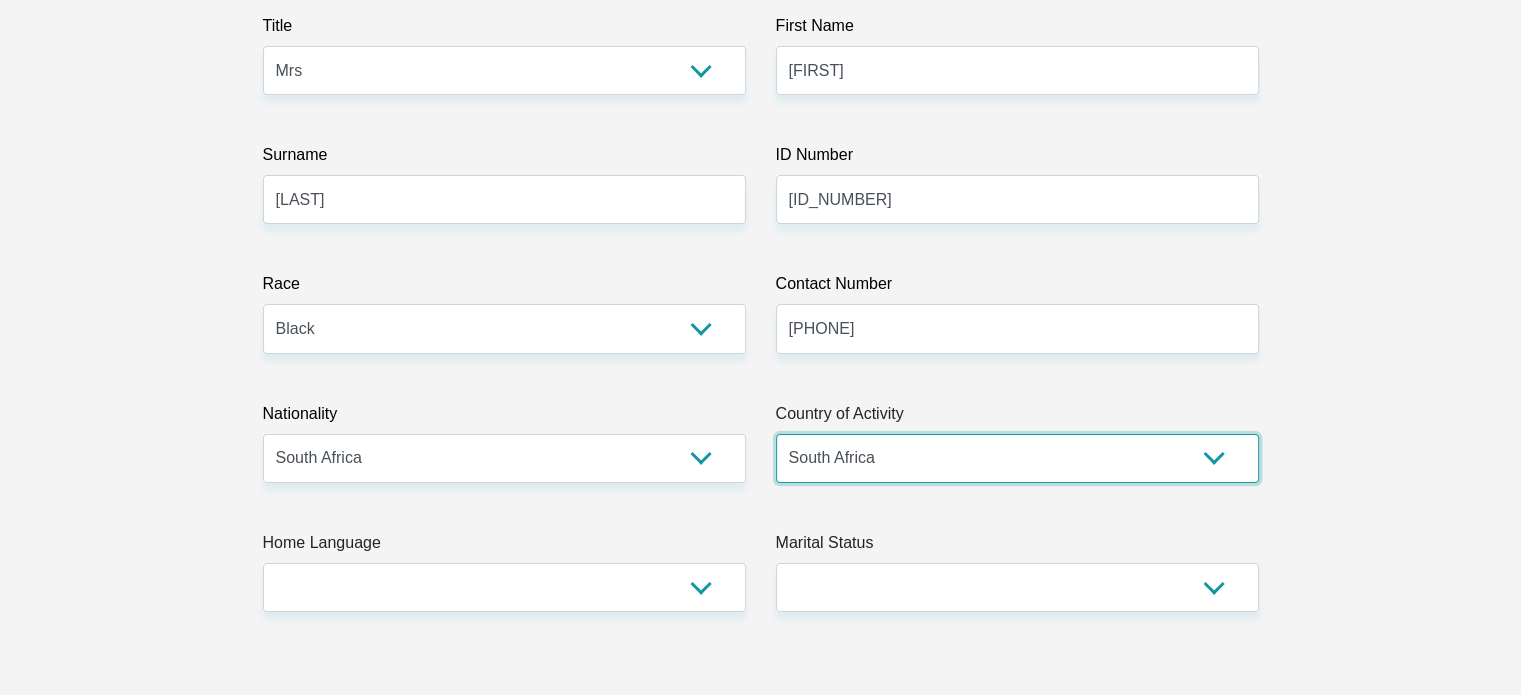 click on "South Africa
Afghanistan
Aland Islands
Albania
Algeria
America Samoa
American Virgin Islands
Andorra
Angola
Anguilla
Antarctica
Antigua and Barbuda
Argentina
Armenia
Aruba
Ascension Island
Australia
Austria
Azerbaijan
Chad" at bounding box center (1017, 458) 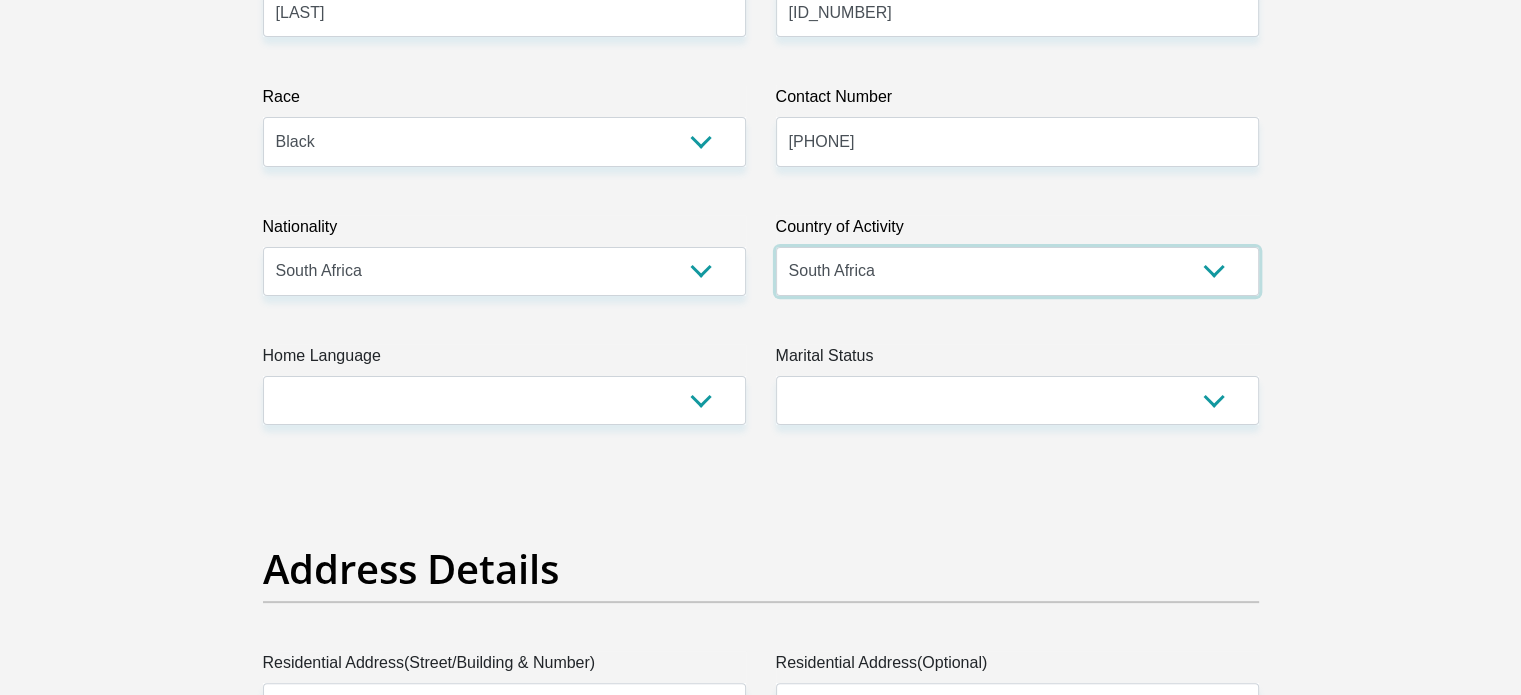 scroll, scrollTop: 500, scrollLeft: 0, axis: vertical 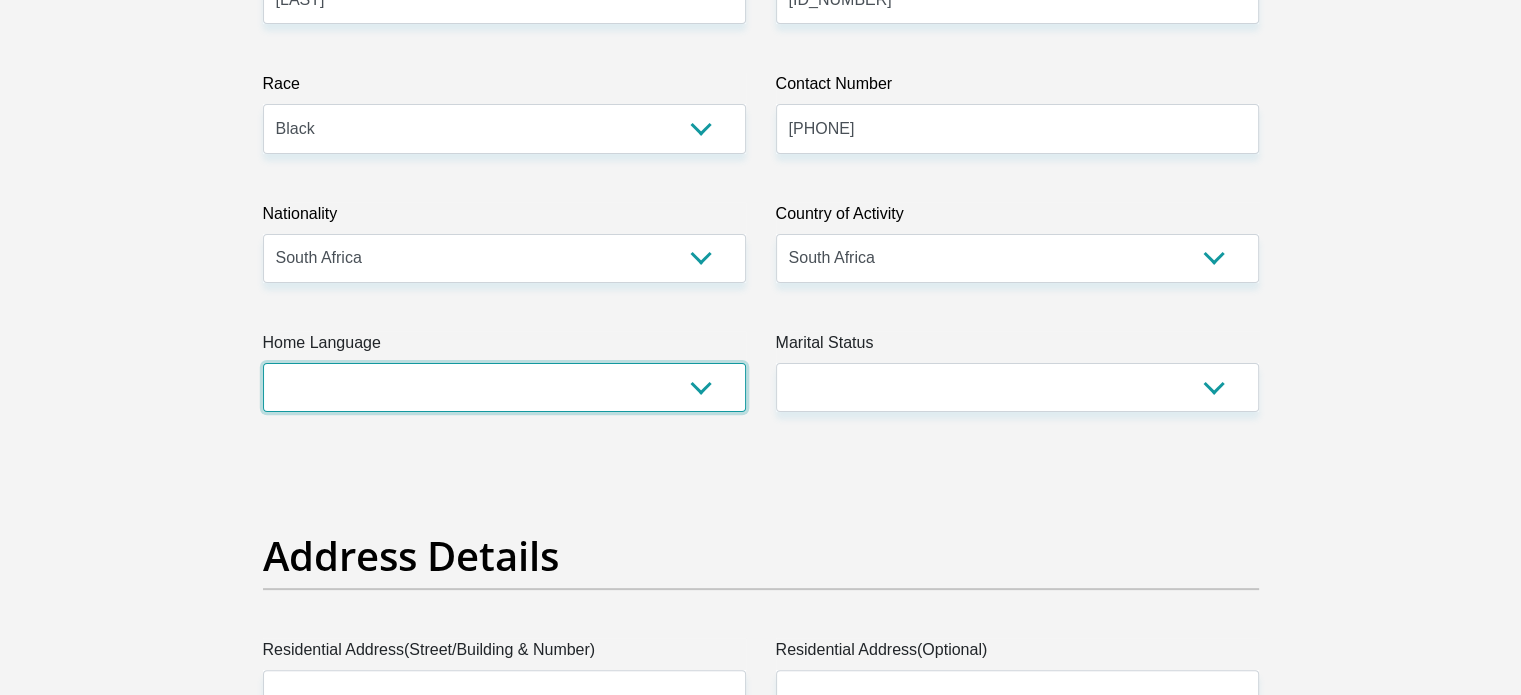 click on "Afrikaans
English
Sepedi
South Ndebele
Southern Sotho
Swati
Tsonga
Tswana
Venda
Xhosa
Zulu
Other" at bounding box center [504, 387] 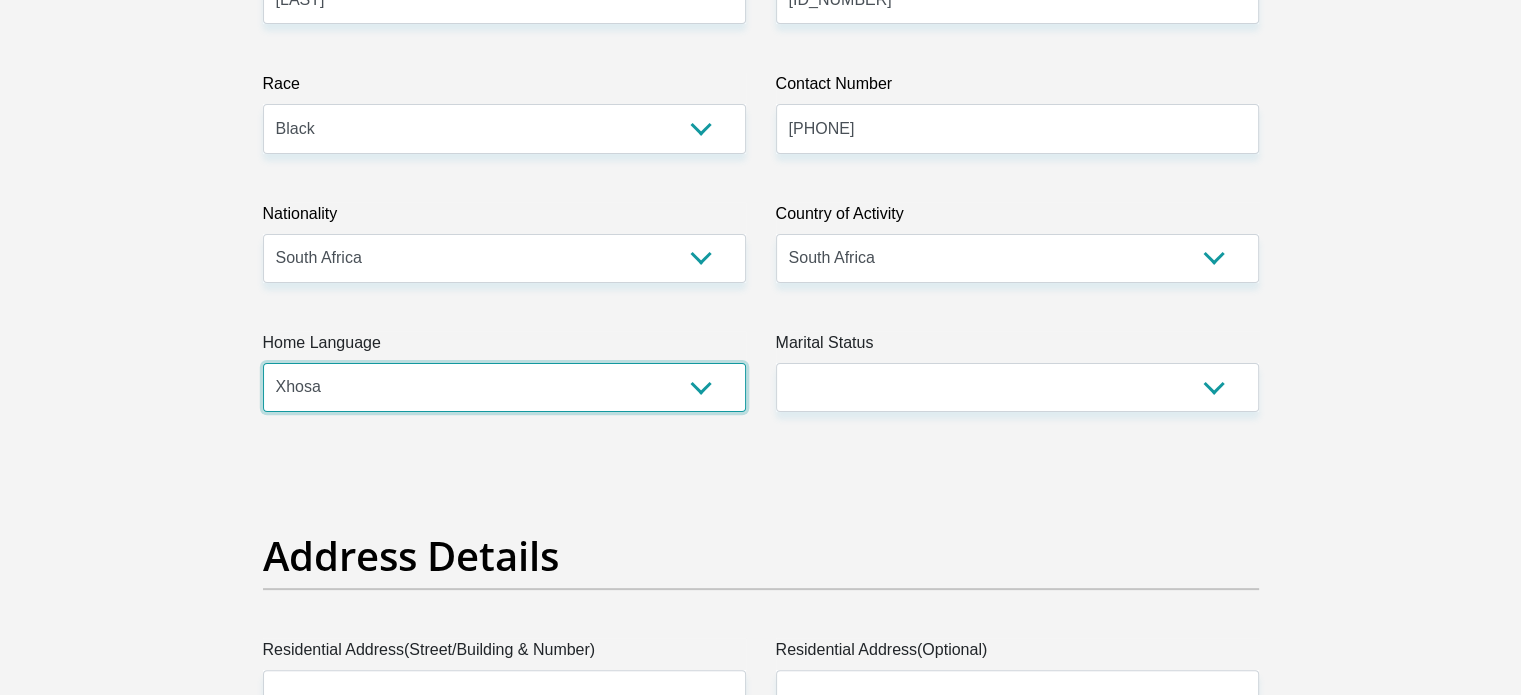 click on "Afrikaans
English
Sepedi
South Ndebele
Southern Sotho
Swati
Tsonga
Tswana
Venda
Xhosa
Zulu
Other" at bounding box center [504, 387] 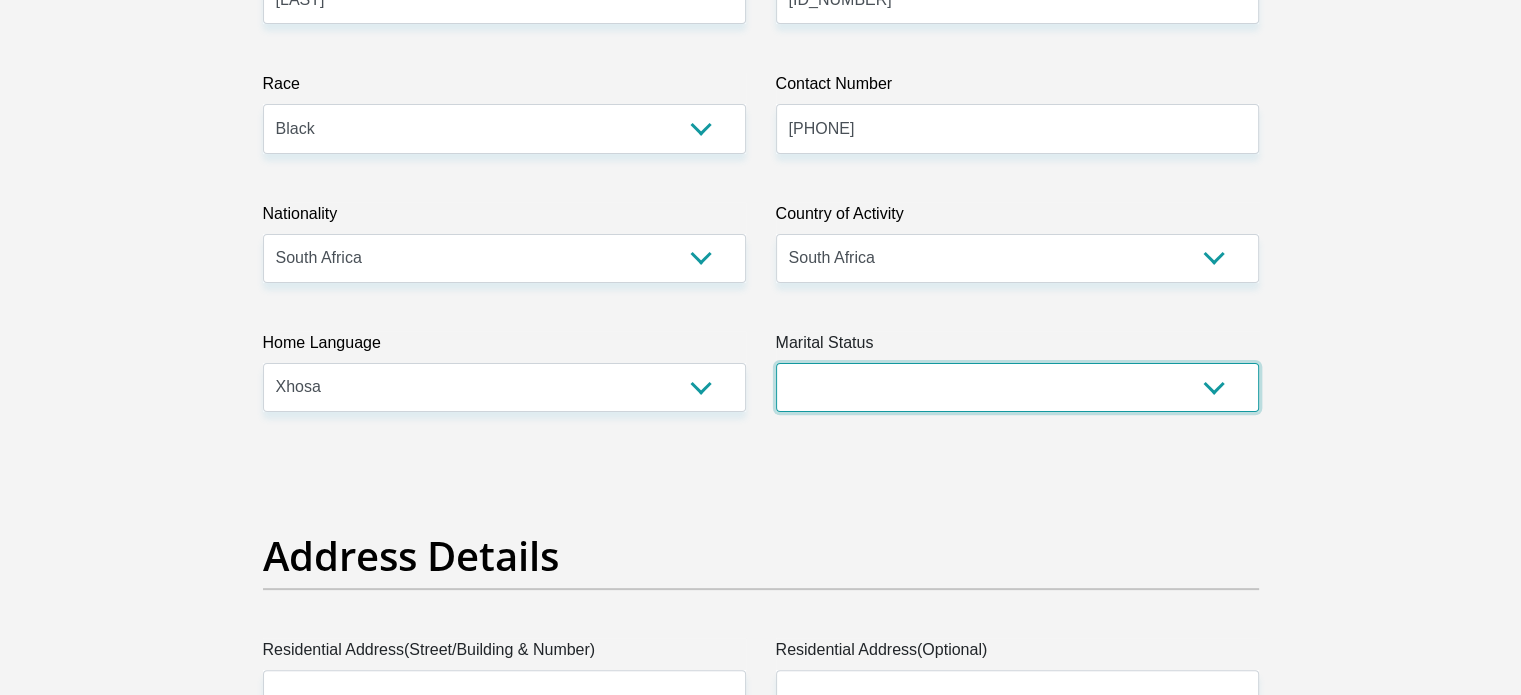 click on "Married ANC
Single
Divorced
Widowed
Married COP or Customary Law" at bounding box center [1017, 387] 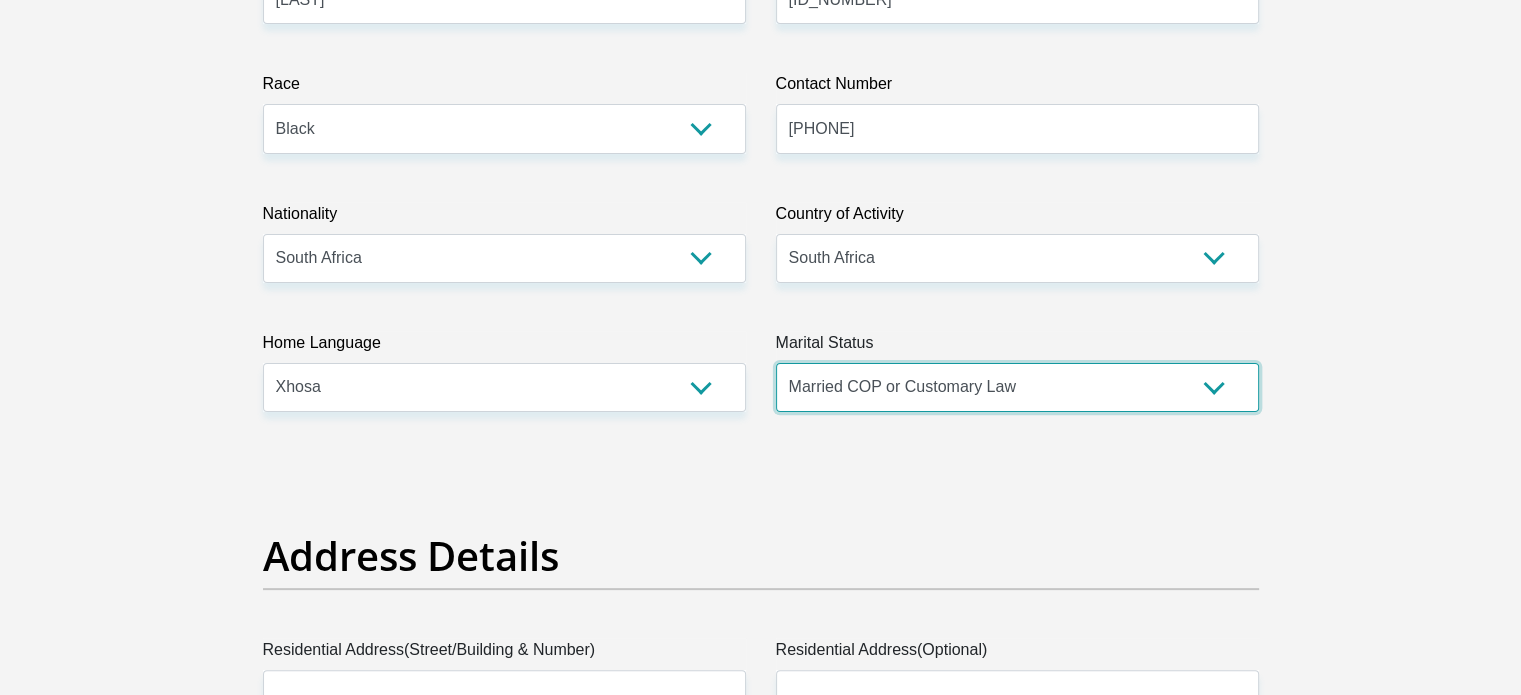 click on "Married ANC
Single
Divorced
Widowed
Married COP or Customary Law" at bounding box center (1017, 387) 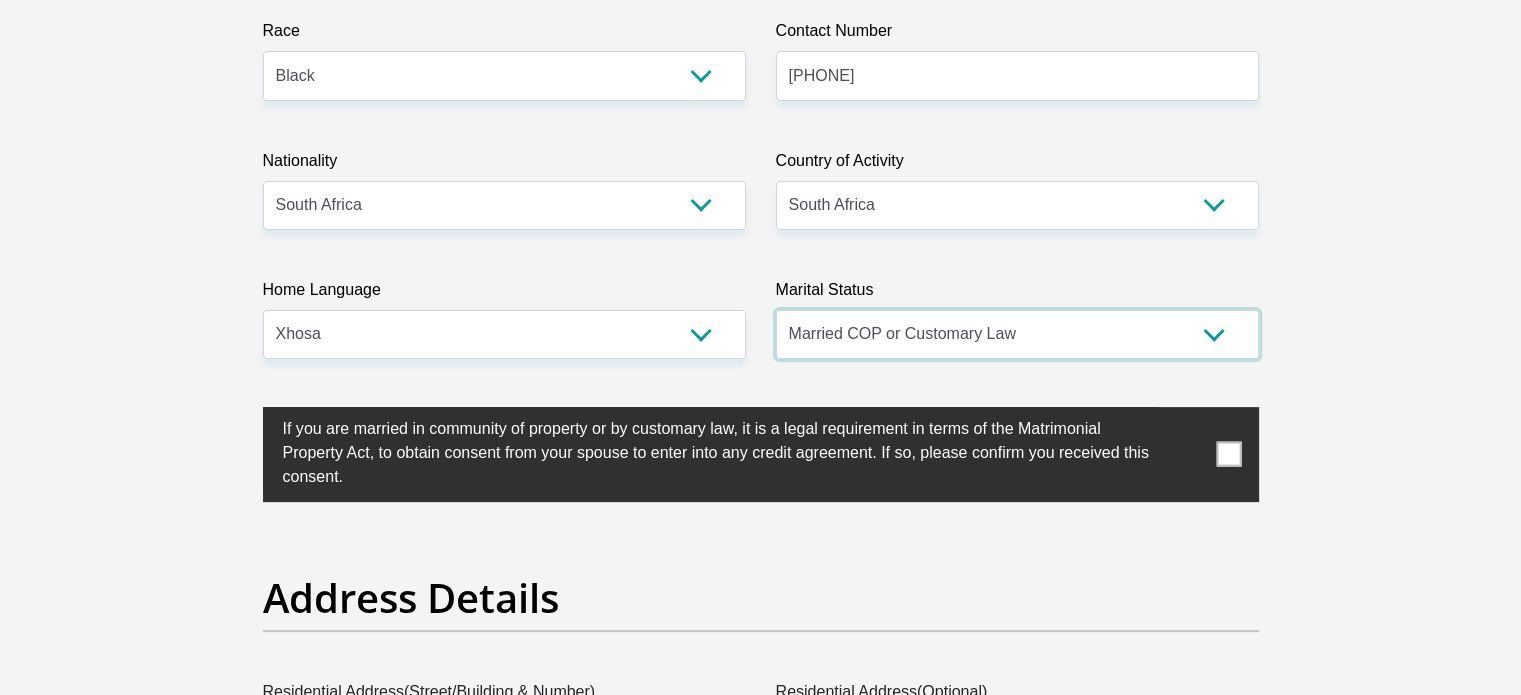 scroll, scrollTop: 600, scrollLeft: 0, axis: vertical 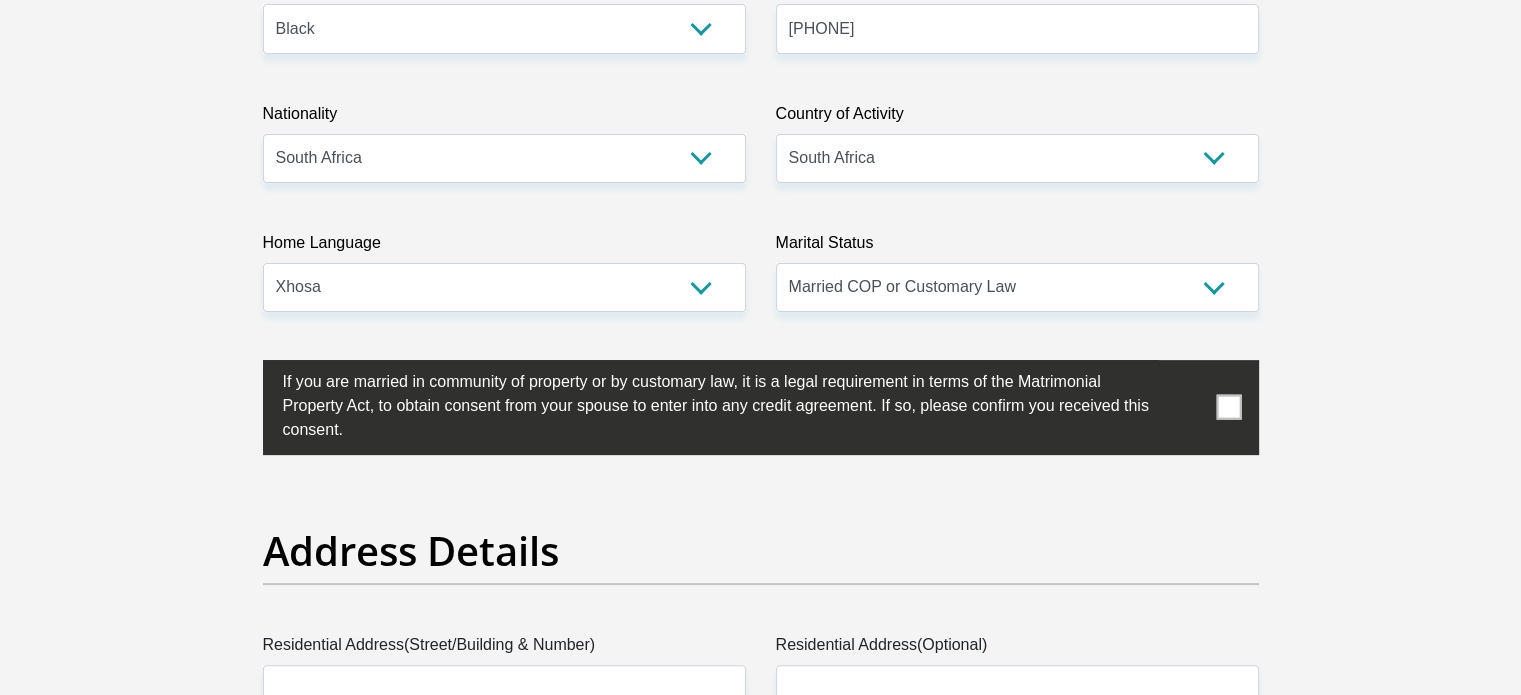 click at bounding box center [1228, 407] 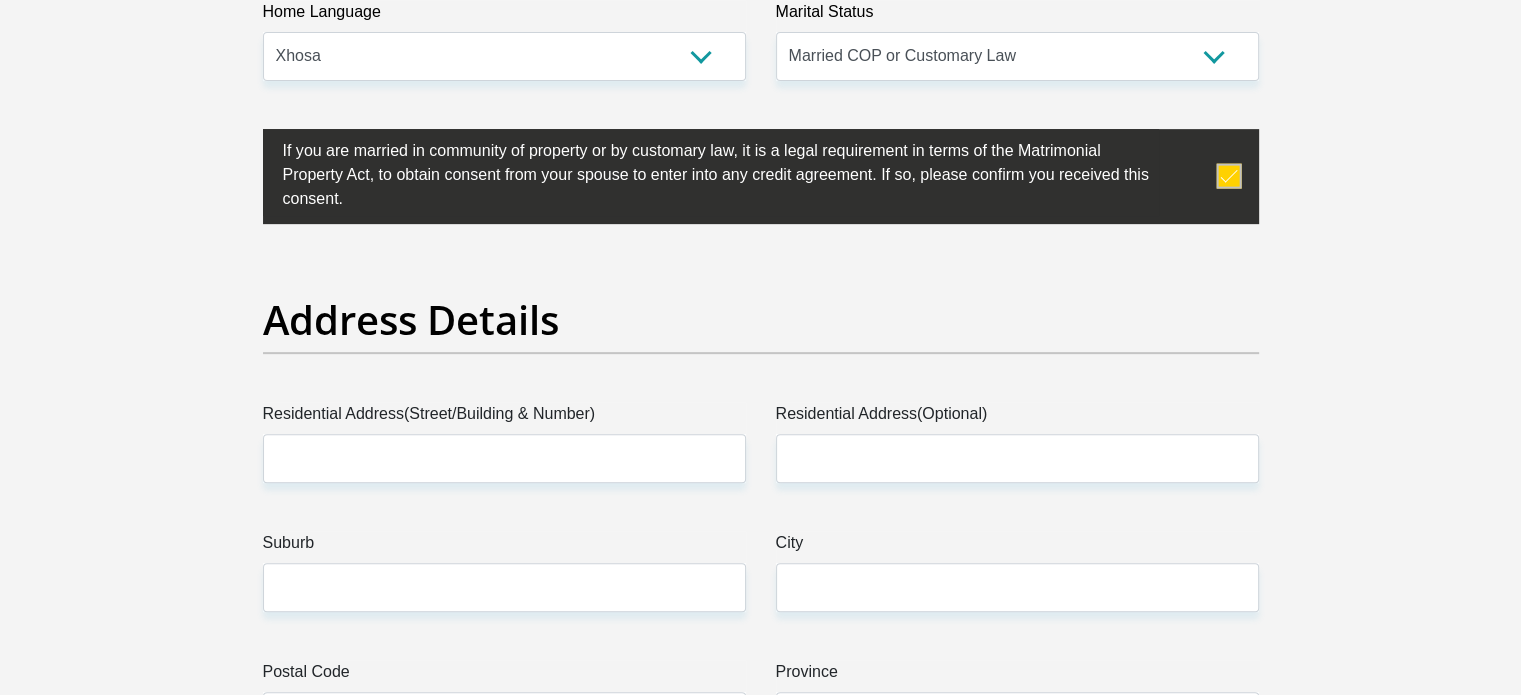 scroll, scrollTop: 900, scrollLeft: 0, axis: vertical 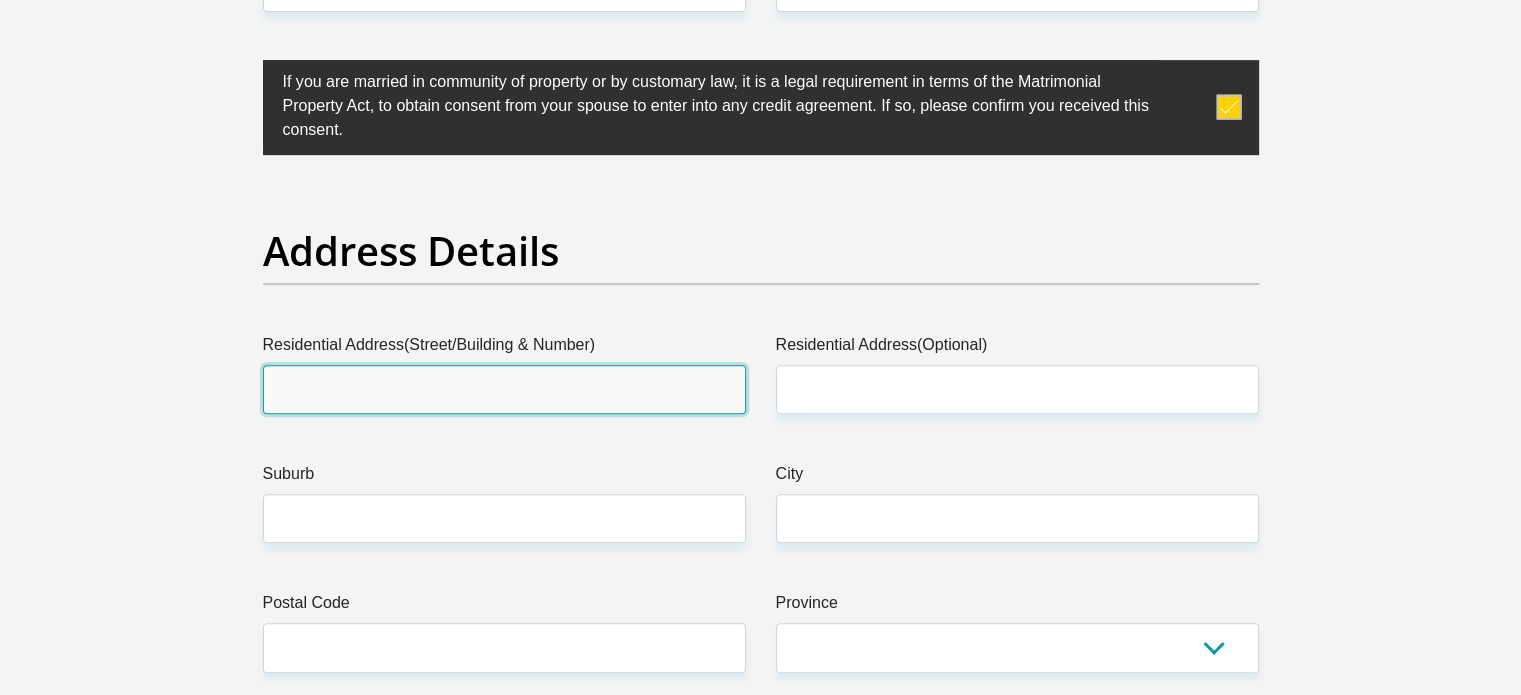 click on "Residential Address(Street/Building & Number)" at bounding box center (504, 389) 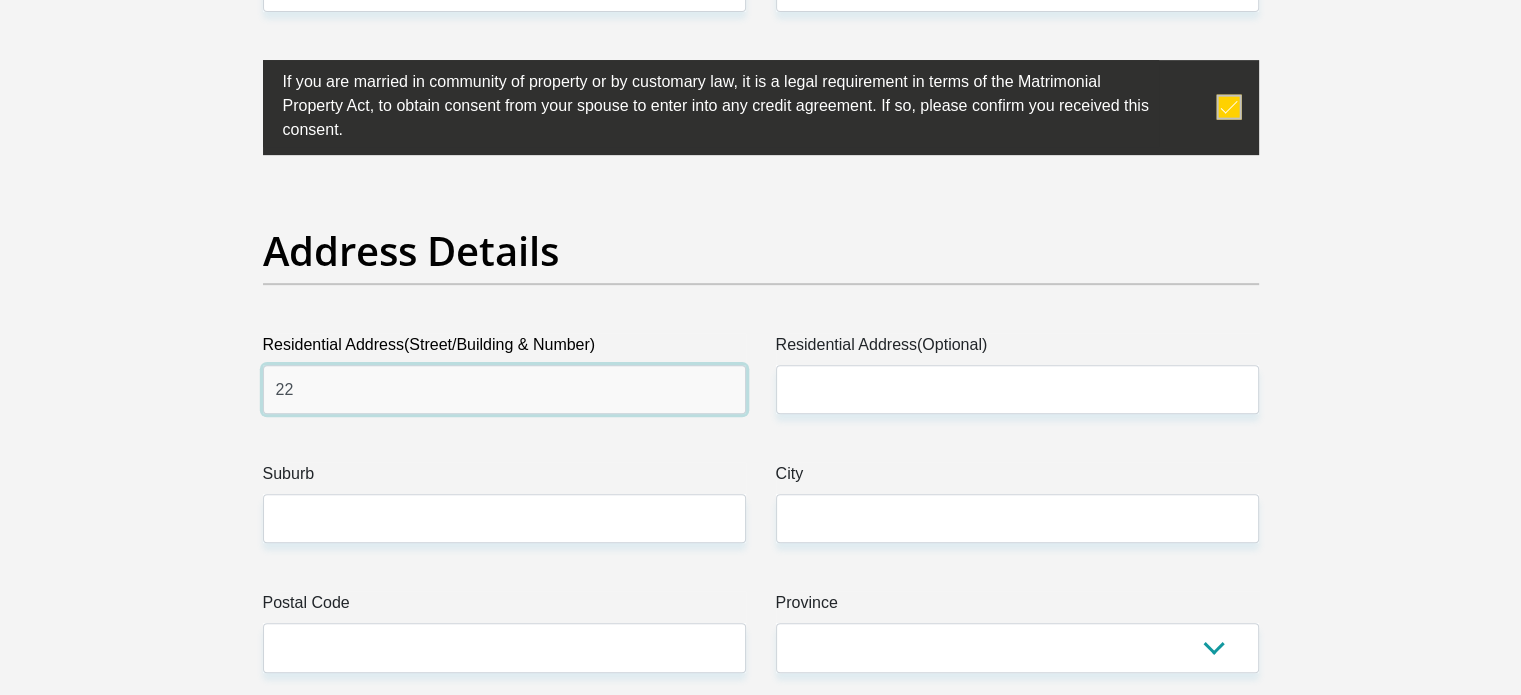type on "2" 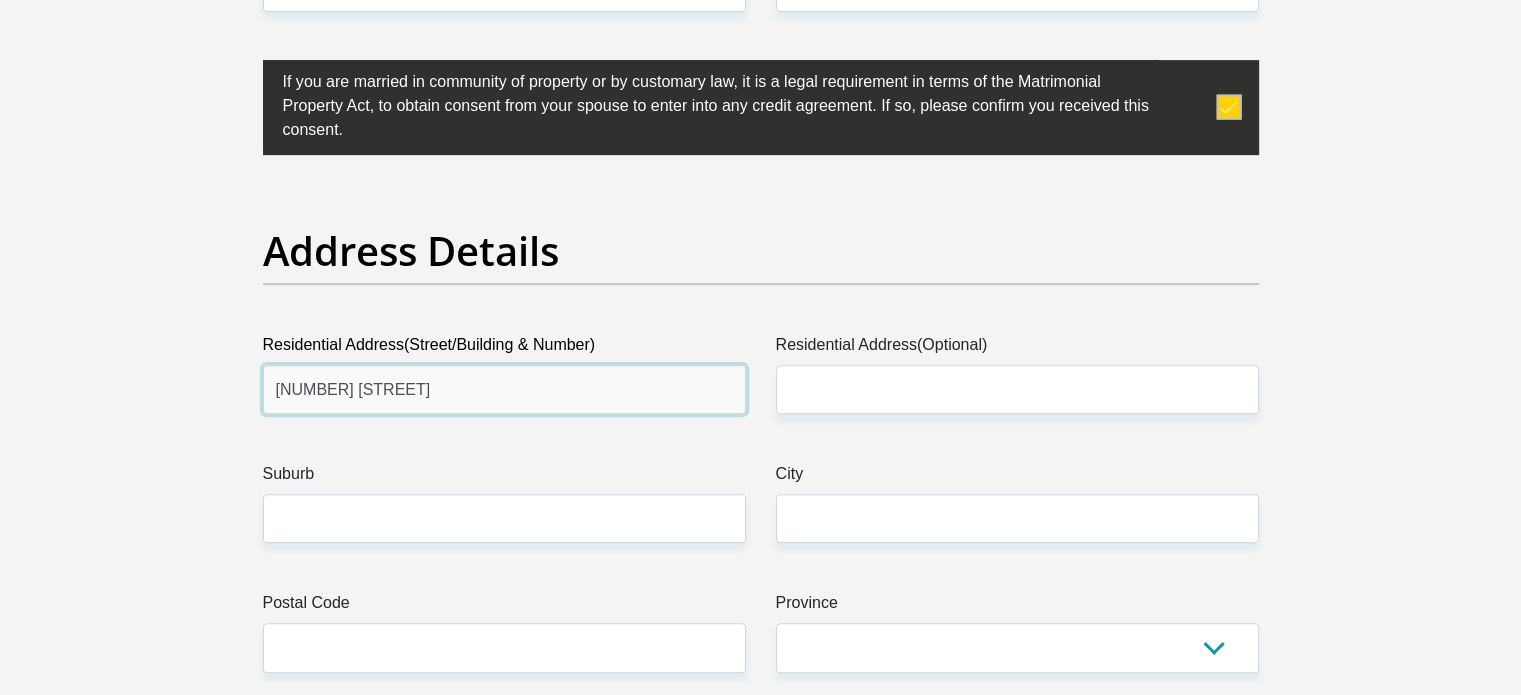 type on "[NUMBER] [STREET]" 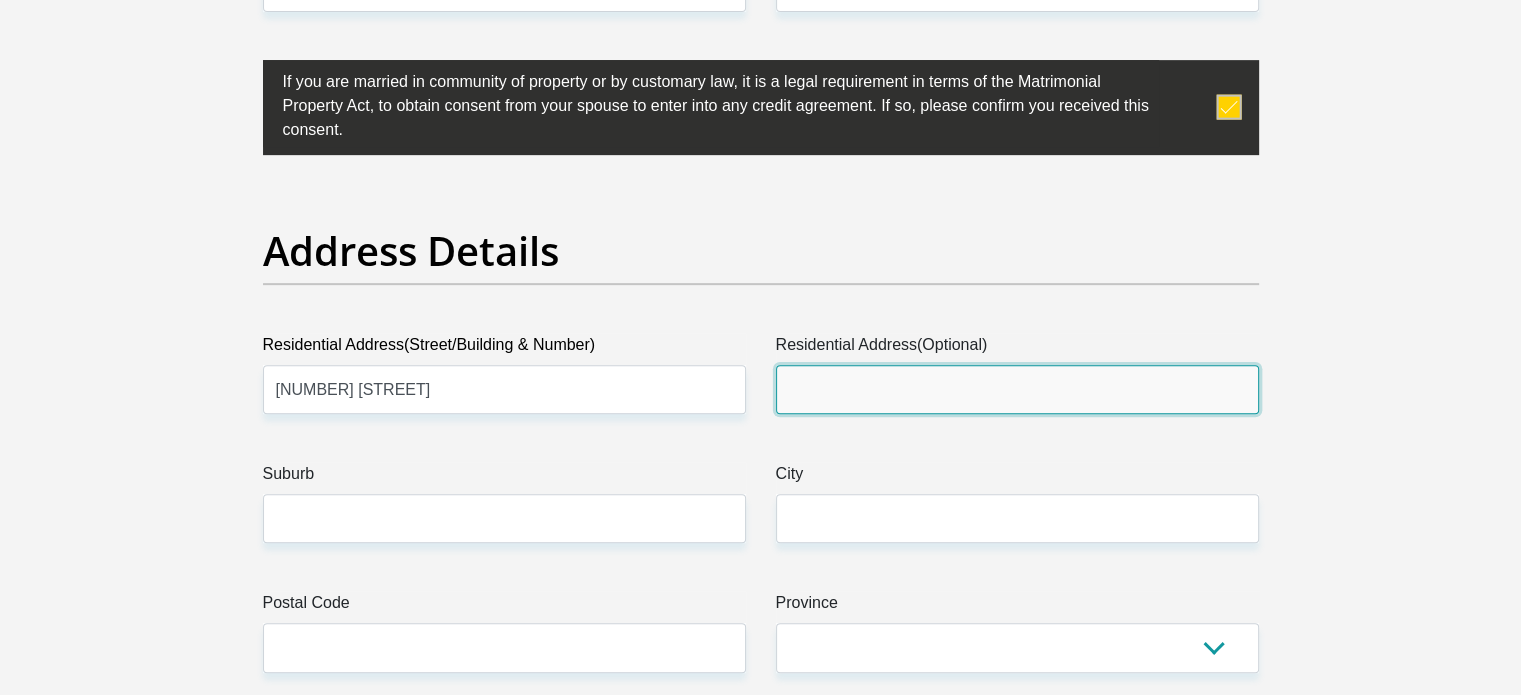 click on "Residential Address(Optional)" at bounding box center [1017, 389] 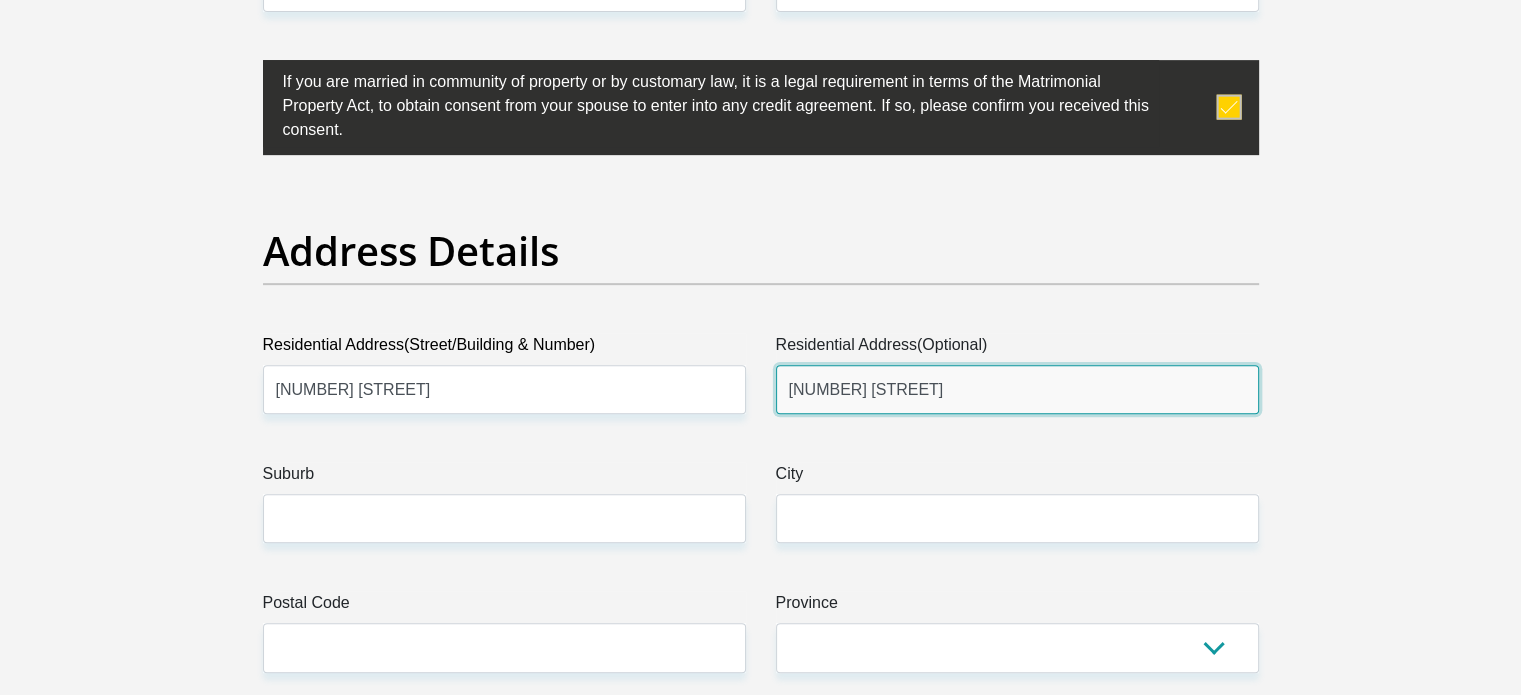type on "[NUMBER] [STREET]" 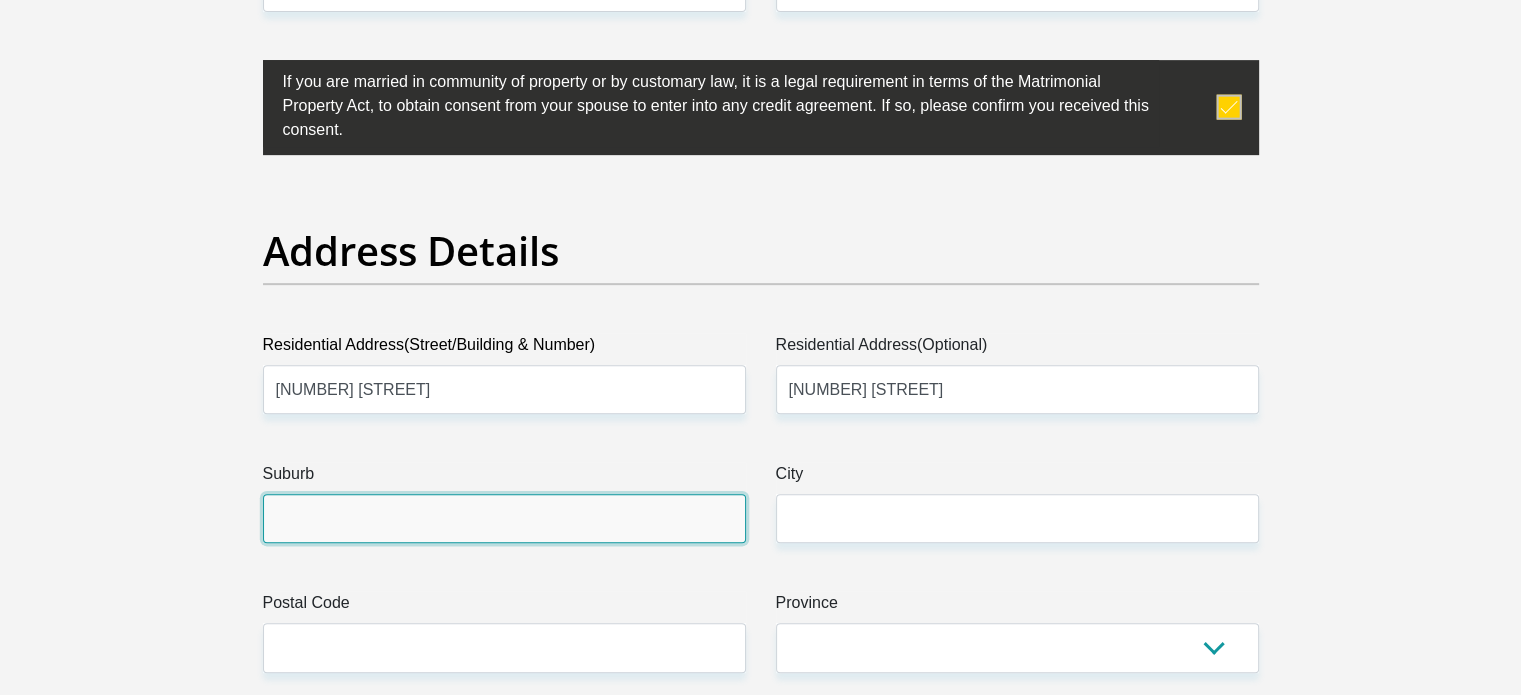 click on "Suburb" at bounding box center [504, 518] 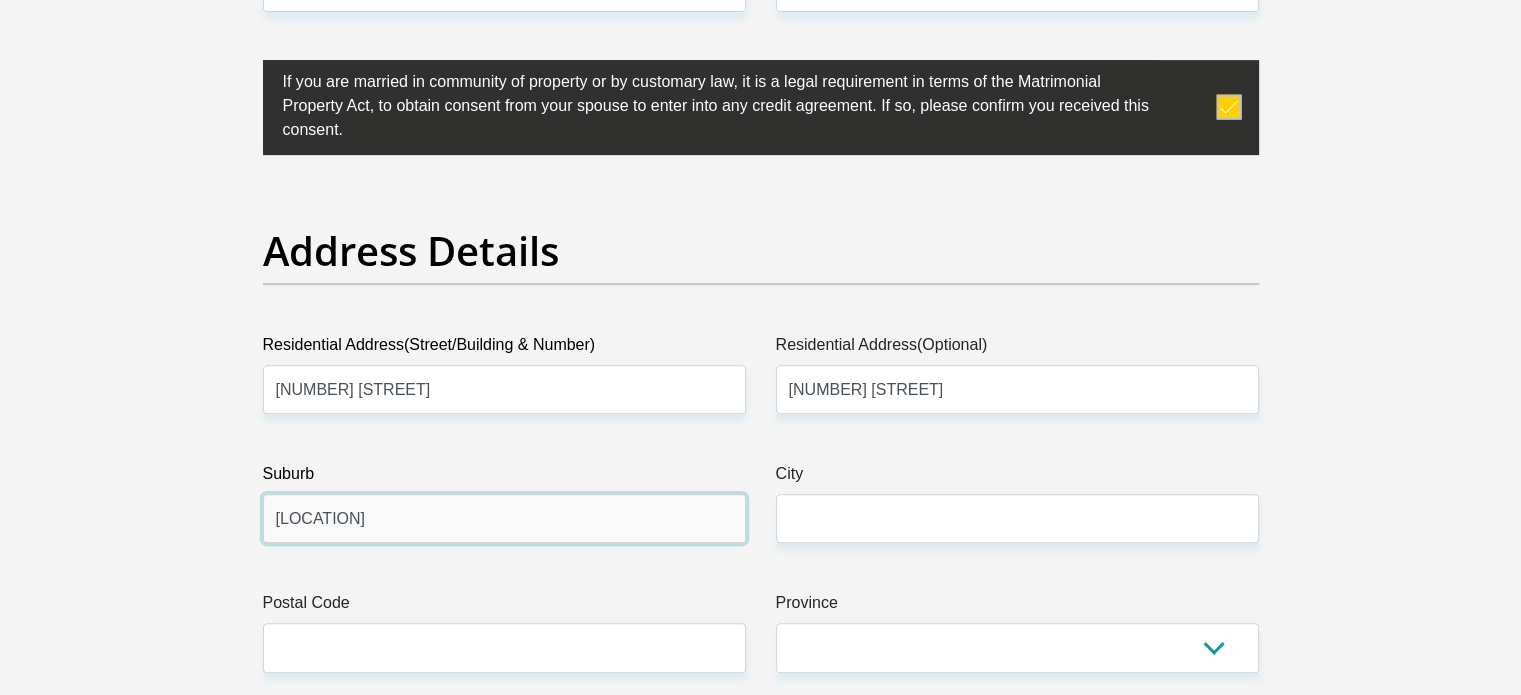 type on "[LOCATION]" 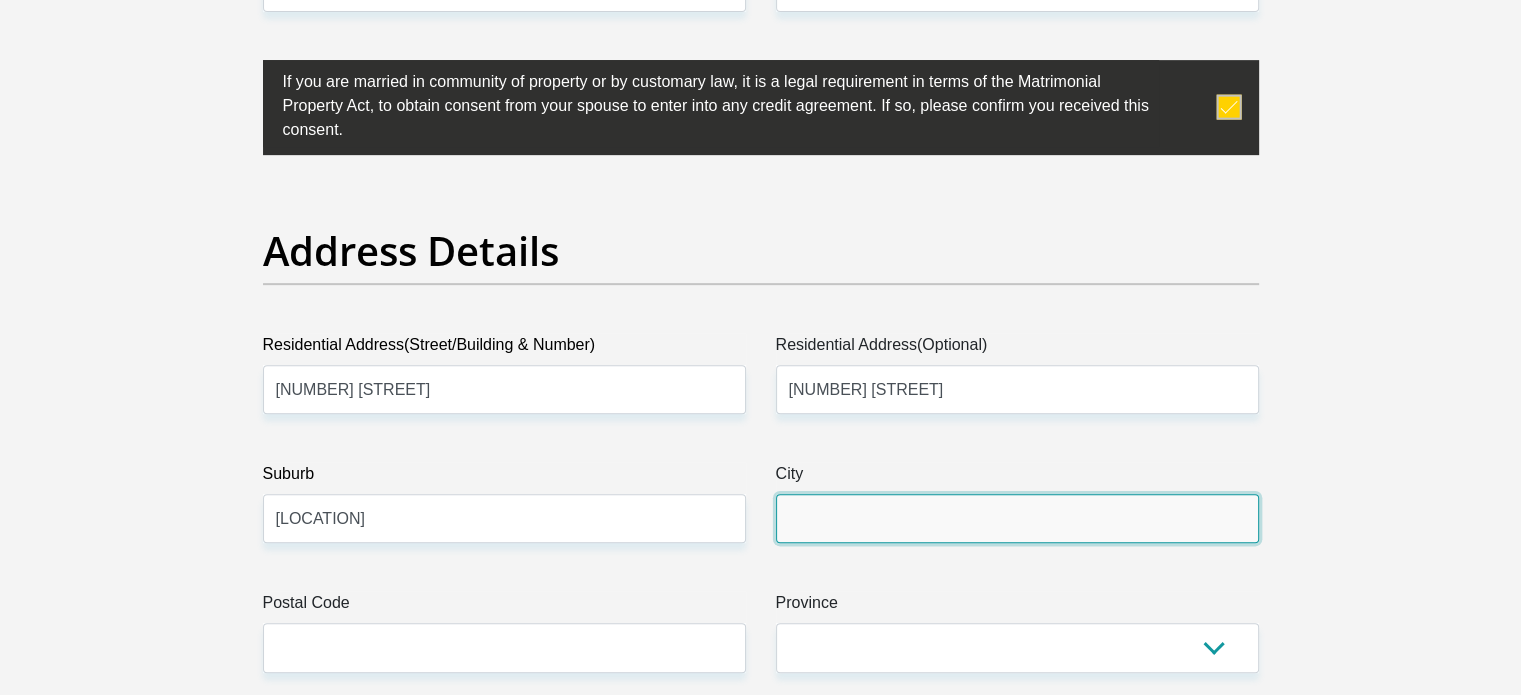 click on "City" at bounding box center (1017, 518) 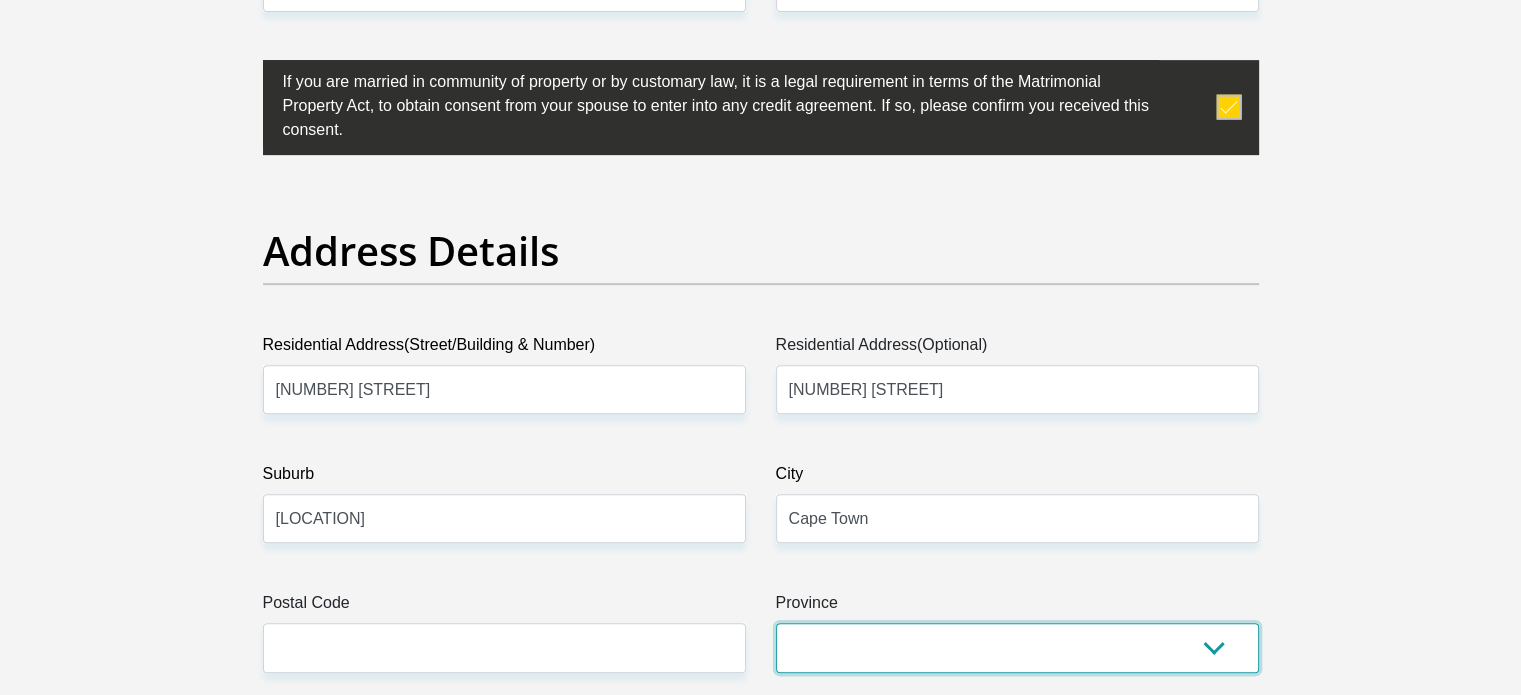 click on "Eastern Cape
Free State
Gauteng
KwaZulu-Natal
Limpopo
Mpumalanga
Northern Cape
North West
Western Cape" at bounding box center [1017, 647] 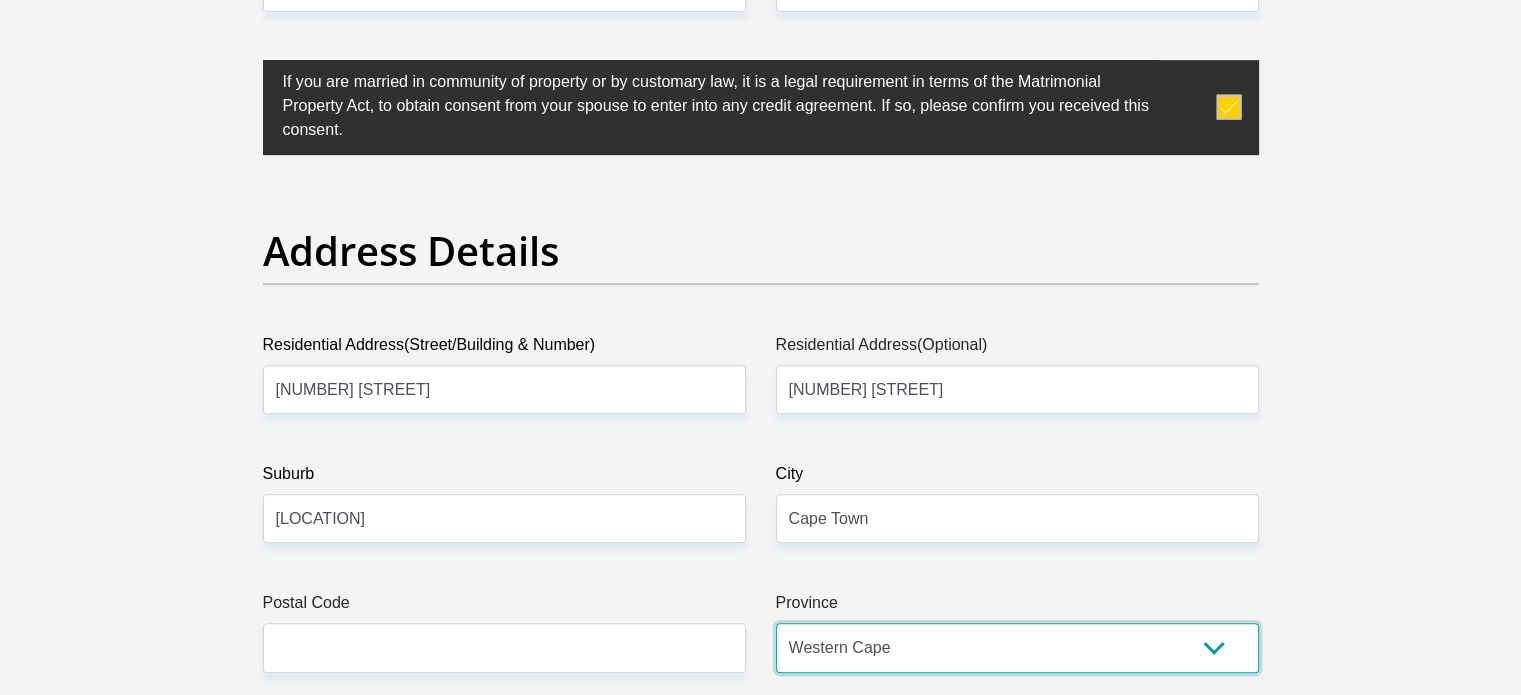 click on "Eastern Cape
Free State
Gauteng
KwaZulu-Natal
Limpopo
Mpumalanga
Northern Cape
North West
Western Cape" at bounding box center (1017, 647) 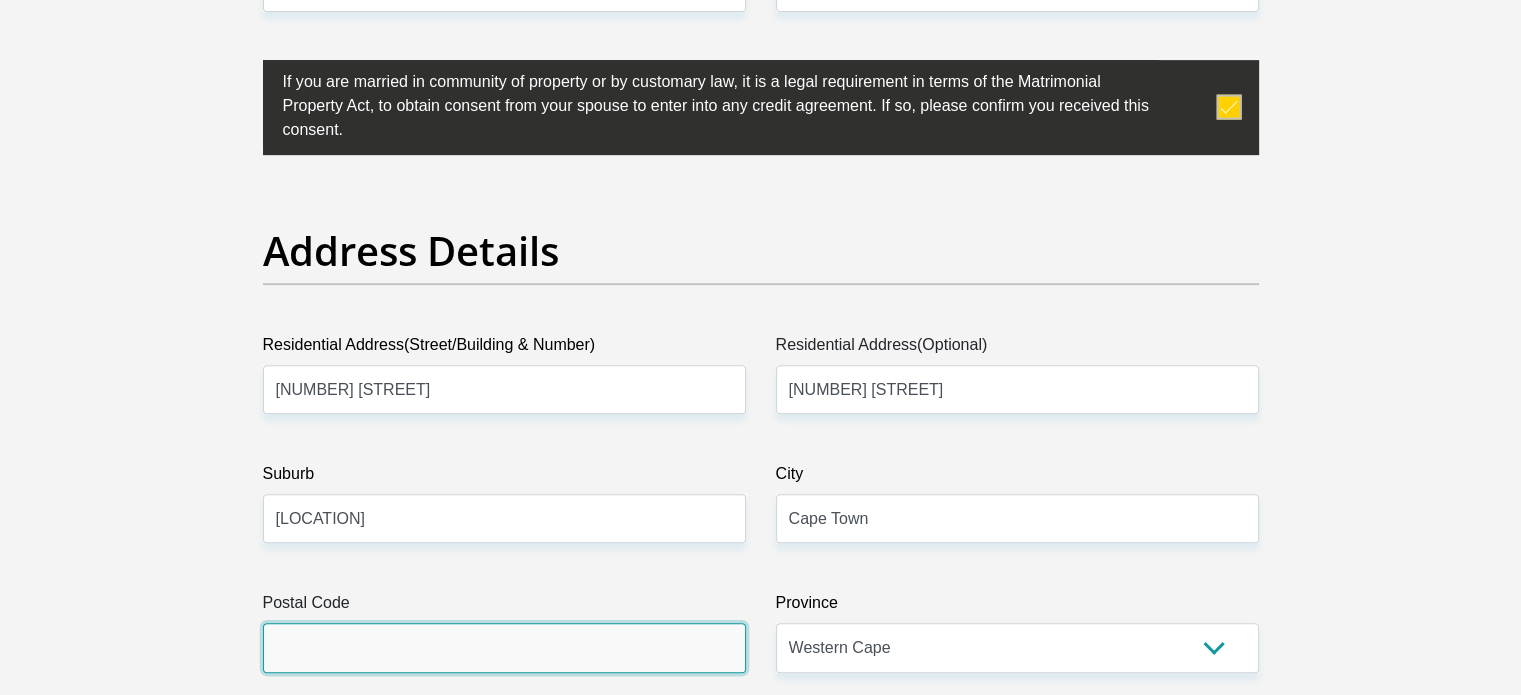 drag, startPoint x: 536, startPoint y: 630, endPoint x: 996, endPoint y: 638, distance: 460.06955 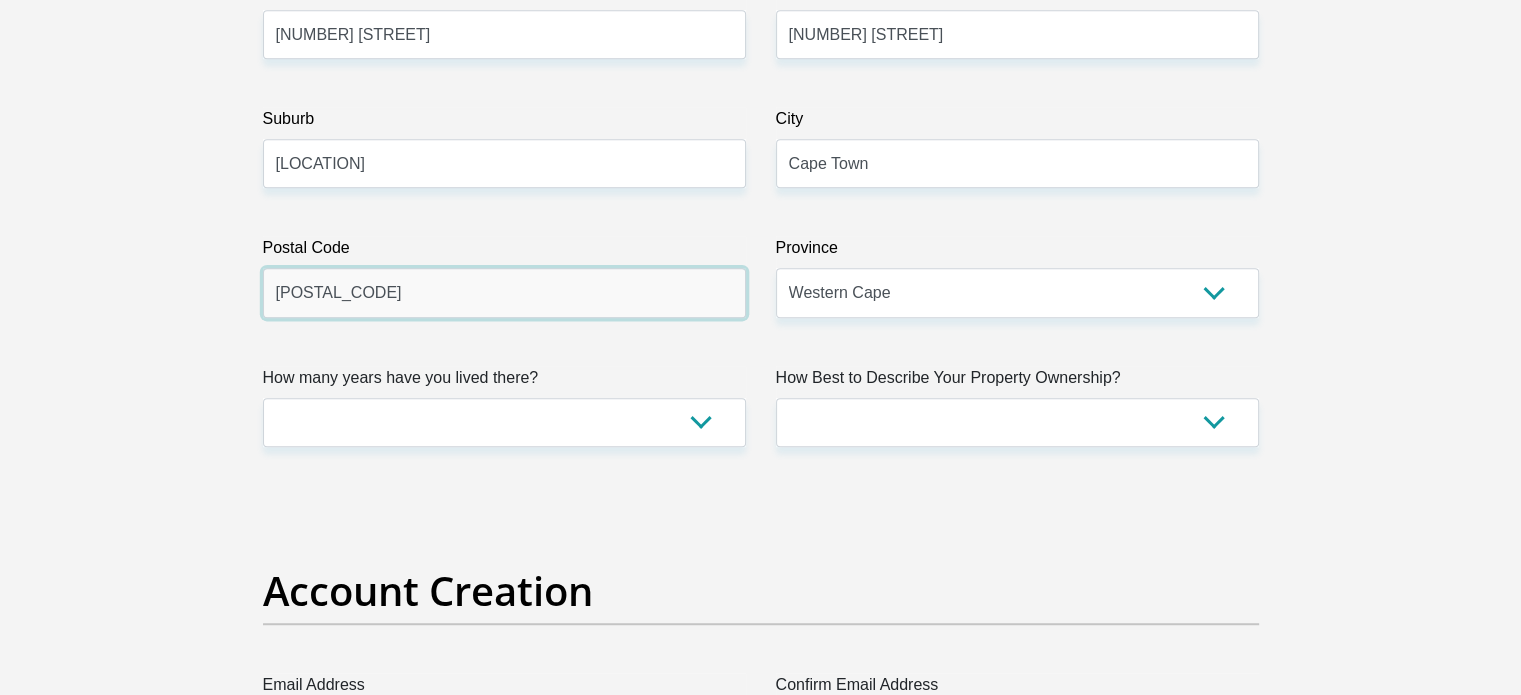 scroll, scrollTop: 1300, scrollLeft: 0, axis: vertical 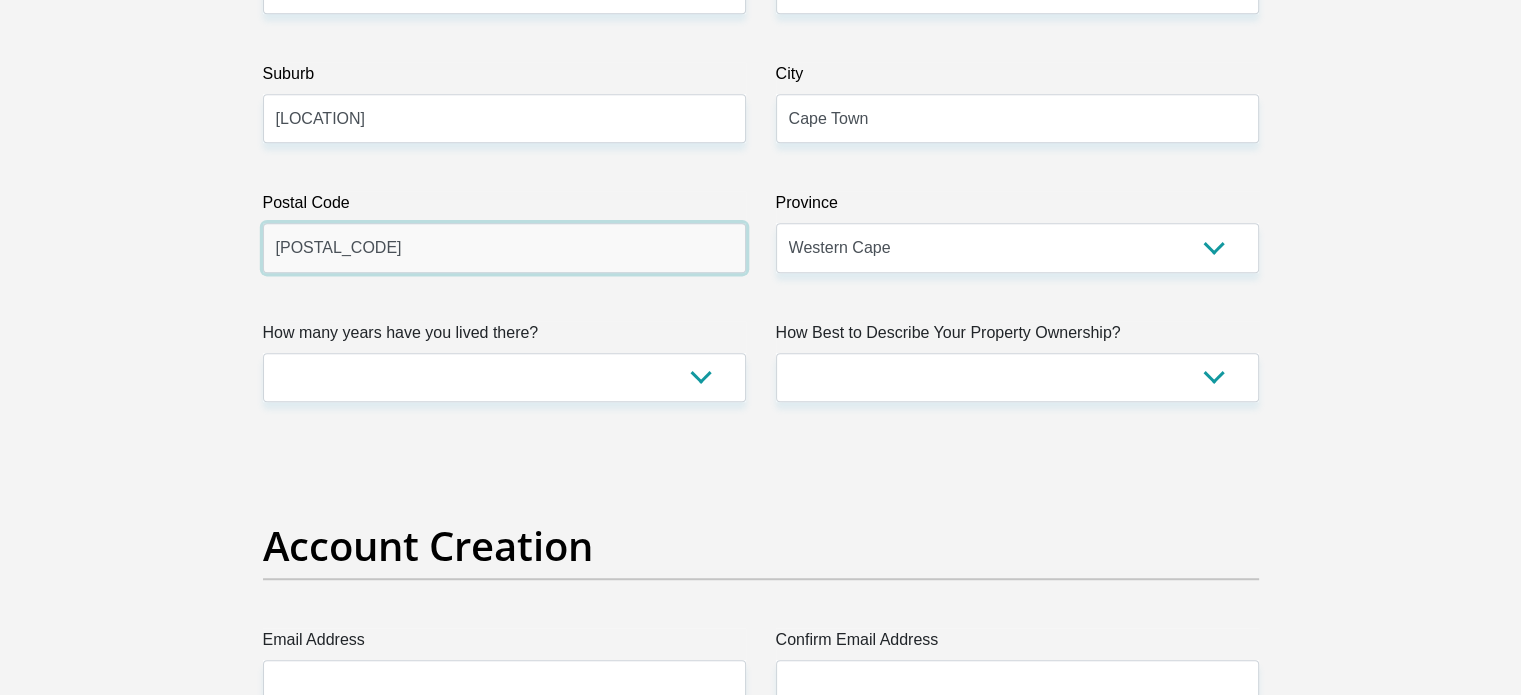 type on "[POSTAL_CODE]" 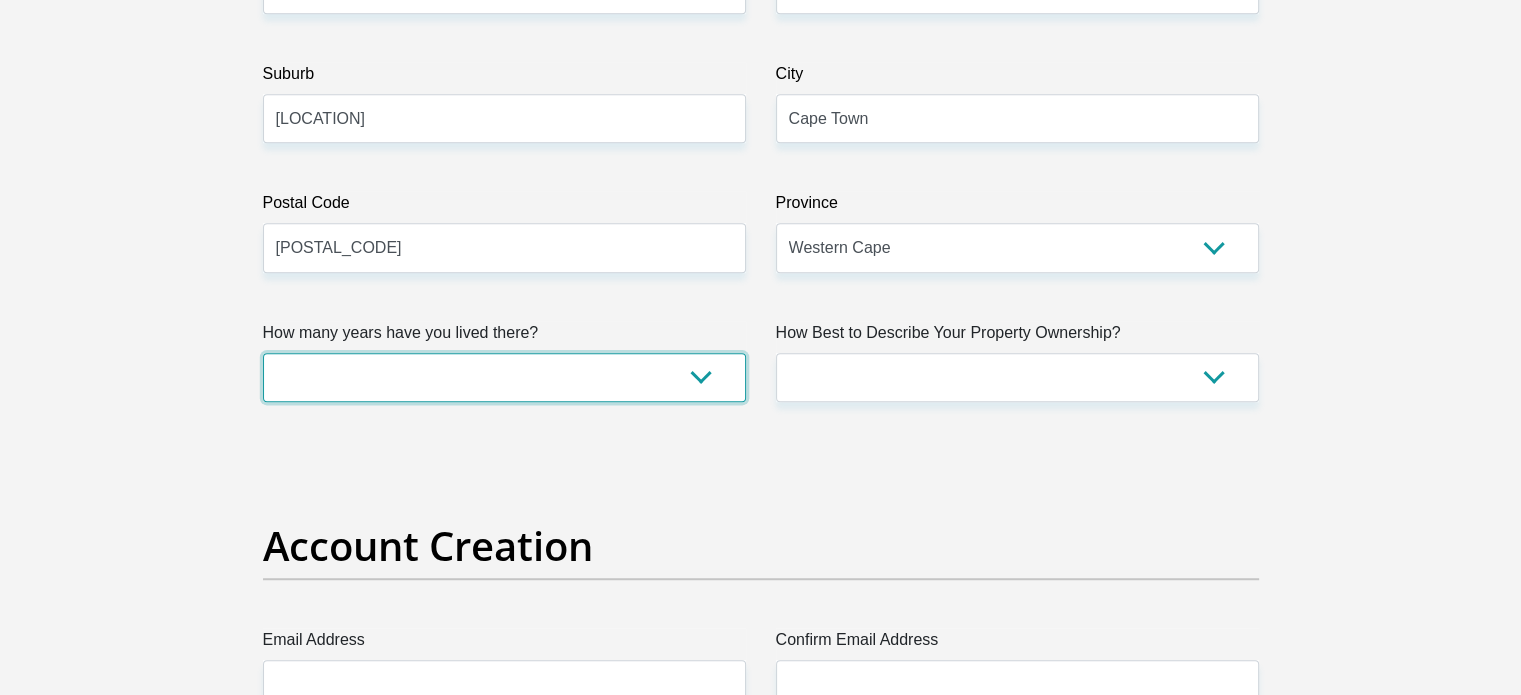 click on "less than 1 year
1-3 years
3-5 years
5+ years" at bounding box center (504, 377) 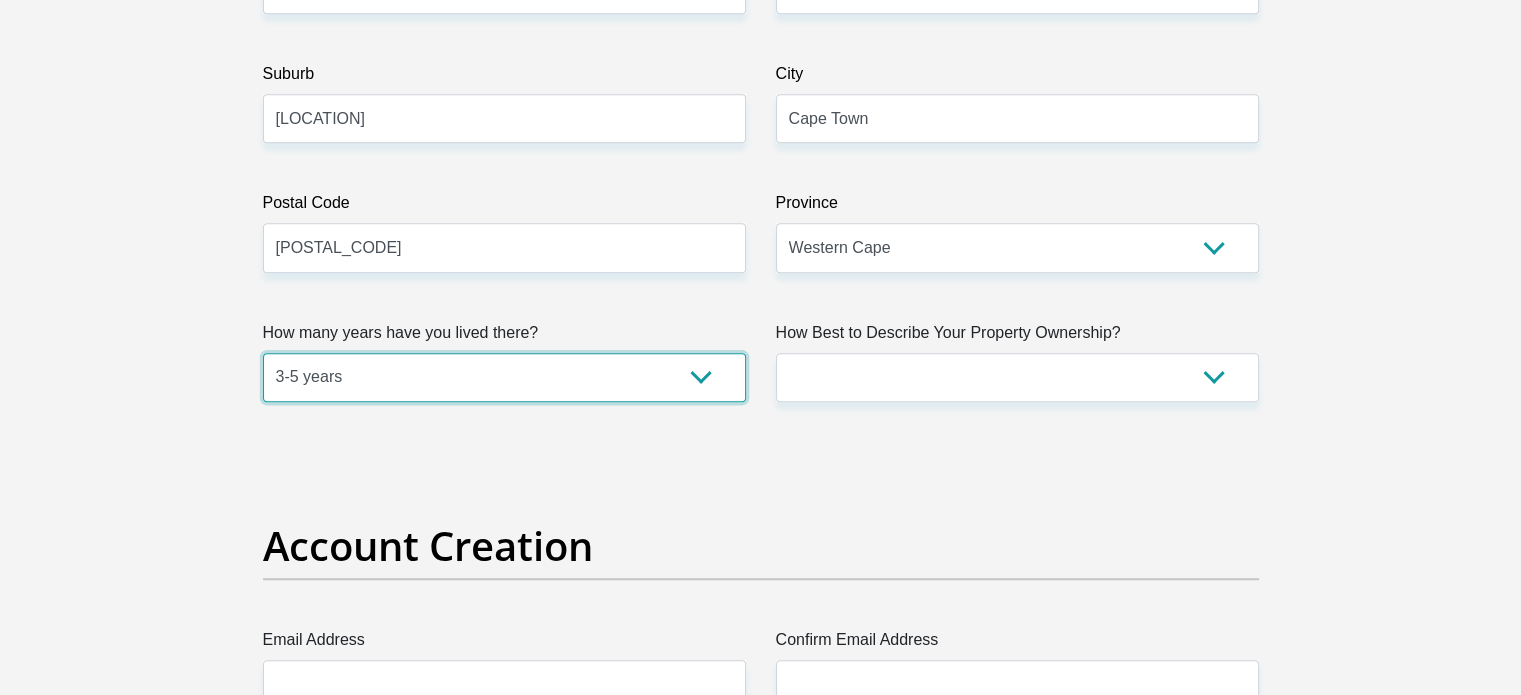 click on "less than 1 year
1-3 years
3-5 years
5+ years" at bounding box center [504, 377] 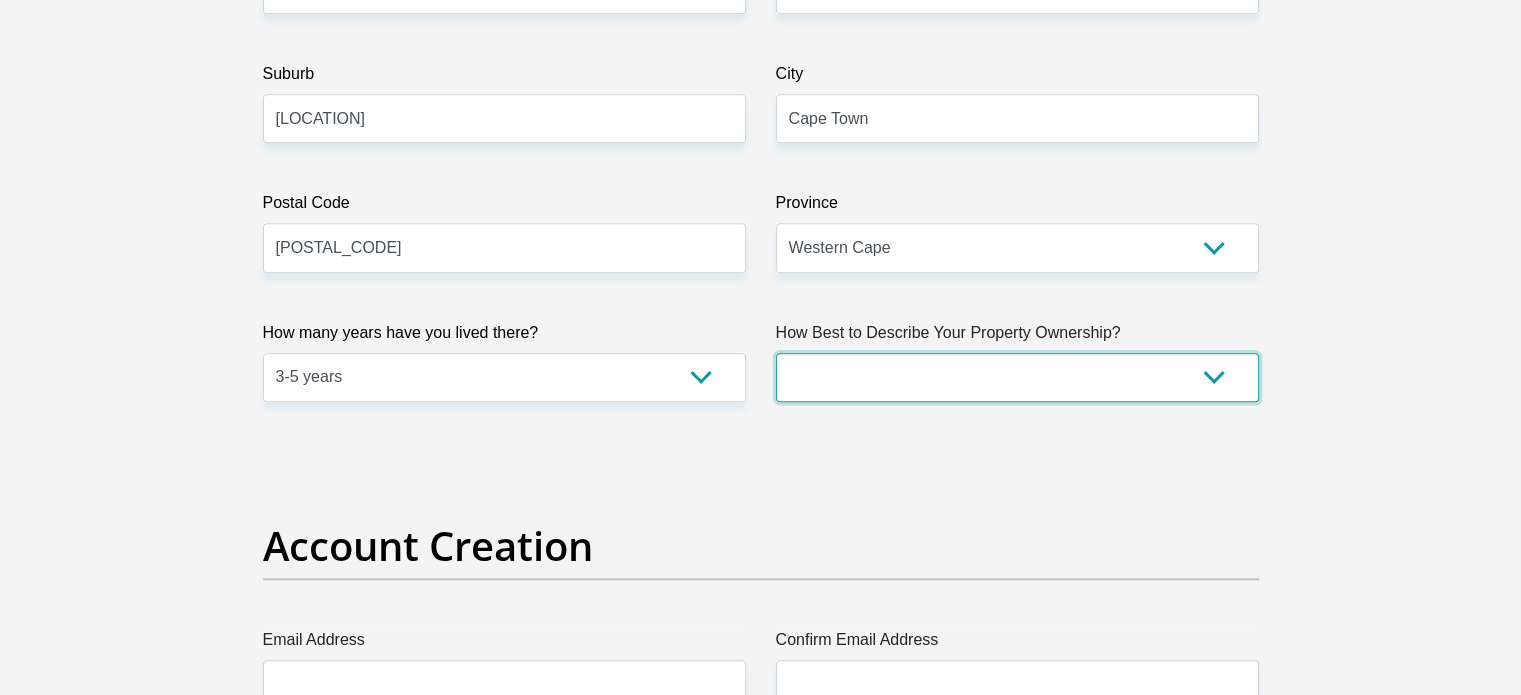 click on "Owned
Rented
Family Owned
Company Dwelling" at bounding box center [1017, 377] 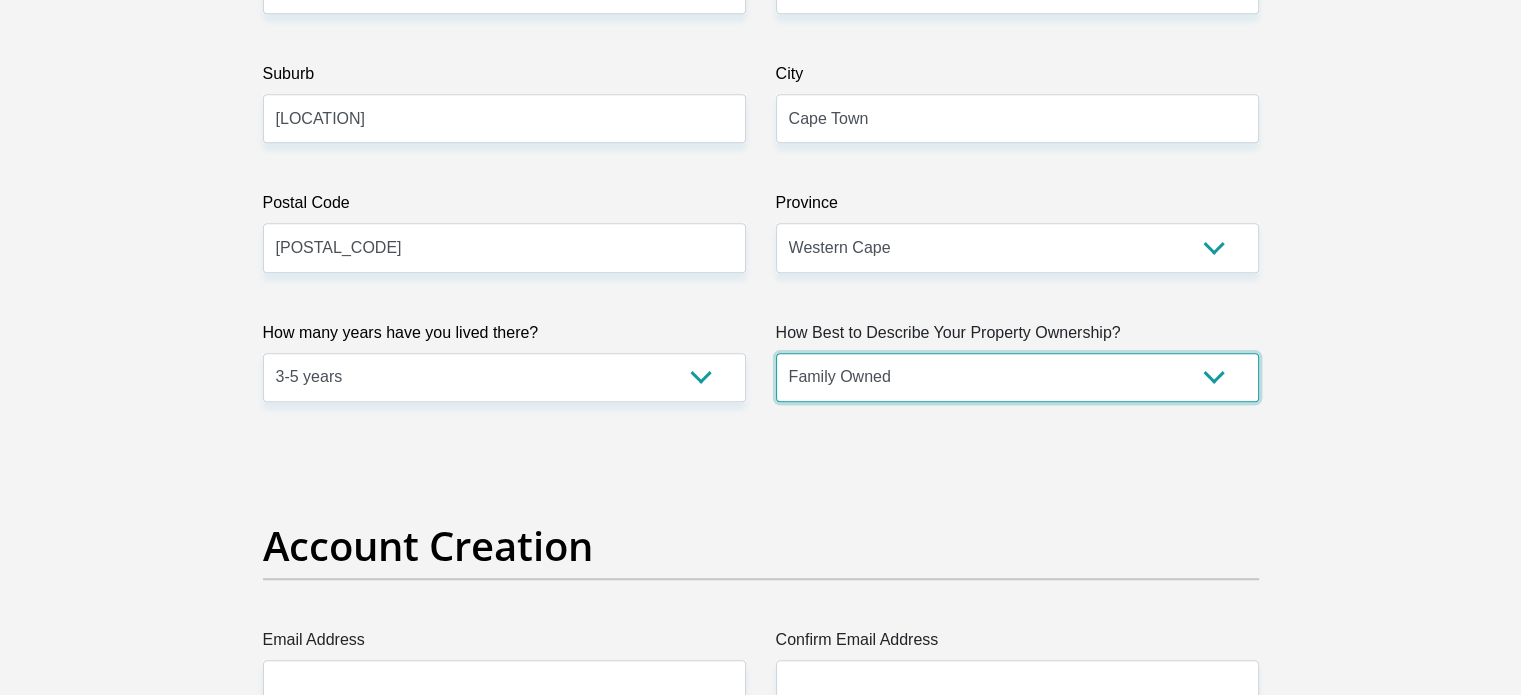 click on "Owned
Rented
Family Owned
Company Dwelling" at bounding box center [1017, 377] 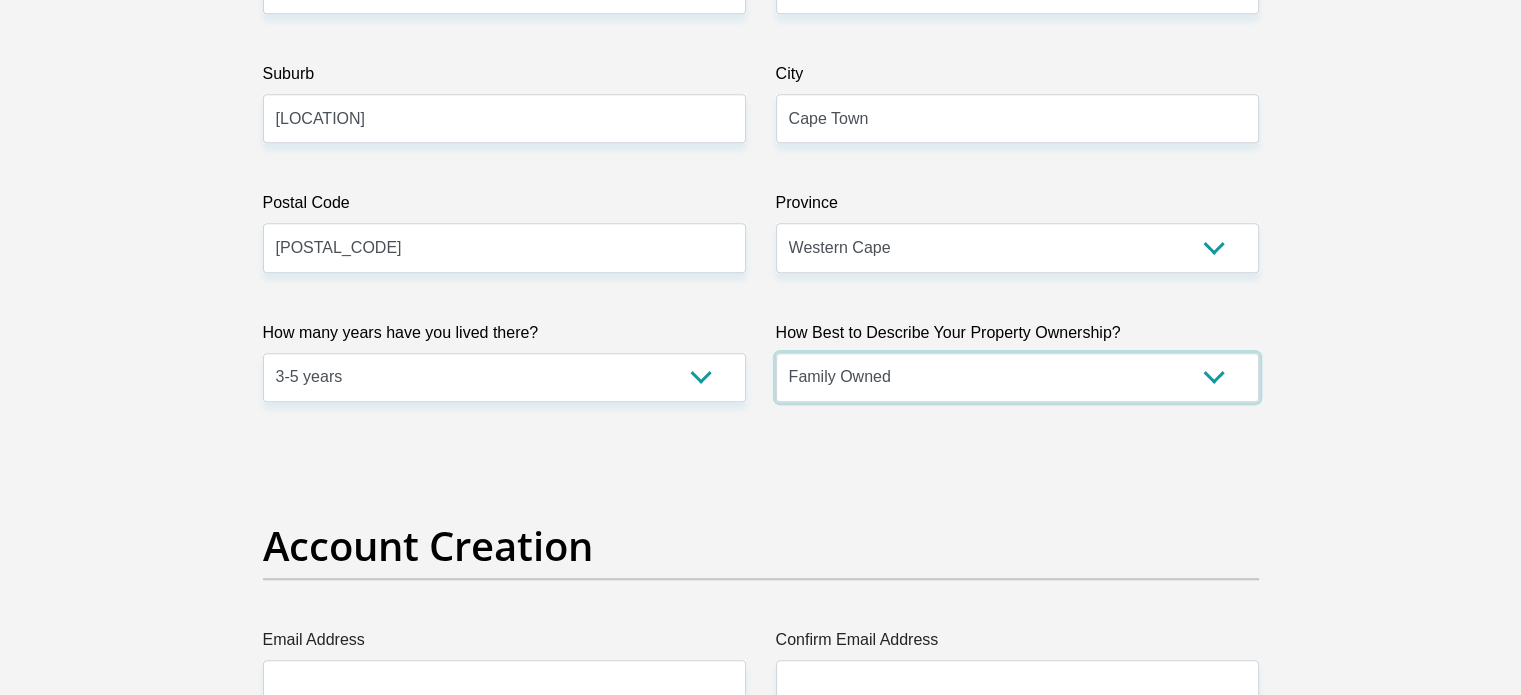 click on "Owned
Rented
Family Owned
Company Dwelling" at bounding box center [1017, 377] 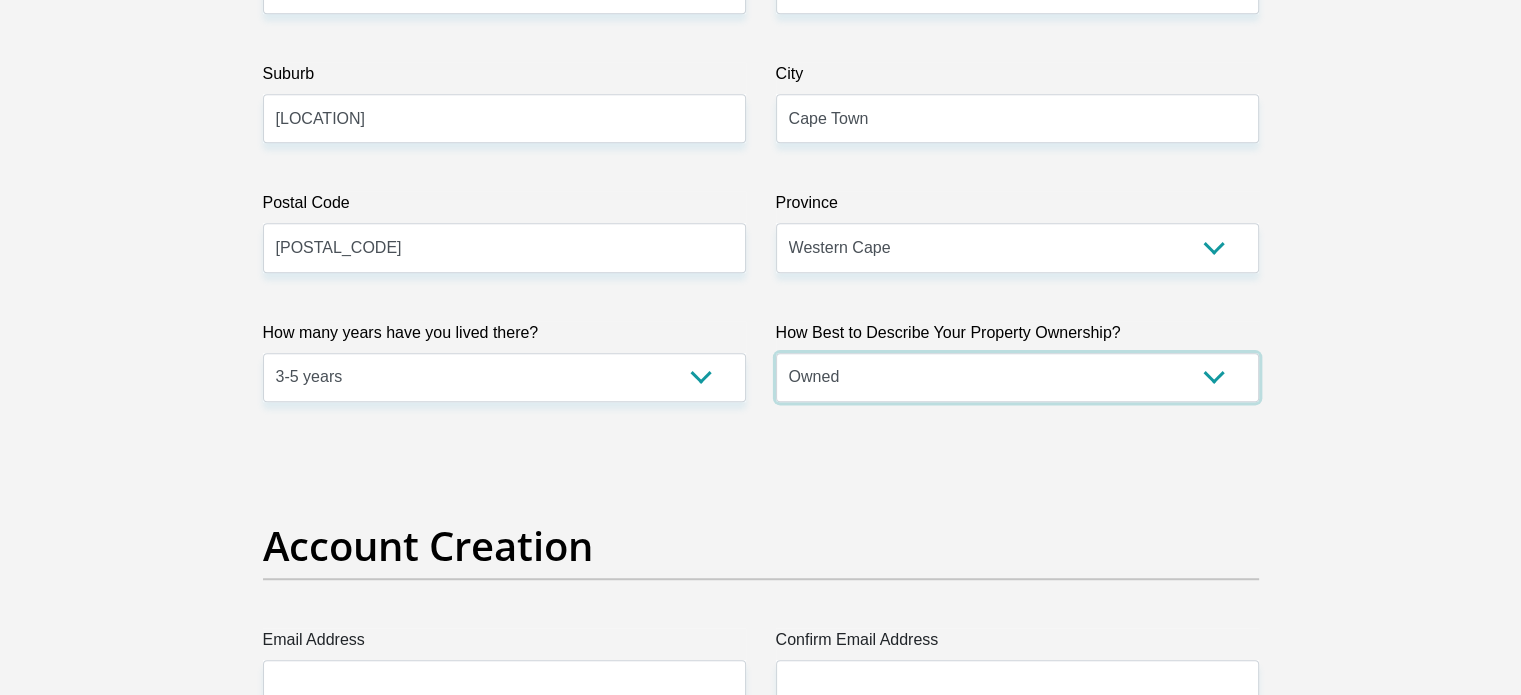 click on "Owned
Rented
Family Owned
Company Dwelling" at bounding box center [1017, 377] 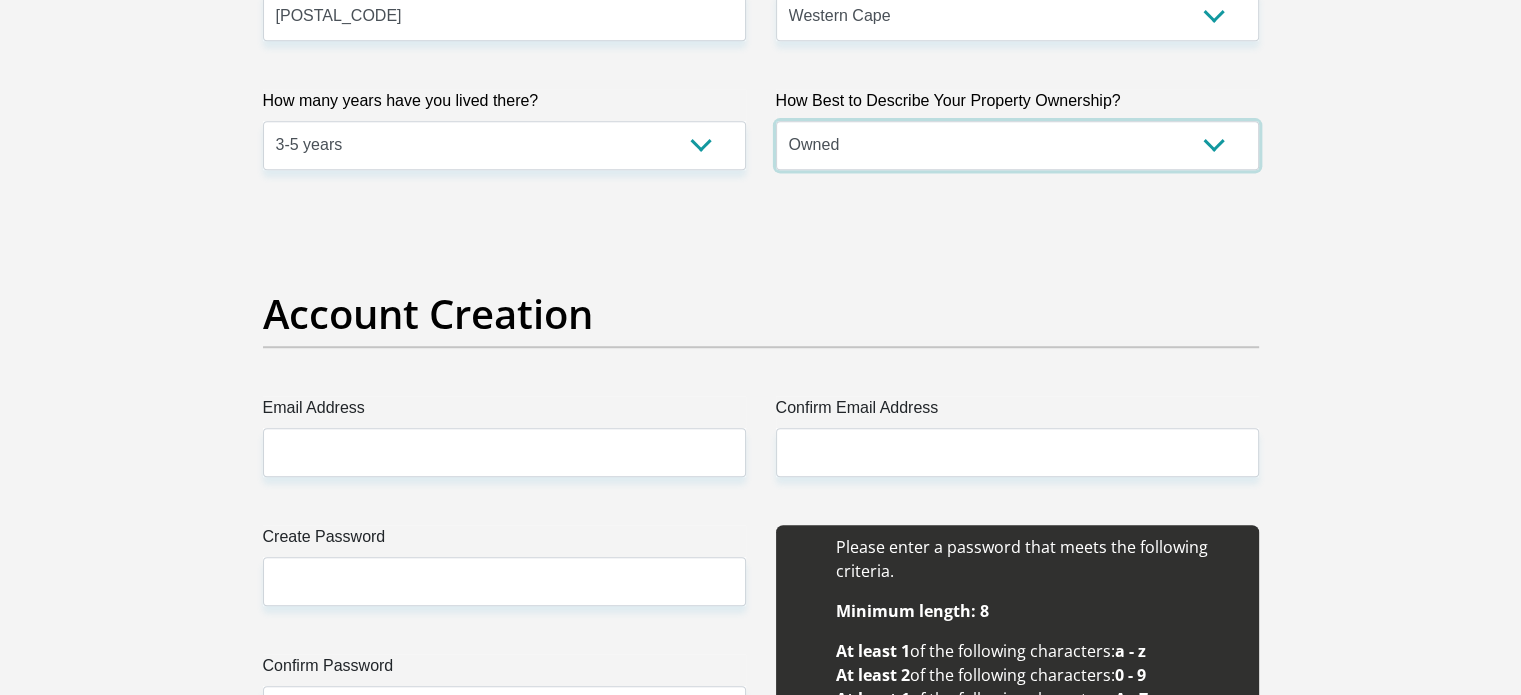 scroll, scrollTop: 1600, scrollLeft: 0, axis: vertical 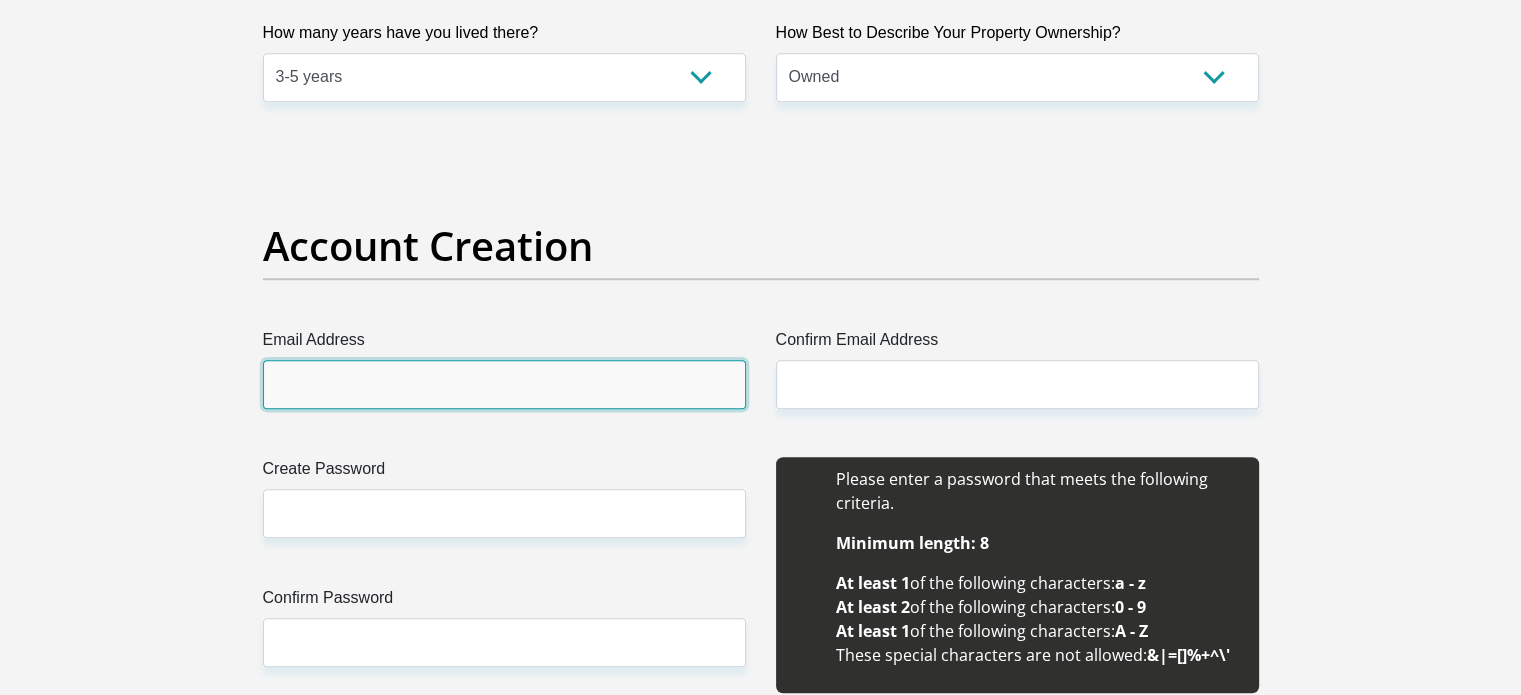 click on "Email Address" at bounding box center [504, 384] 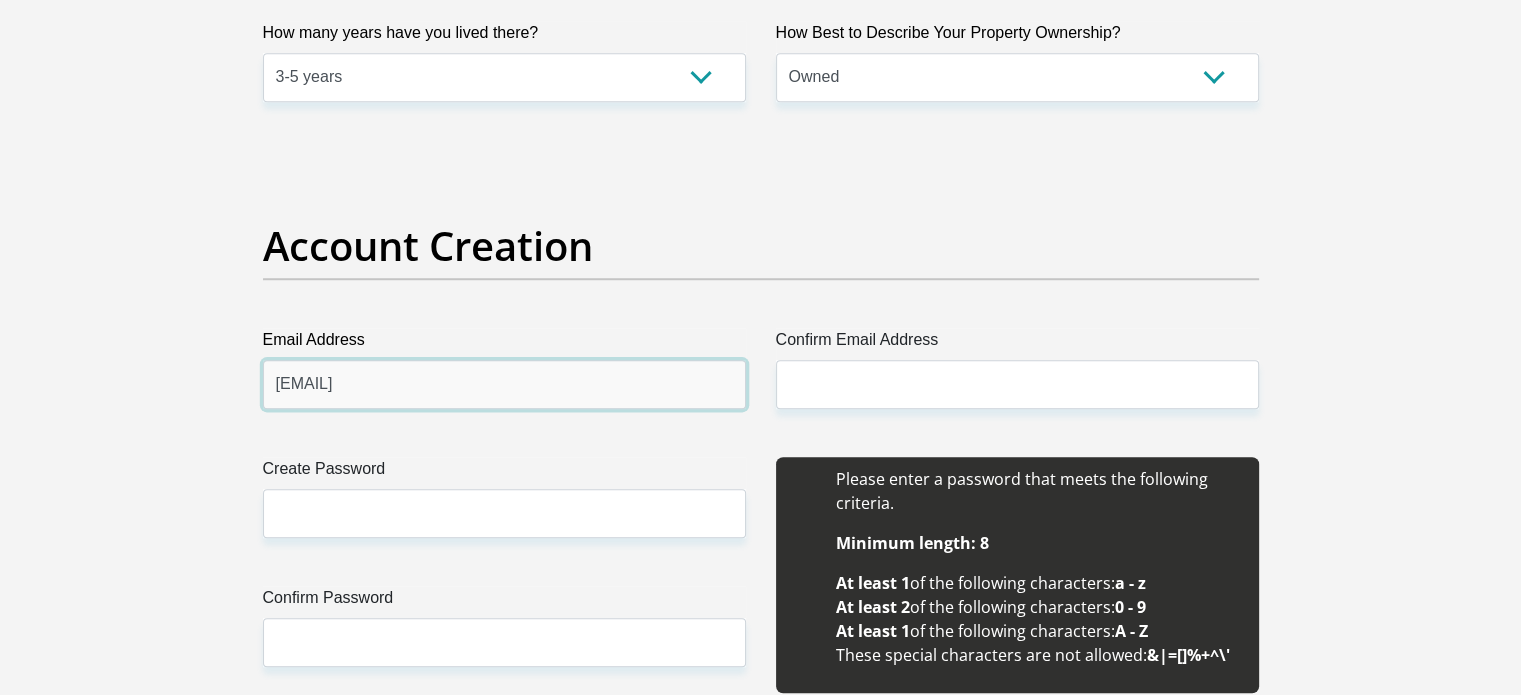 type on "[EMAIL]" 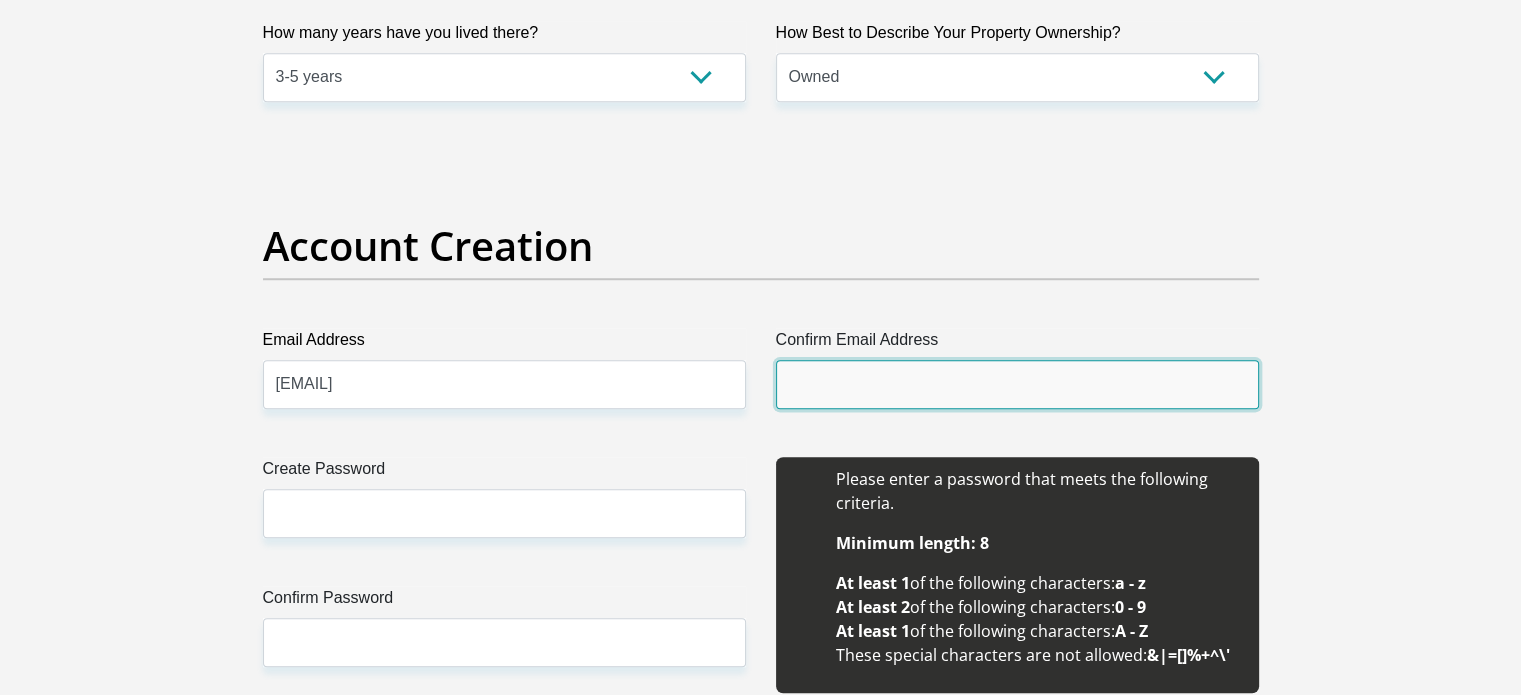 click on "Confirm Email Address" at bounding box center [1017, 384] 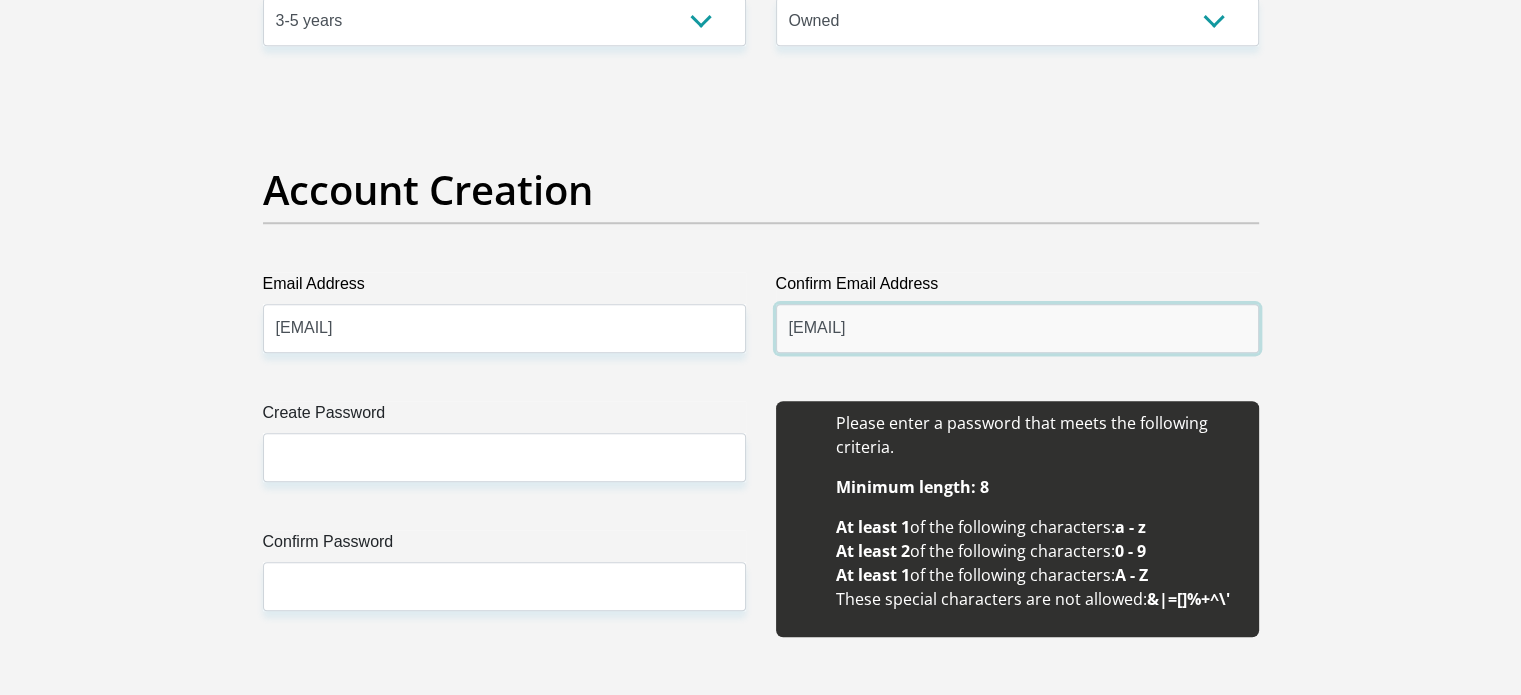 scroll, scrollTop: 1900, scrollLeft: 0, axis: vertical 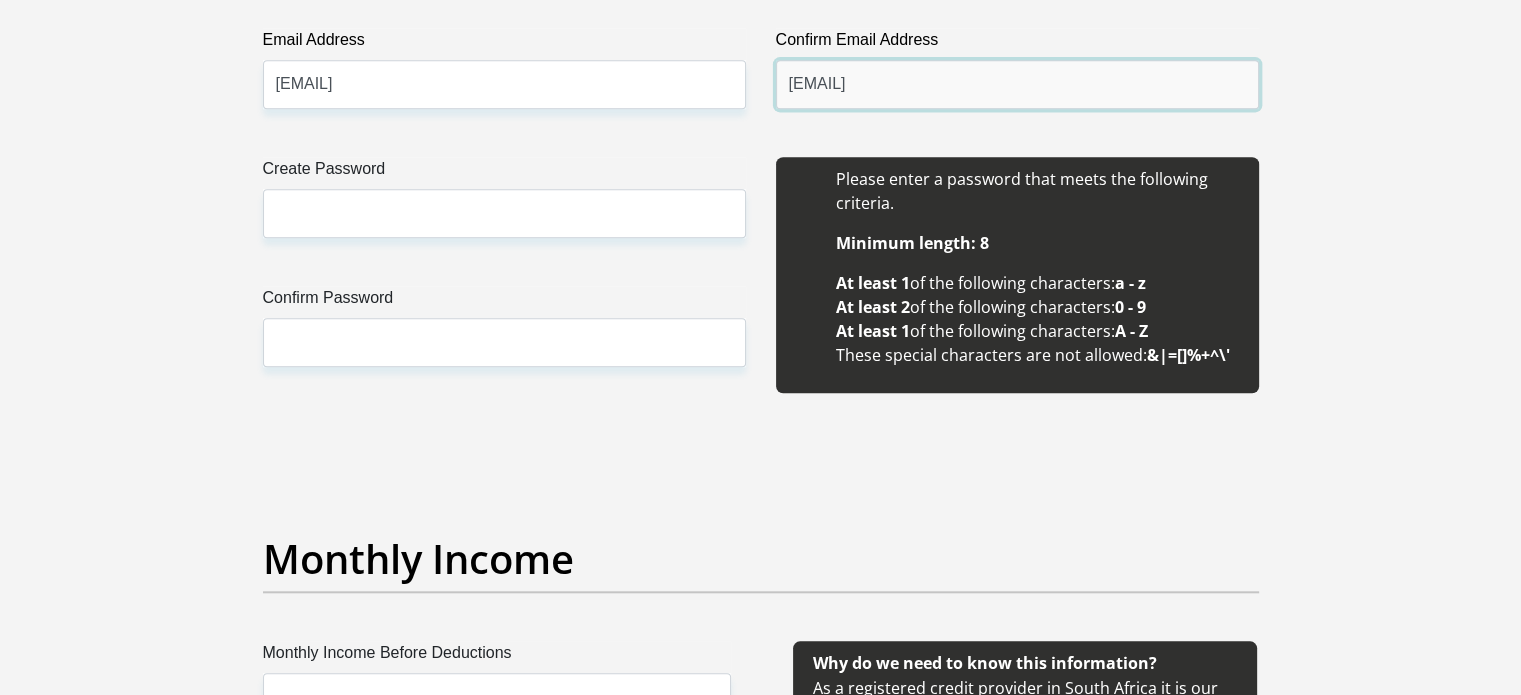 type on "[EMAIL]" 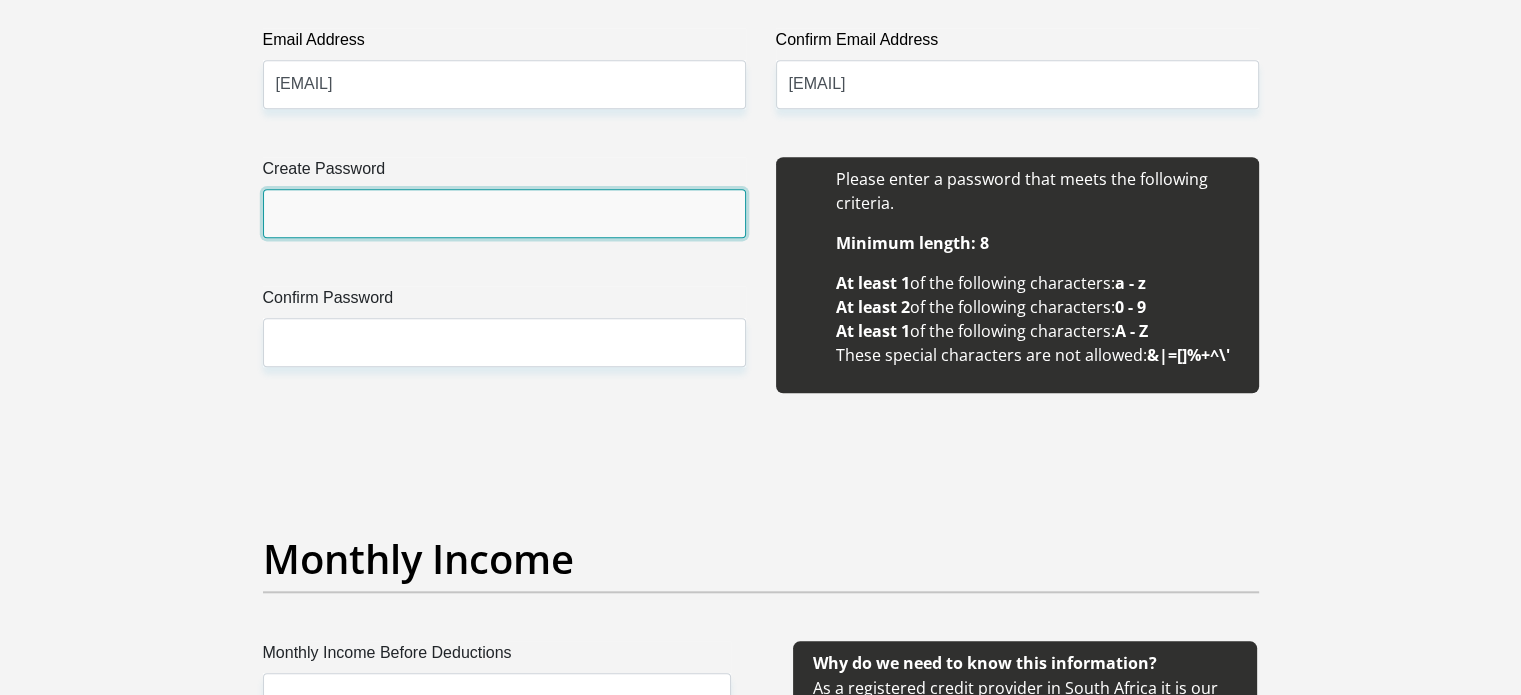 click on "Create Password" at bounding box center (504, 213) 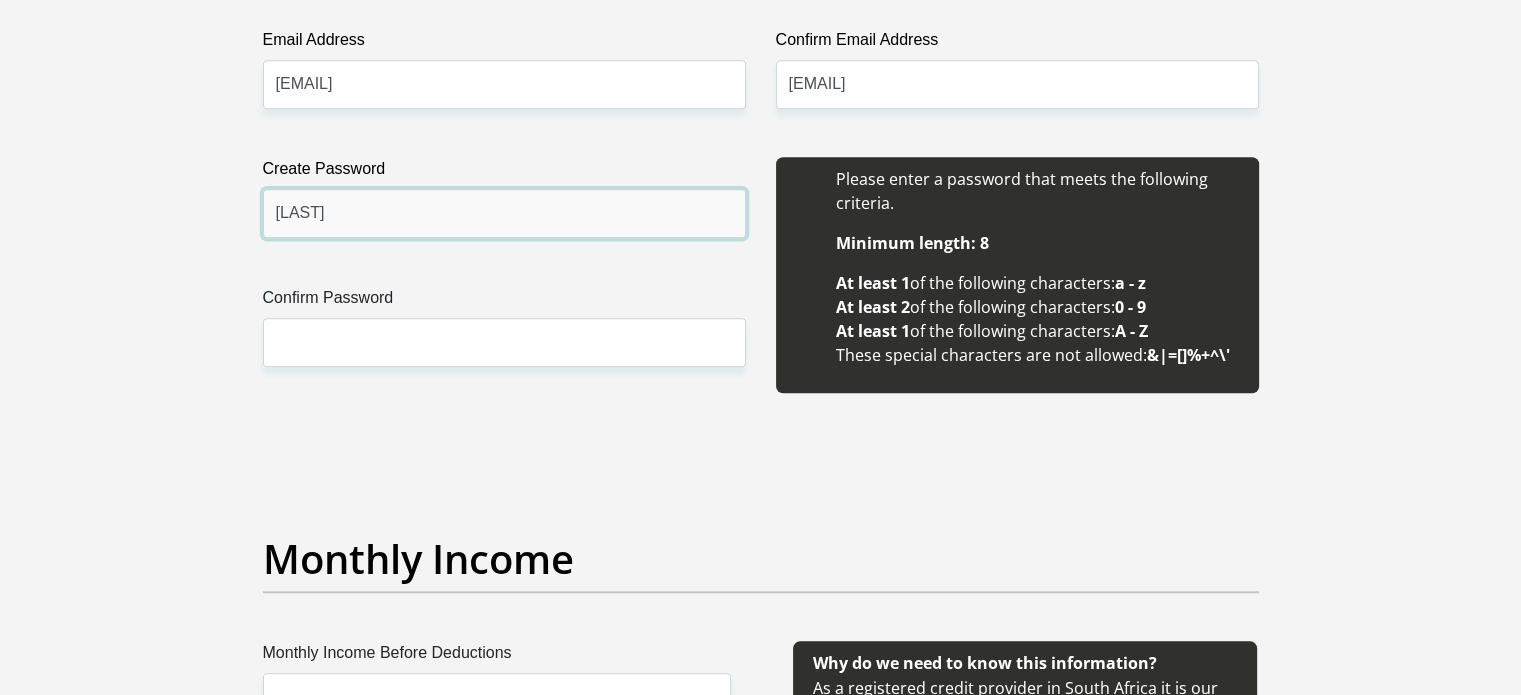type on "[LAST]" 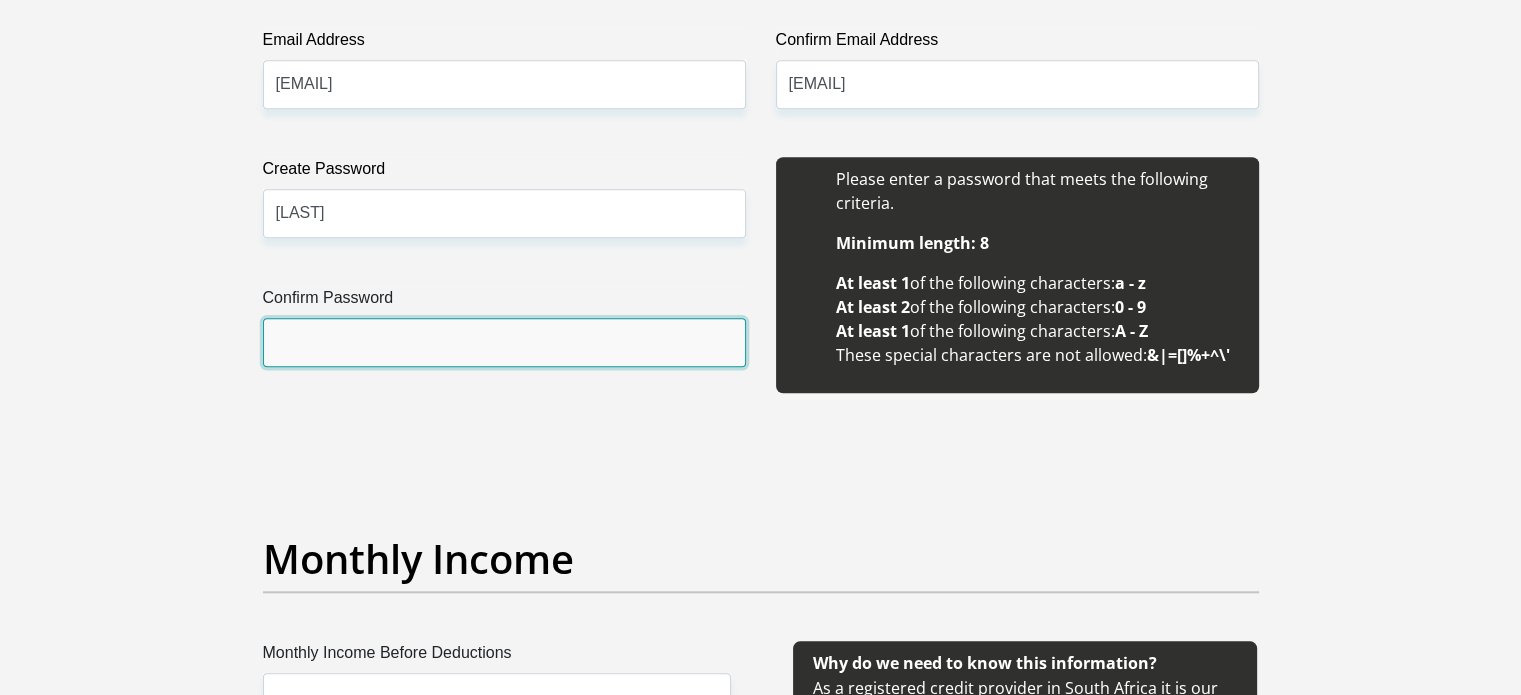 click on "Confirm Password" at bounding box center (504, 342) 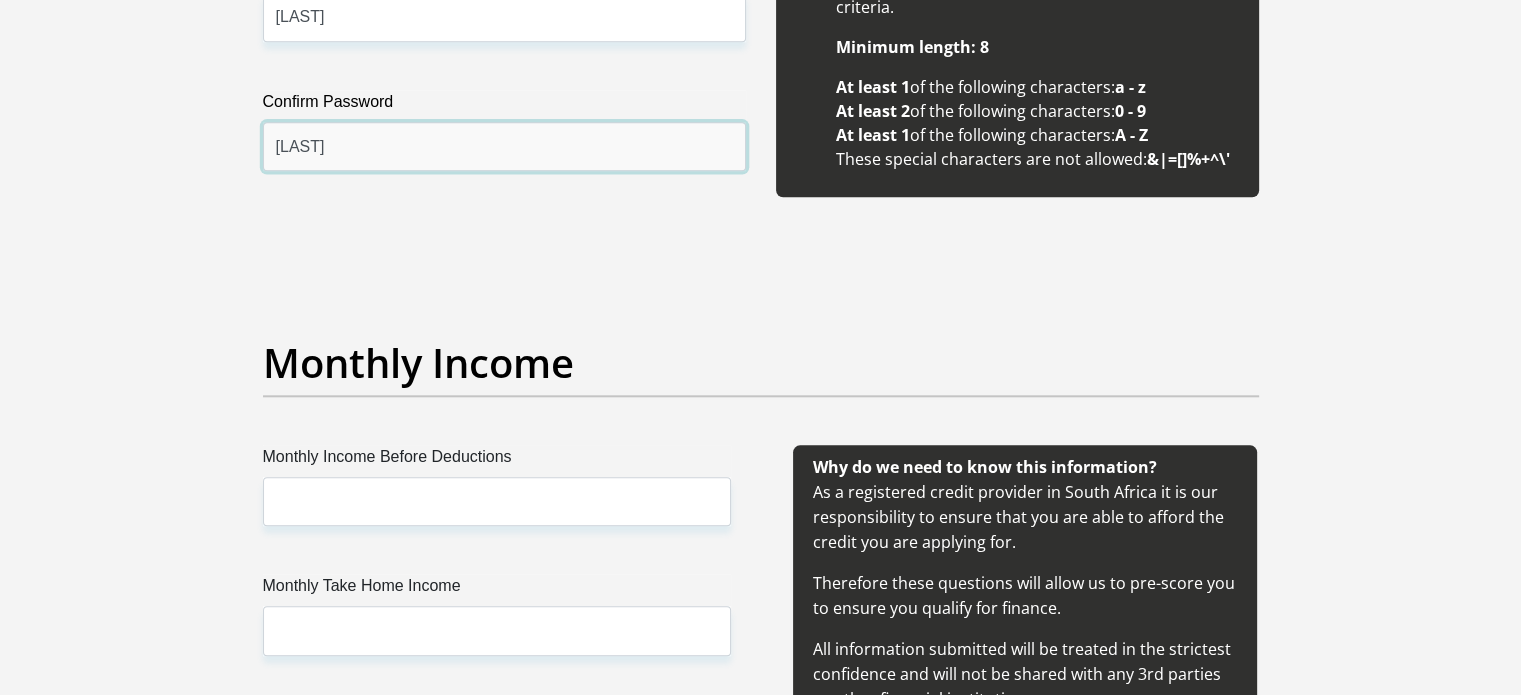 scroll, scrollTop: 2100, scrollLeft: 0, axis: vertical 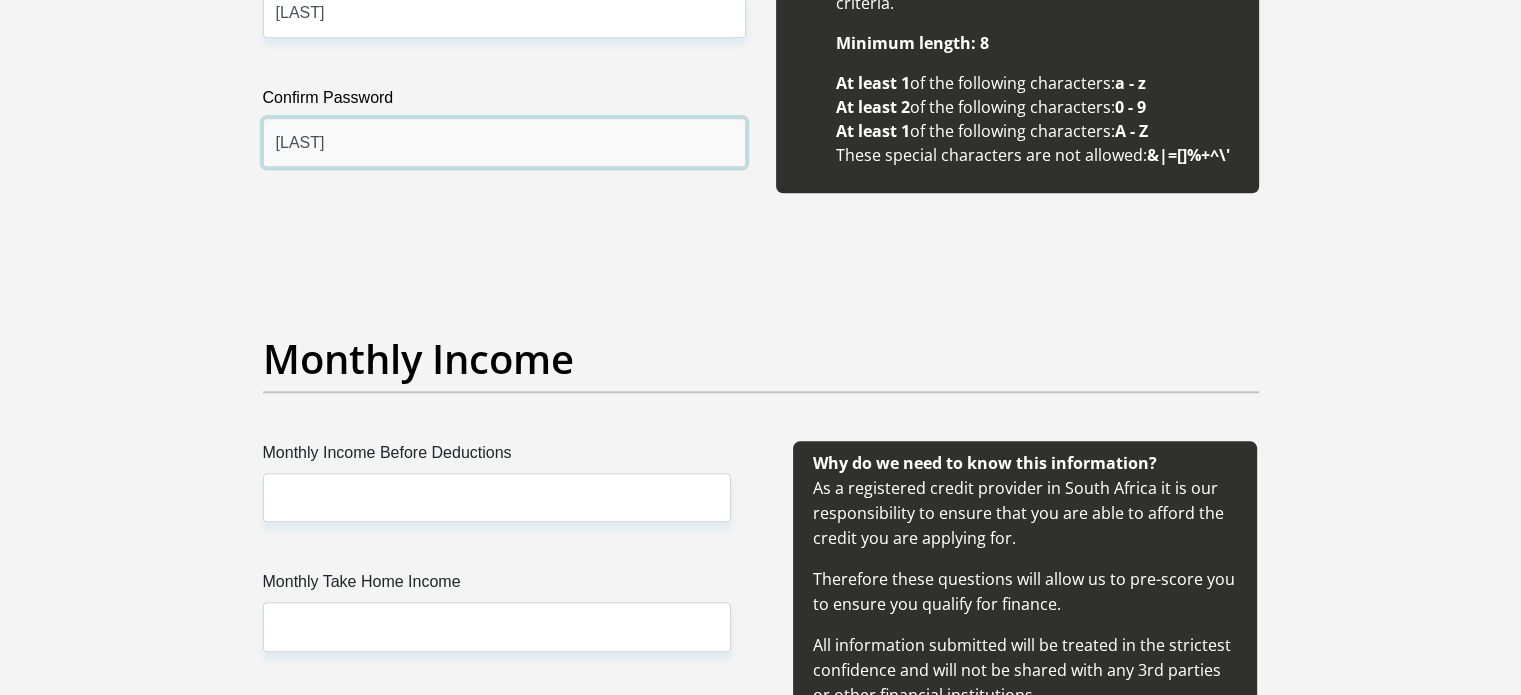 type on "[LAST]" 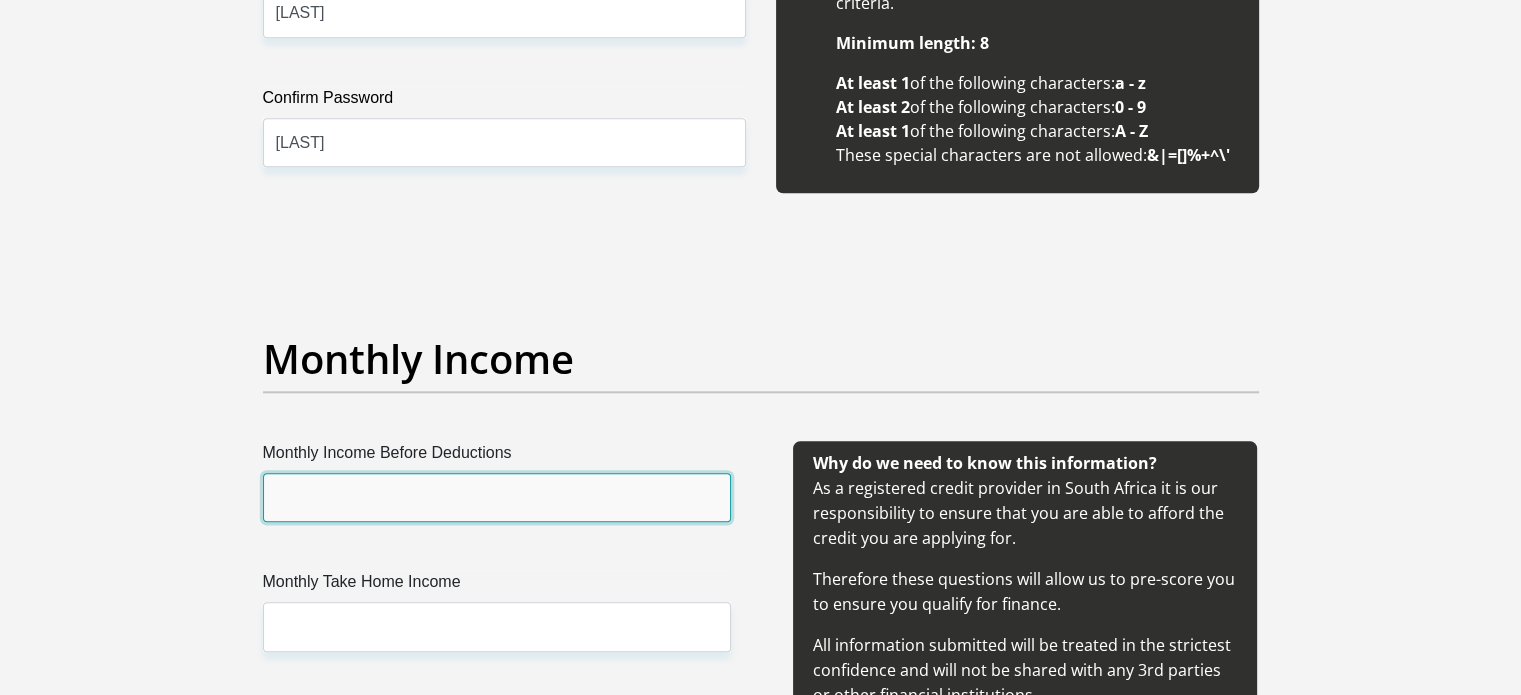 click on "Monthly Income Before Deductions" at bounding box center [497, 497] 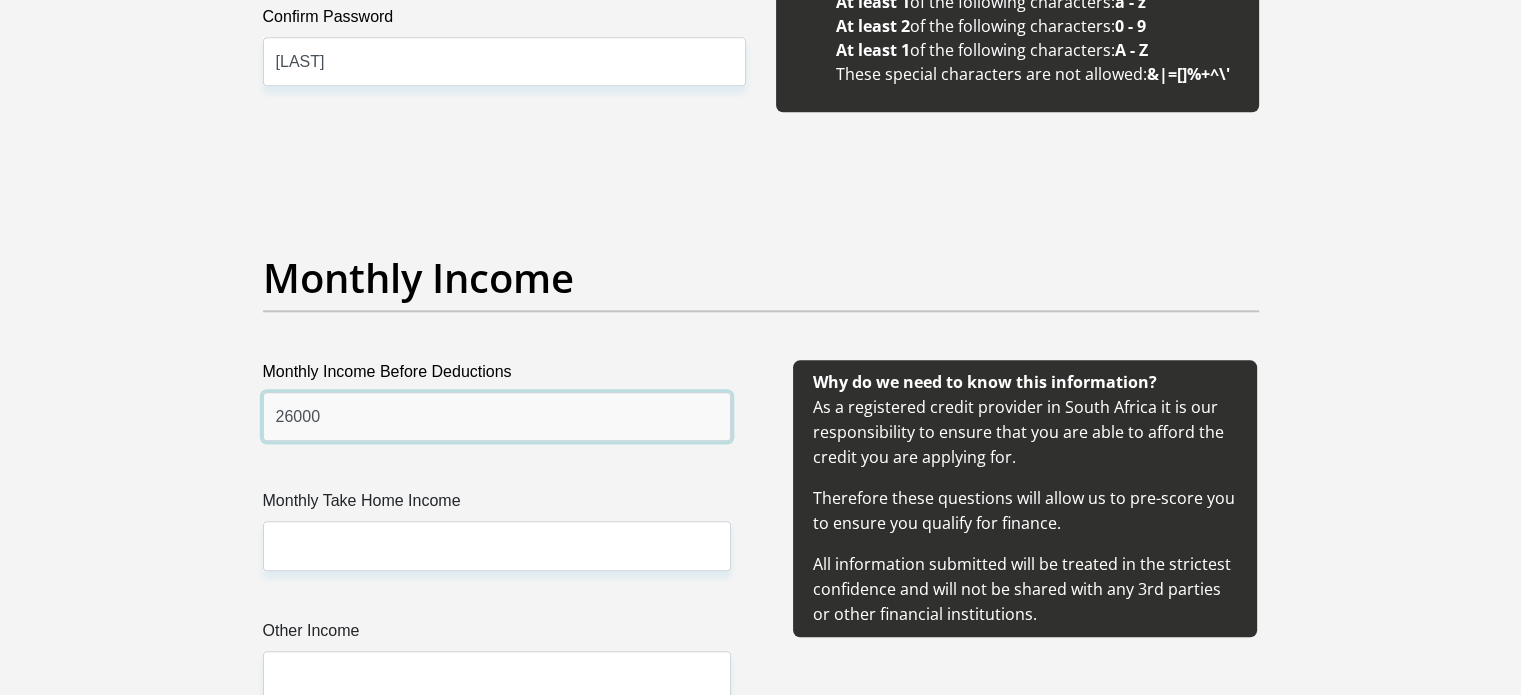 scroll, scrollTop: 2300, scrollLeft: 0, axis: vertical 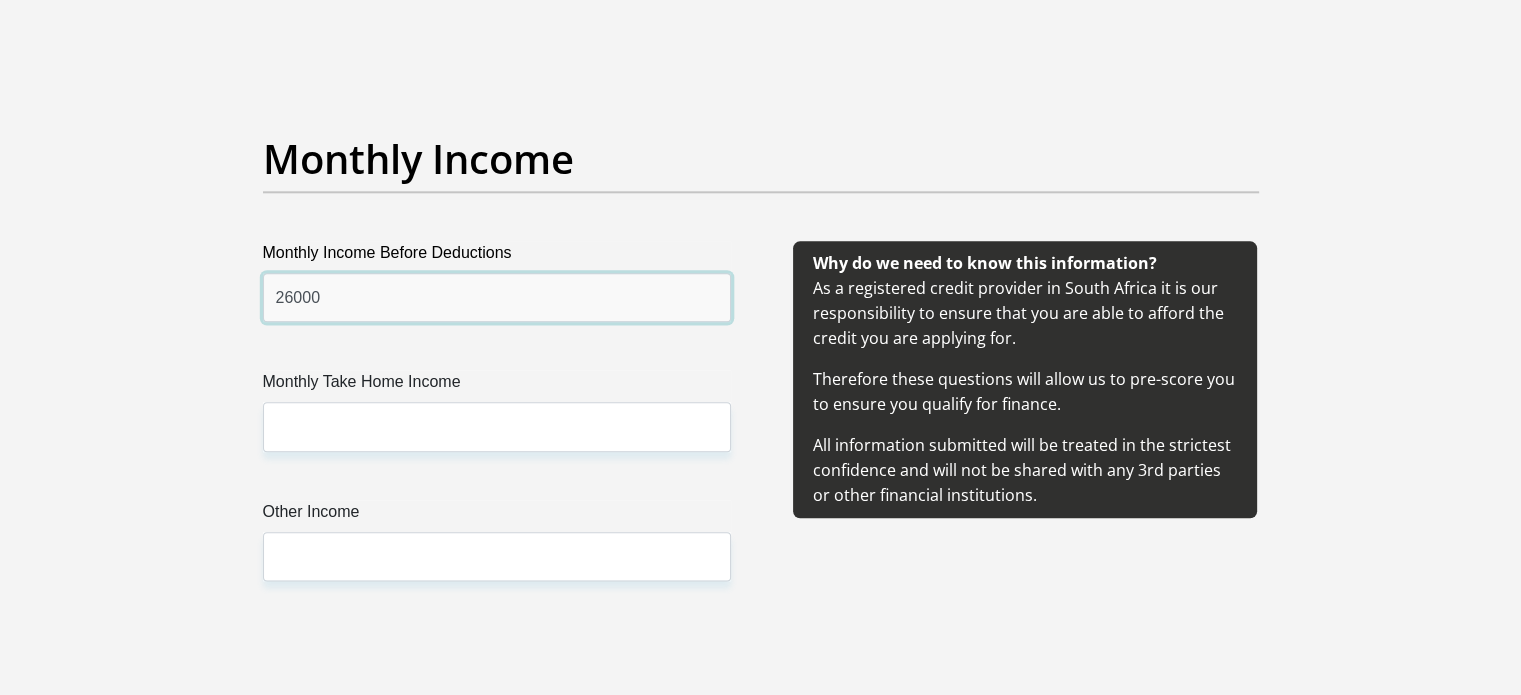 type on "26000" 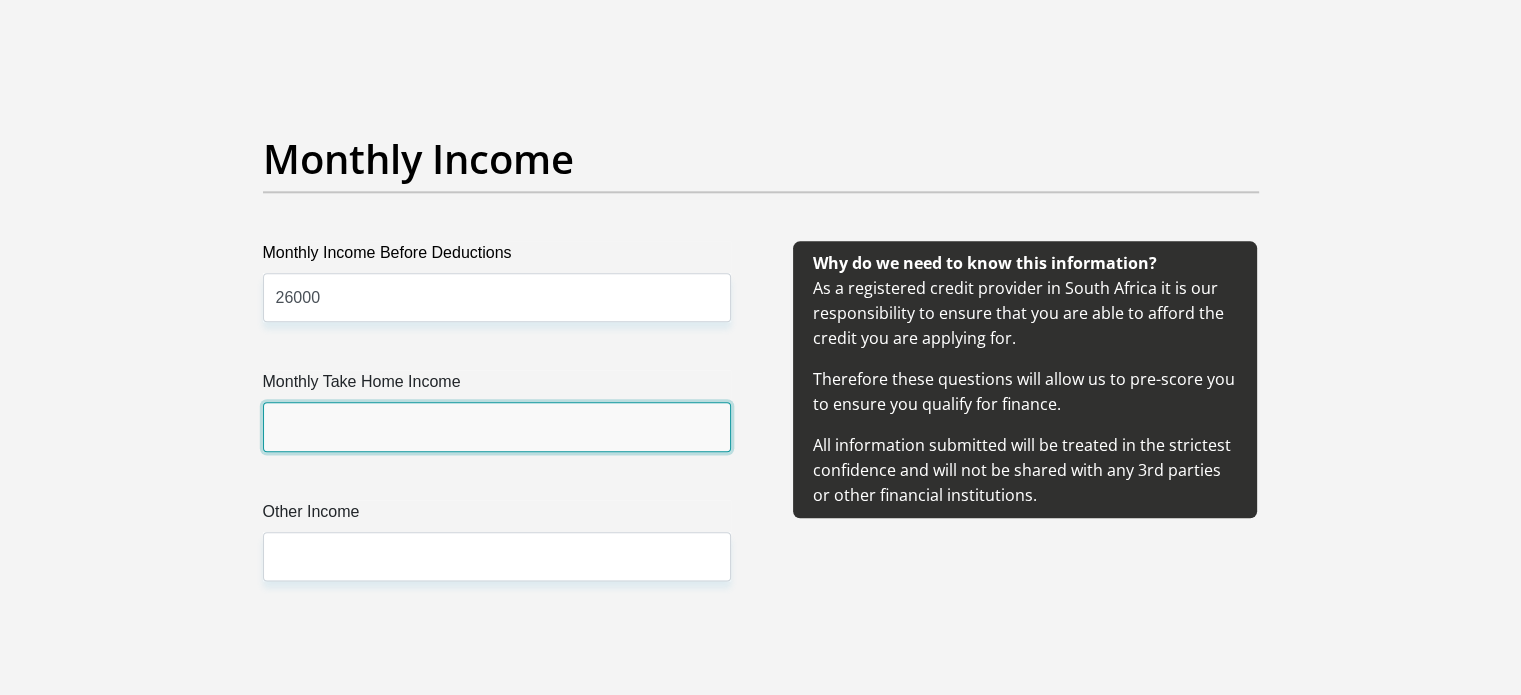 click on "Monthly Take Home Income" at bounding box center (497, 426) 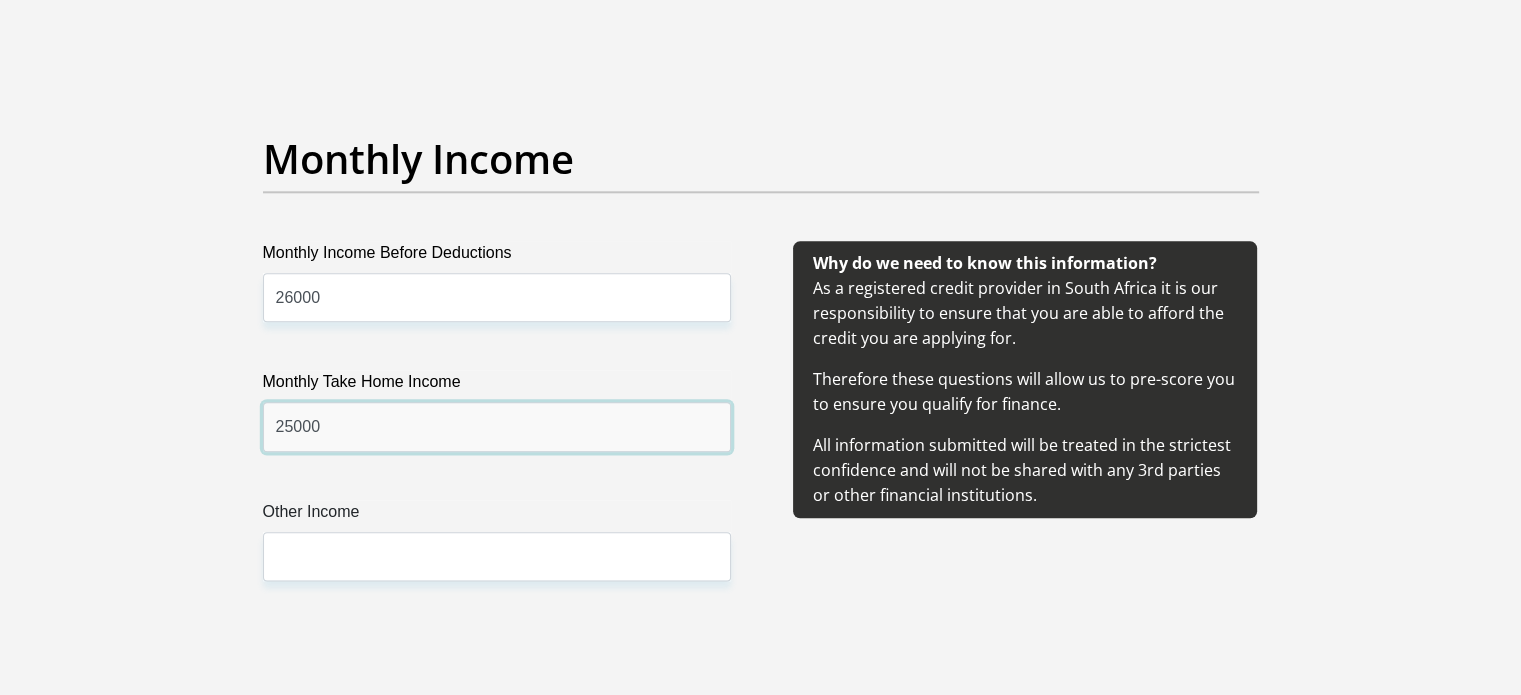 type on "25000" 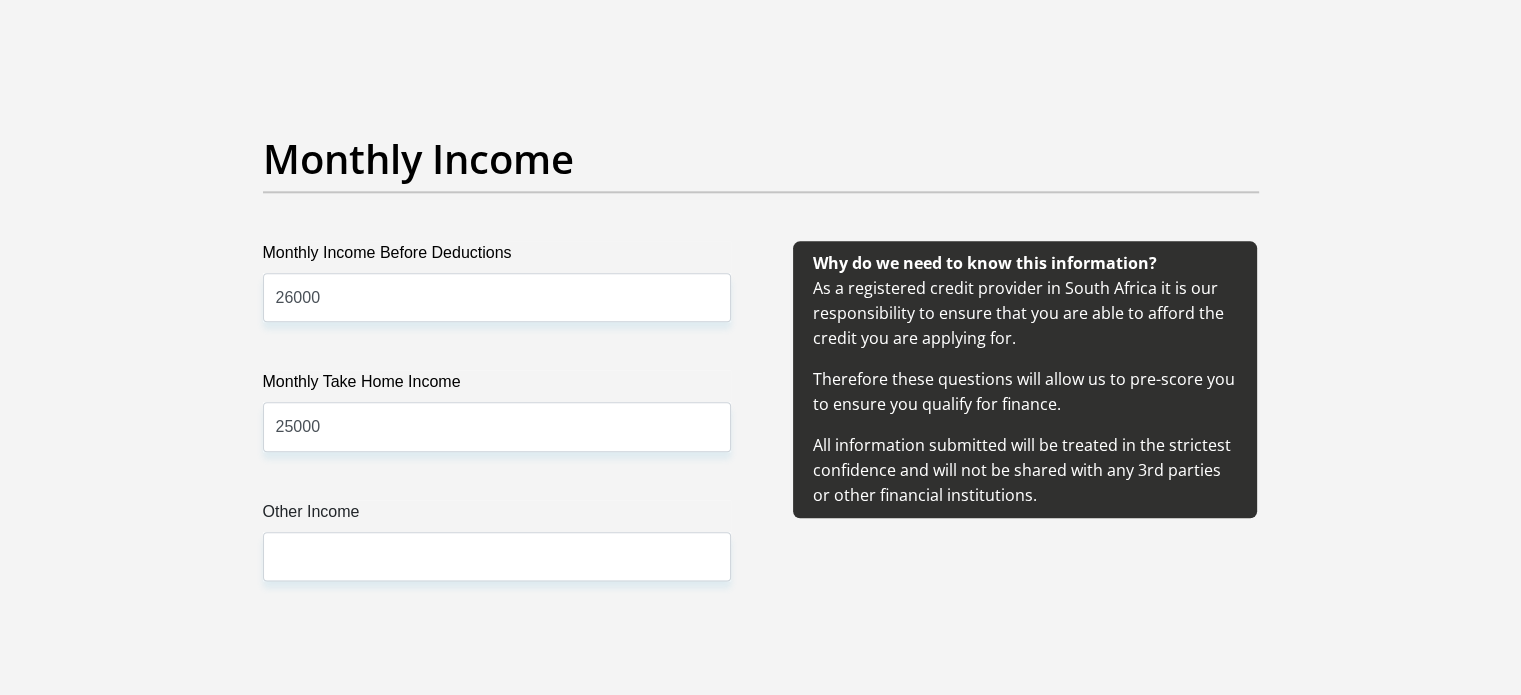 click on "Monthly Income" at bounding box center [761, 159] 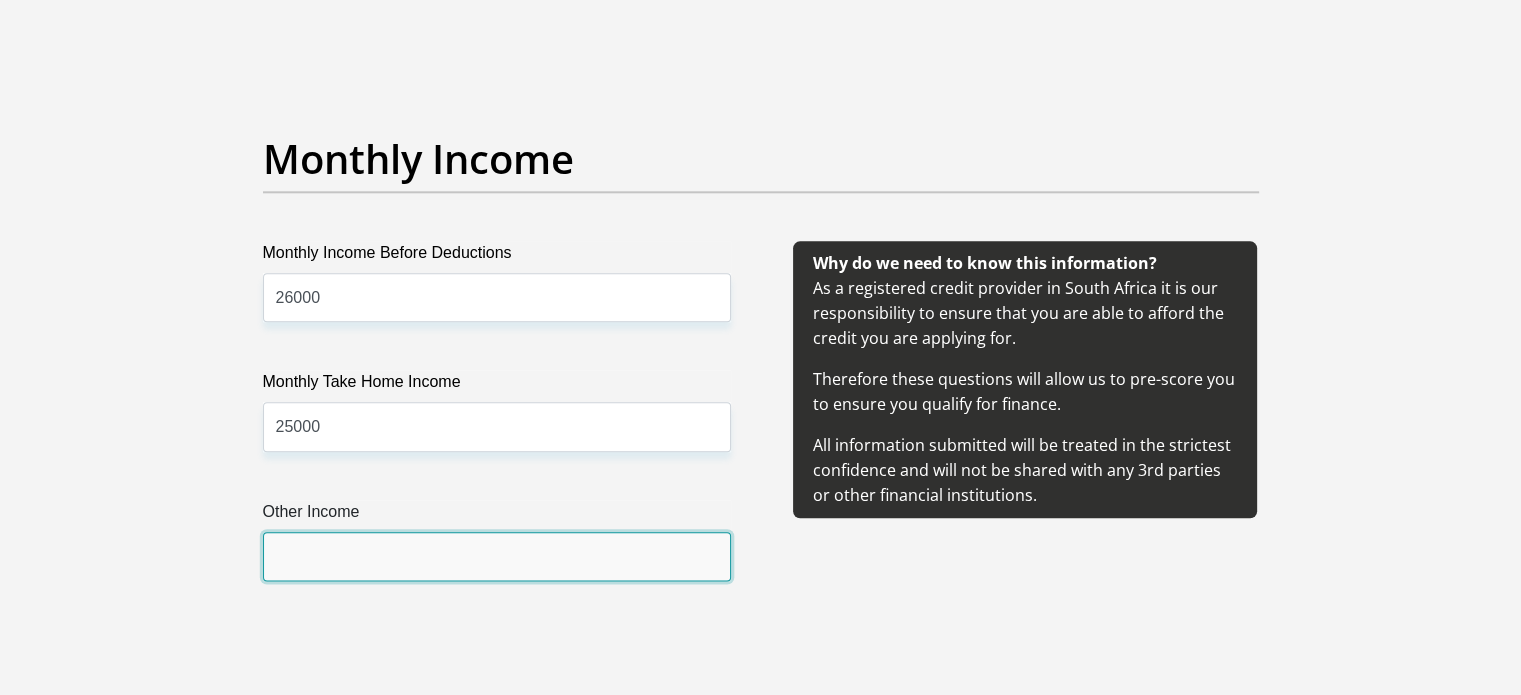 click on "Other Income" at bounding box center [497, 556] 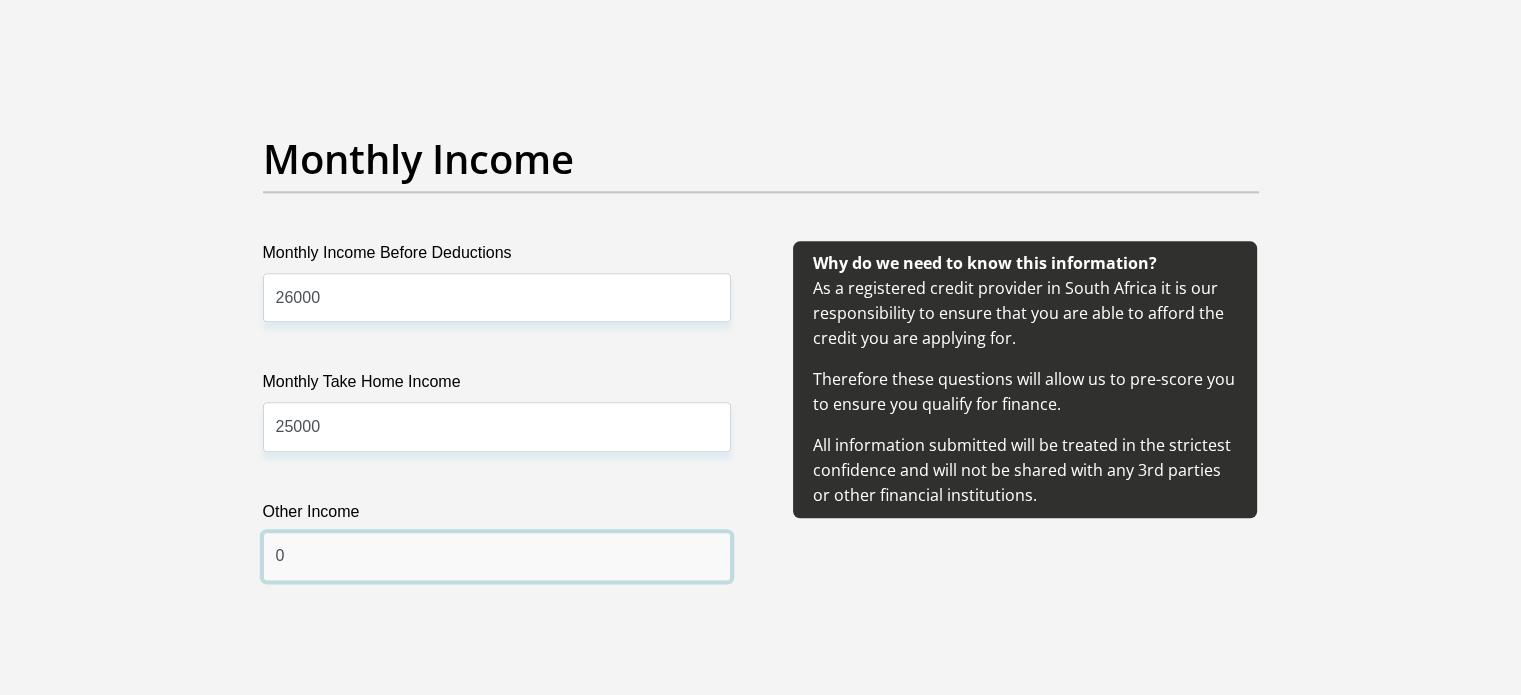 type on "0" 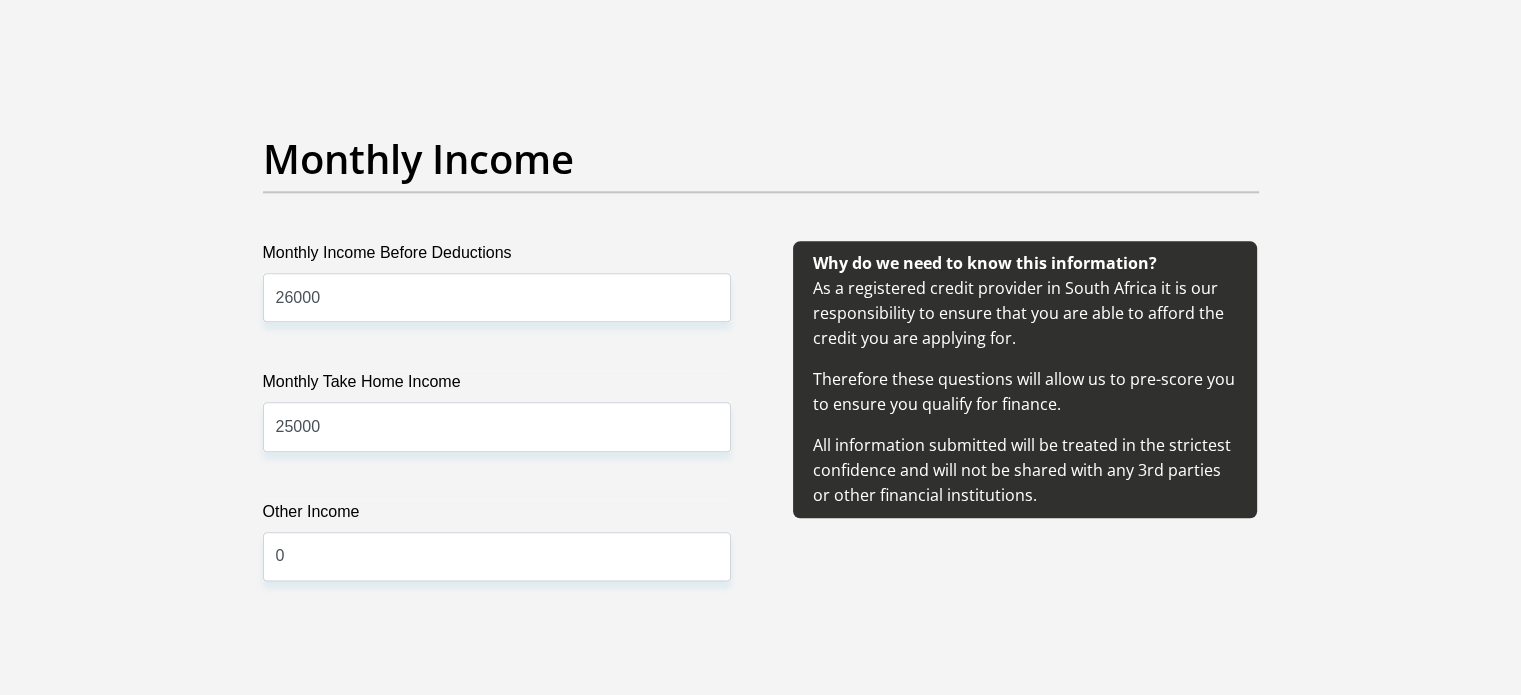 click on "Why do we need to know this information?
As a registered credit provider in South Africa it is our responsibility
to ensure that you are able to afford the credit you are applying for.
Therefore these questions will allow us to pre-score you to ensure you qualify for finance.
All information submitted will be treated in the strictest confidence
and will not be shared with any 3rd parties or other financial institutions." at bounding box center [1025, 435] 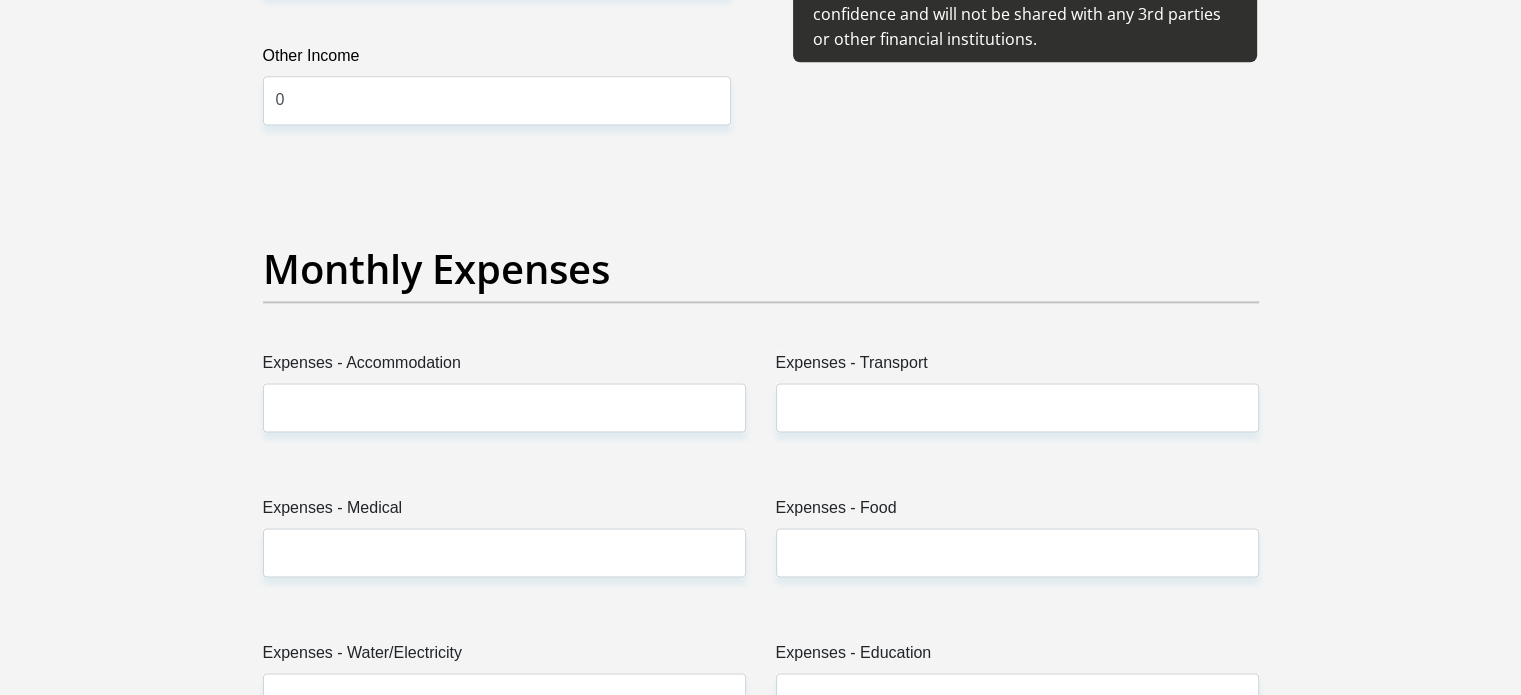 scroll, scrollTop: 2800, scrollLeft: 0, axis: vertical 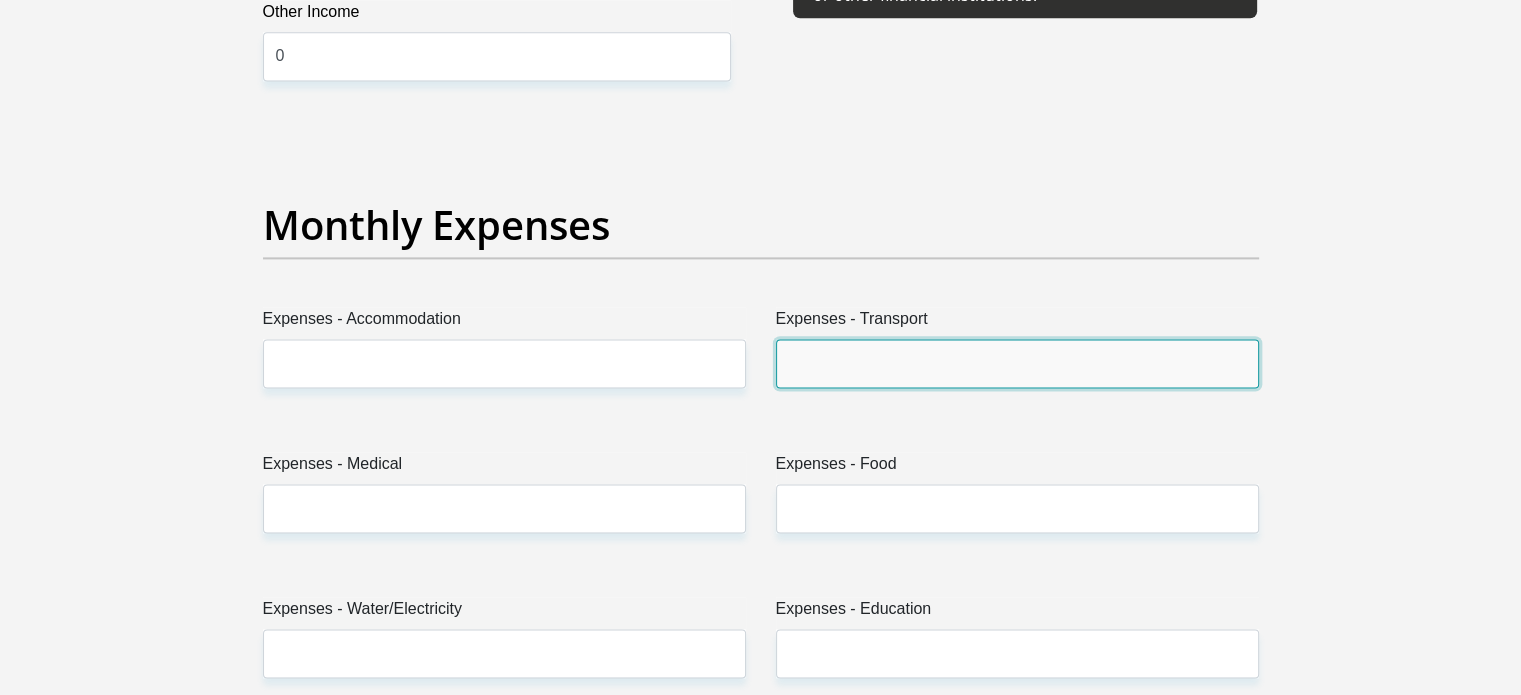 click on "Expenses - Transport" at bounding box center (1017, 363) 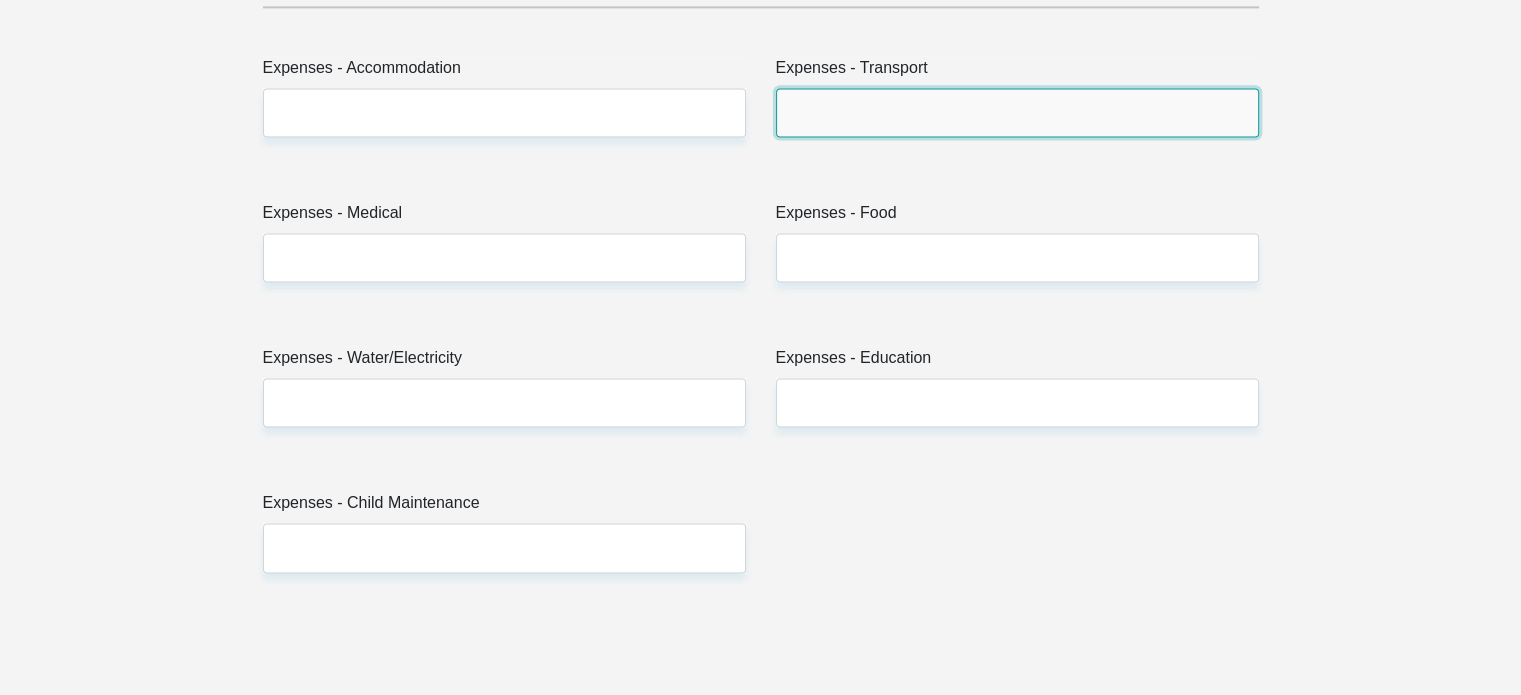 scroll, scrollTop: 3000, scrollLeft: 0, axis: vertical 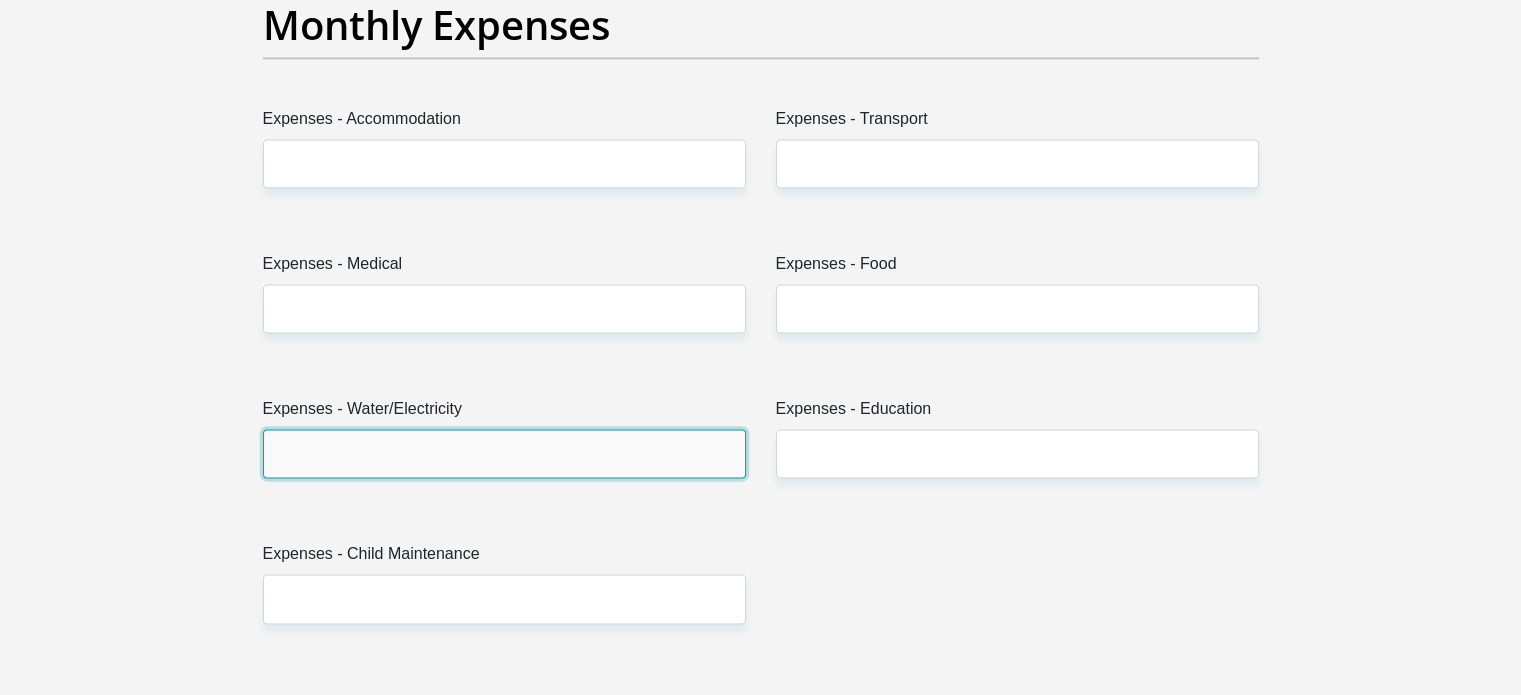 click on "Expenses - Water/Electricity" at bounding box center [504, 453] 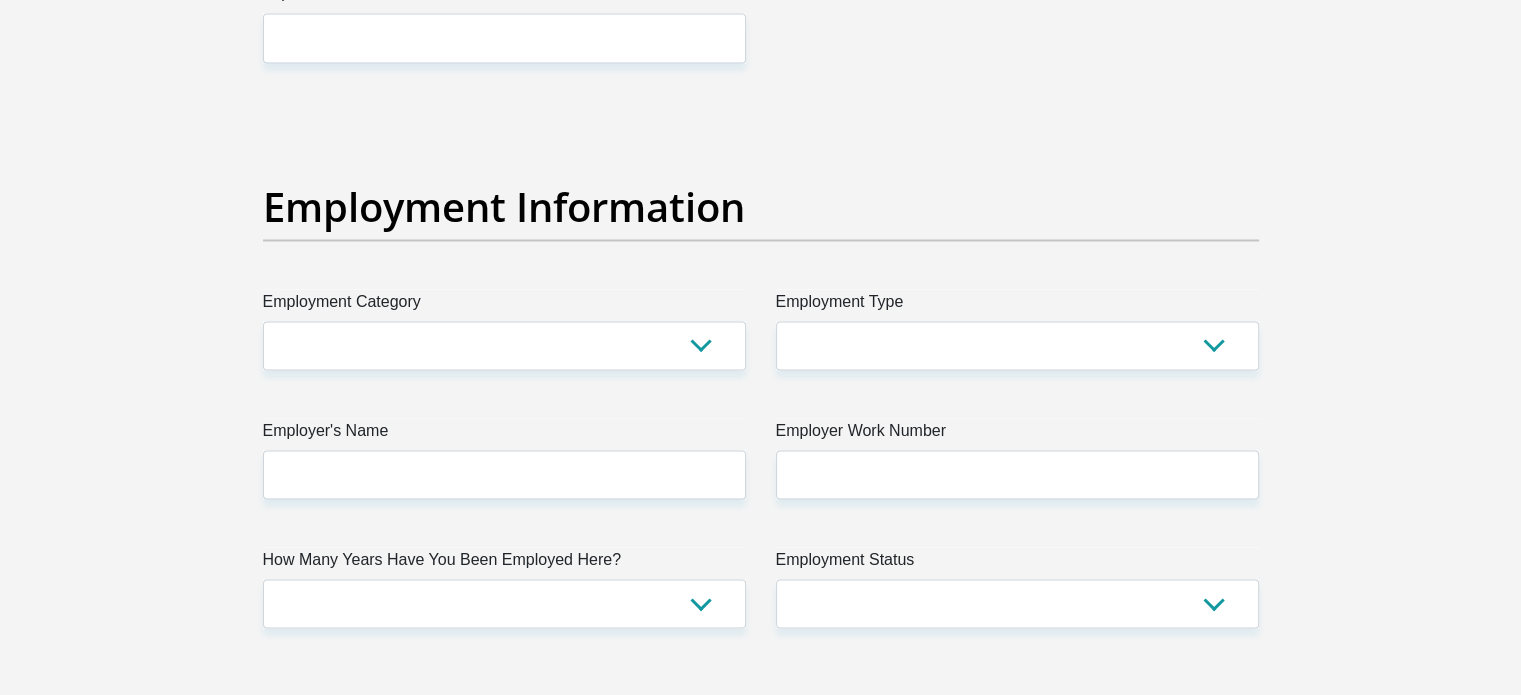 scroll, scrollTop: 3600, scrollLeft: 0, axis: vertical 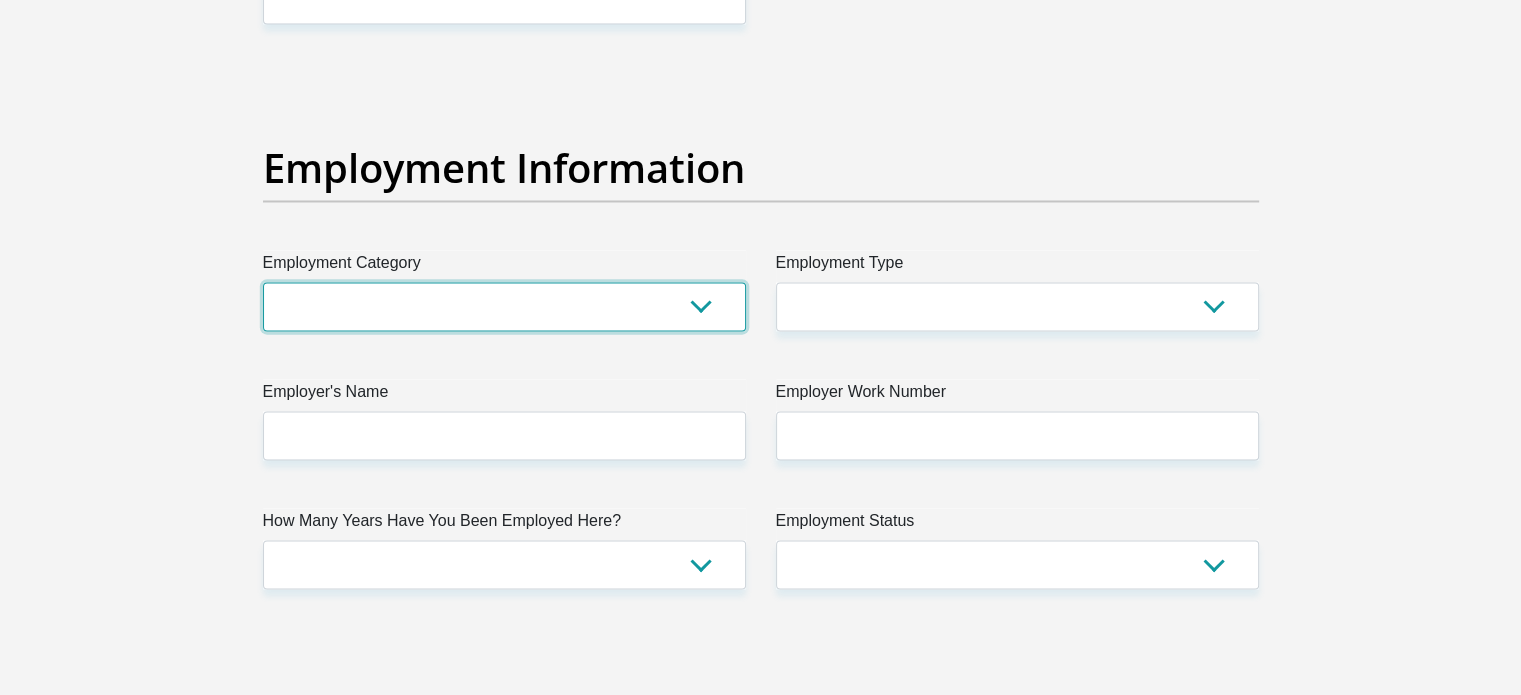 click on "AGRICULTURE
ALCOHOL & TOBACCO
CONSTRUCTION MATERIALS
METALLURGY
EQUIPMENT FOR RENEWABLE ENERGY
SPECIALIZED CONTRACTORS
CAR
GAMING (INCL. INTERNET
OTHER WHOLESALE
UNLICENSED PHARMACEUTICALS
CURRENCY EXCHANGE HOUSES
OTHER FINANCIAL INSTITUTIONS & INSURANCE
REAL ESTATE AGENTS
OIL & GAS
OTHER MATERIALS (E.G. IRON ORE)
PRECIOUS STONES & PRECIOUS METALS
POLITICAL ORGANIZATIONS
RELIGIOUS ORGANIZATIONS(NOT SECTS)
ACTI. HAVING BUSINESS DEAL WITH PUBLIC ADMINISTRATION
LAUNDROMATS" at bounding box center (504, 306) 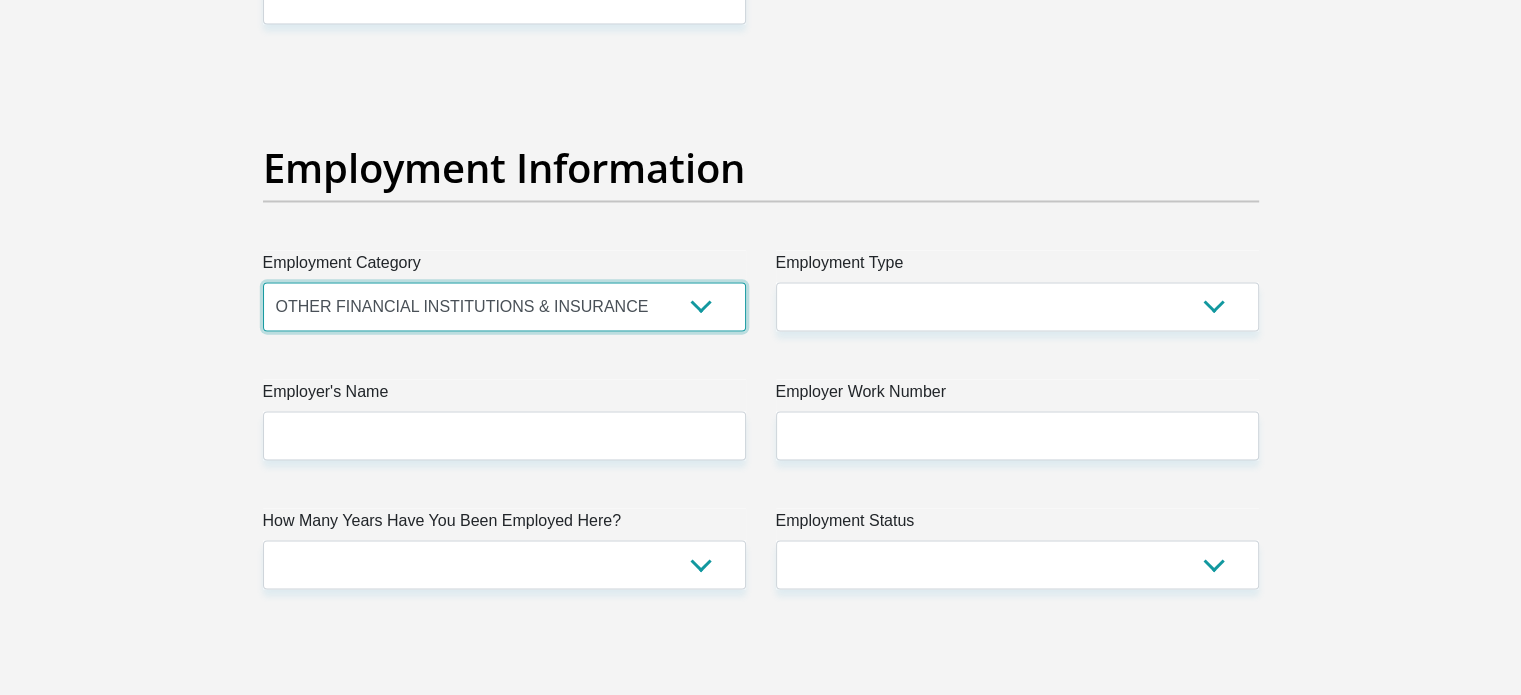 click on "AGRICULTURE
ALCOHOL & TOBACCO
CONSTRUCTION MATERIALS
METALLURGY
EQUIPMENT FOR RENEWABLE ENERGY
SPECIALIZED CONTRACTORS
CAR
GAMING (INCL. INTERNET
OTHER WHOLESALE
UNLICENSED PHARMACEUTICALS
CURRENCY EXCHANGE HOUSES
OTHER FINANCIAL INSTITUTIONS & INSURANCE
REAL ESTATE AGENTS
OIL & GAS
OTHER MATERIALS (E.G. IRON ORE)
PRECIOUS STONES & PRECIOUS METALS
POLITICAL ORGANIZATIONS
RELIGIOUS ORGANIZATIONS(NOT SECTS)
ACTI. HAVING BUSINESS DEAL WITH PUBLIC ADMINISTRATION
LAUNDROMATS" at bounding box center [504, 306] 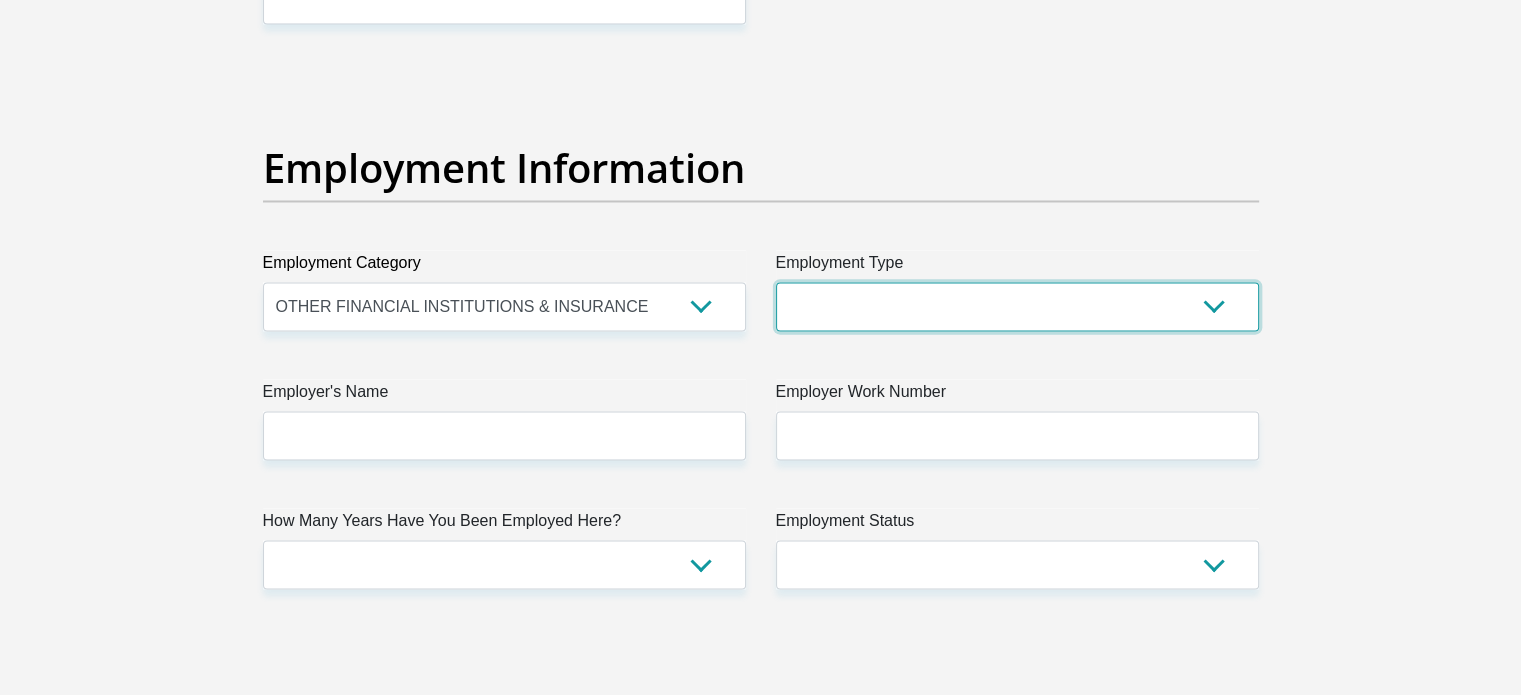 click on "College/Lecturer
Craft Seller
Creative
Driver
Executive
Farmer
Forces - Non Commissioned
Forces - Officer
Hawker
Housewife
Labourer
Licenced Professional
Manager
Miner
Non Licenced Professional
Office Staff/Clerk
Outside Worker
Pensioner
Permanent Teacher
Production/Manufacturing
Sales
Self-Employed
Semi-Professional Worker
Service Industry  Social Worker  Student" at bounding box center (1017, 306) 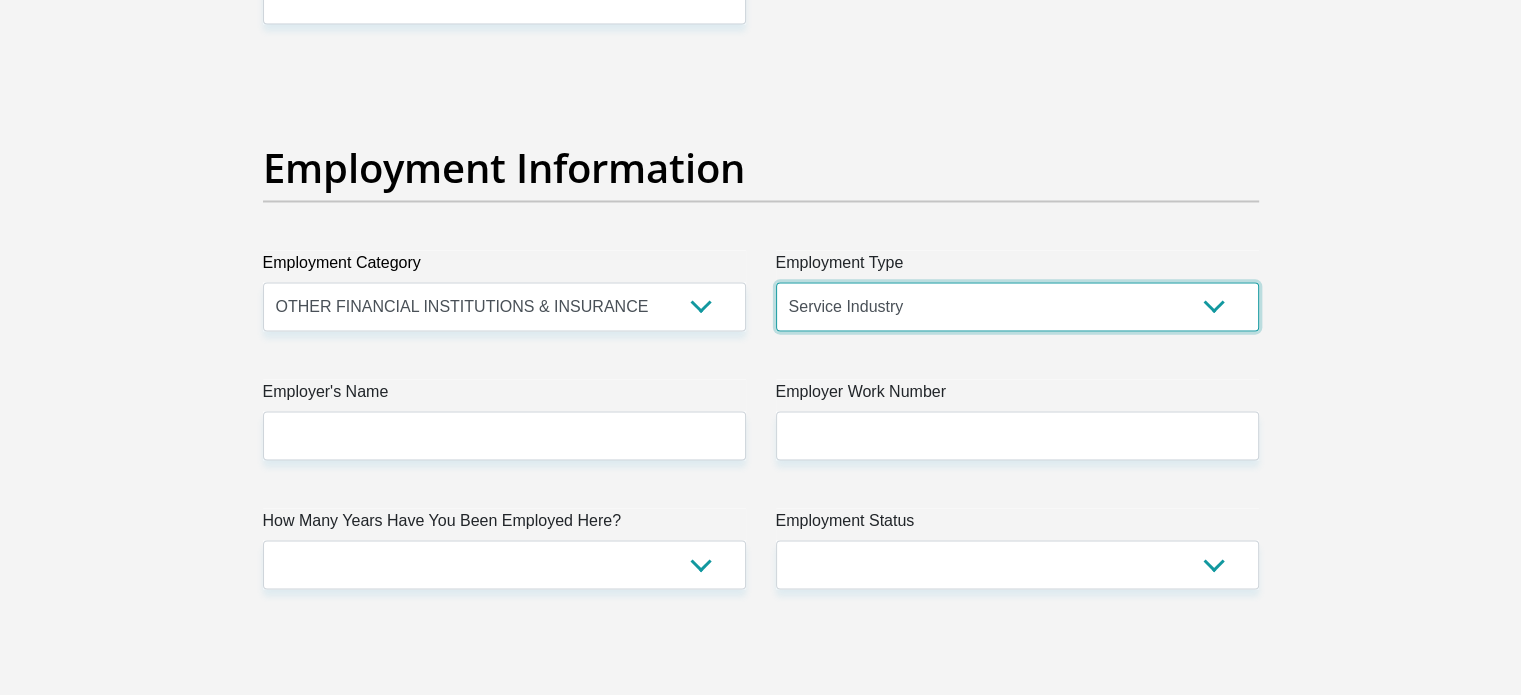 click on "College/Lecturer
Craft Seller
Creative
Driver
Executive
Farmer
Forces - Non Commissioned
Forces - Officer
Hawker
Housewife
Labourer
Licenced Professional
Manager
Miner
Non Licenced Professional
Office Staff/Clerk
Outside Worker
Pensioner
Permanent Teacher
Production/Manufacturing
Sales
Self-Employed
Semi-Professional Worker
Service Industry  Social Worker  Student" at bounding box center (1017, 306) 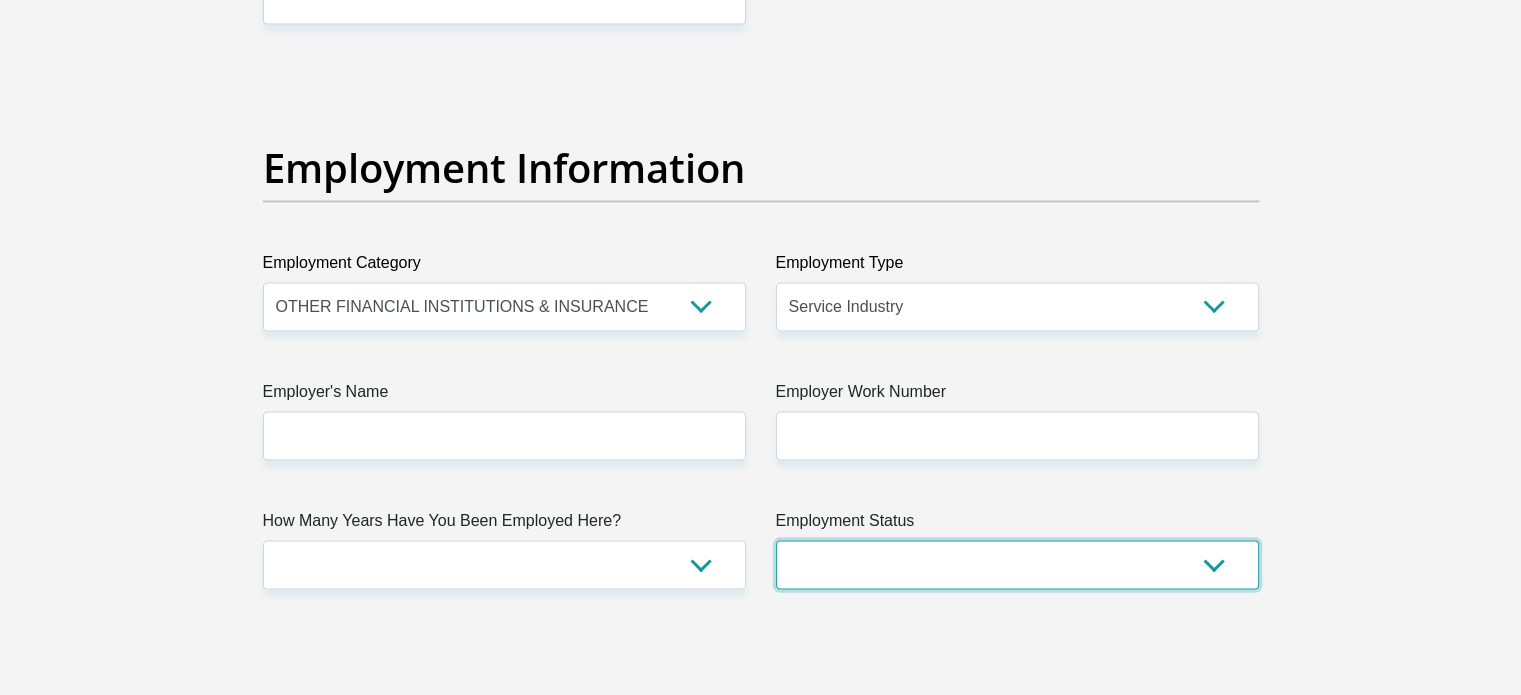 click on "Permanent/Full-time
Part-time/Casual
Contract Worker
Self-Employed
Housewife
Retired
Student
Medically Boarded
Disability
Unemployed" at bounding box center (1017, 564) 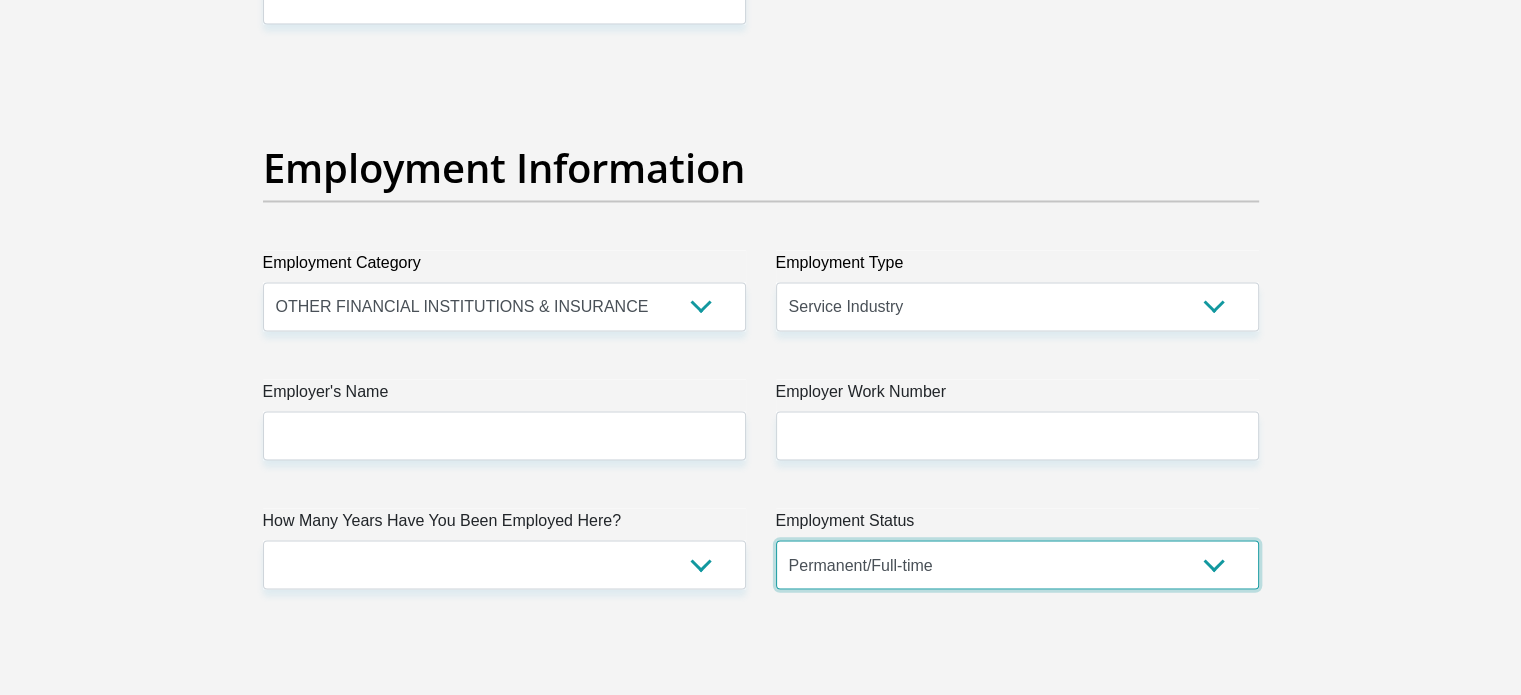 click on "Permanent/Full-time
Part-time/Casual
Contract Worker
Self-Employed
Housewife
Retired
Student
Medically Boarded
Disability
Unemployed" at bounding box center [1017, 564] 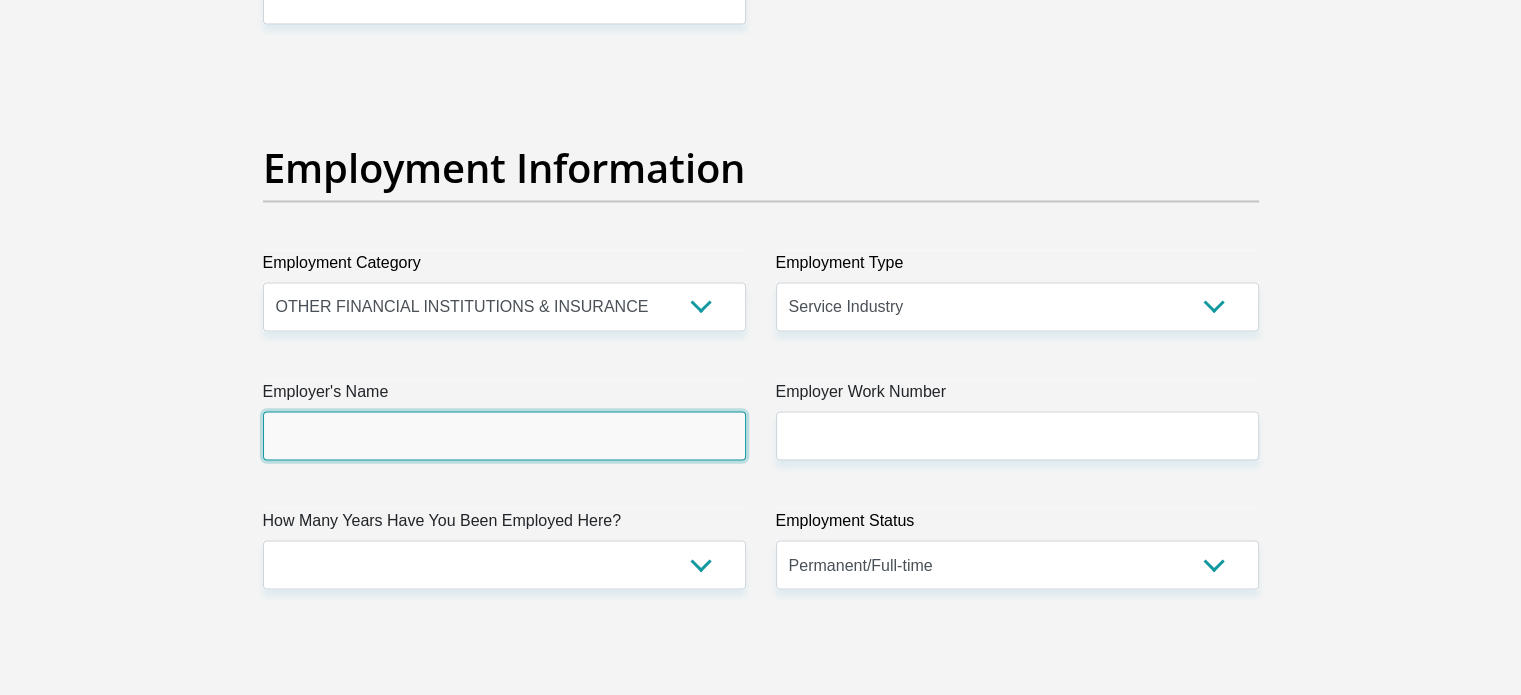 click on "Employer's Name" at bounding box center [504, 435] 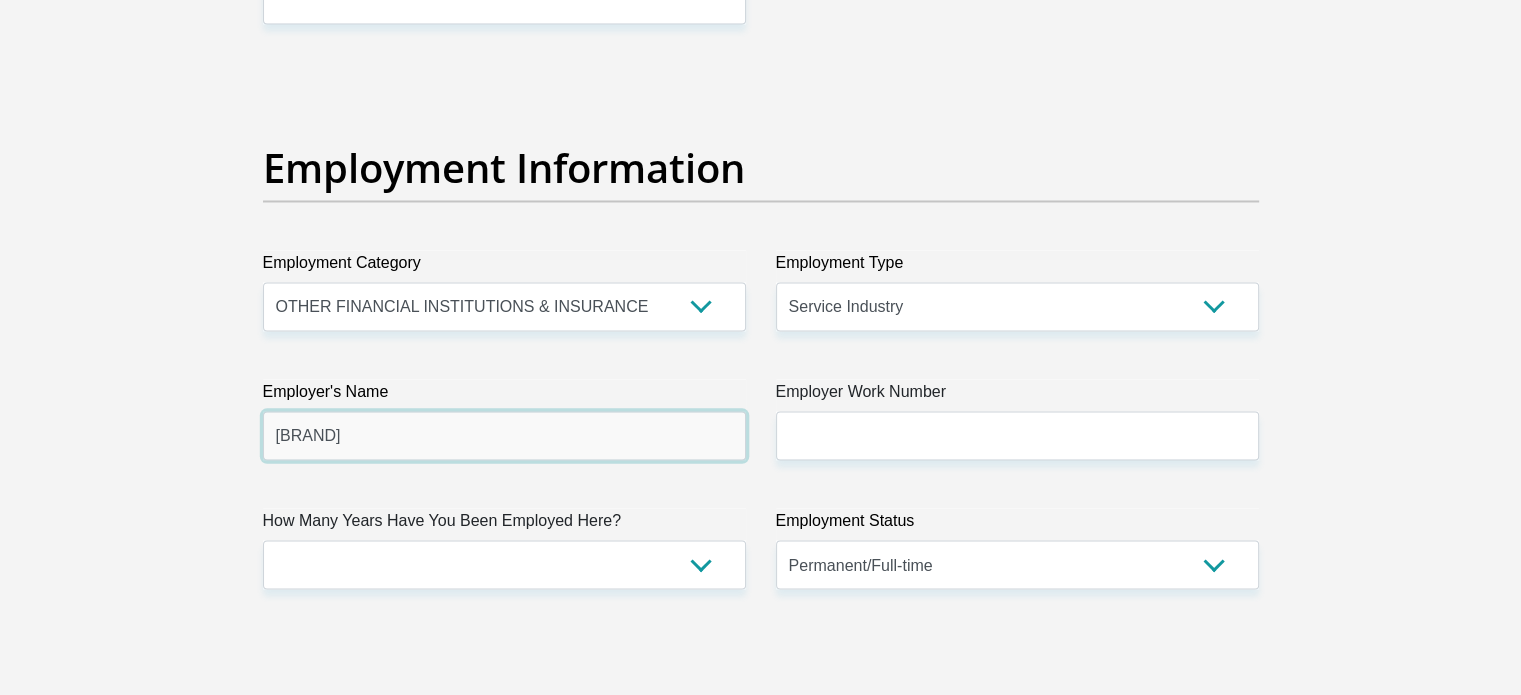 type on "[BRAND]" 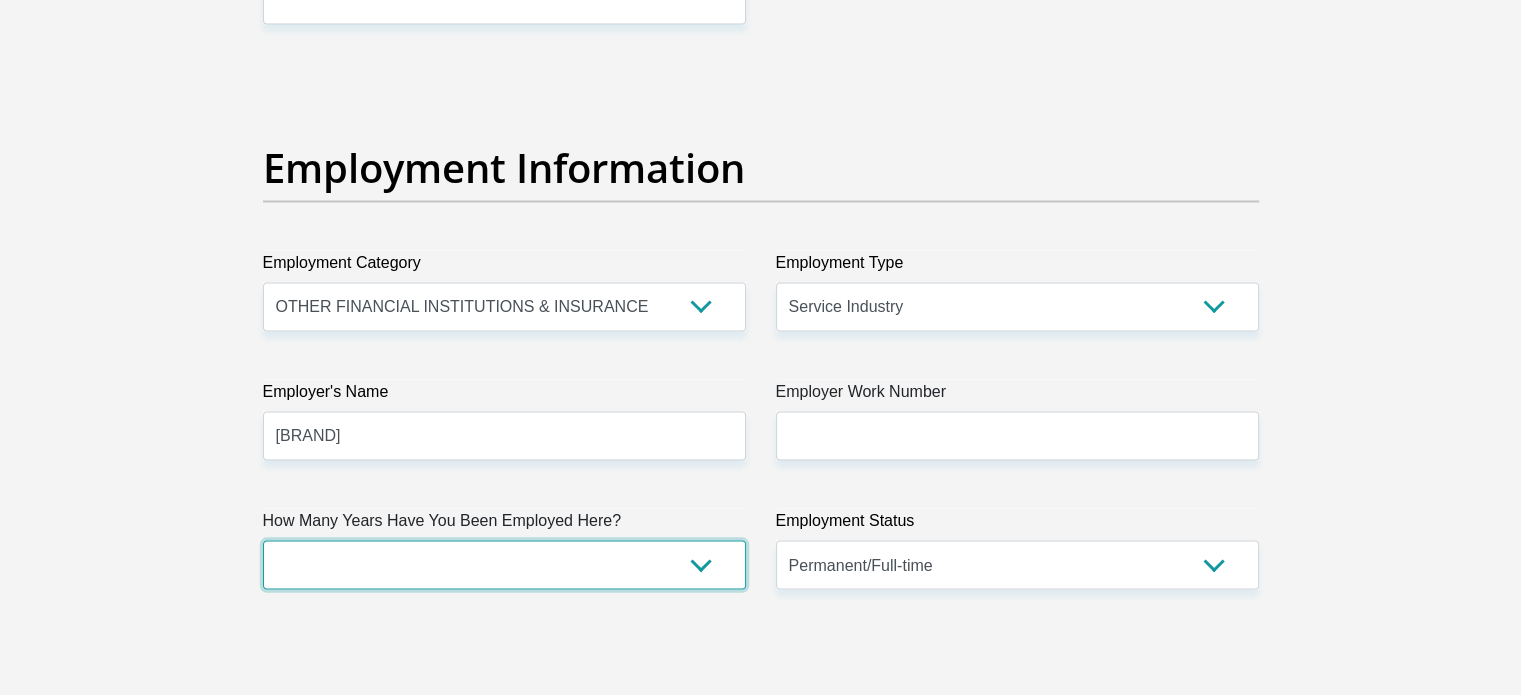 click on "less than 1 year
1-3 years
3-5 years
5+ years" at bounding box center [504, 564] 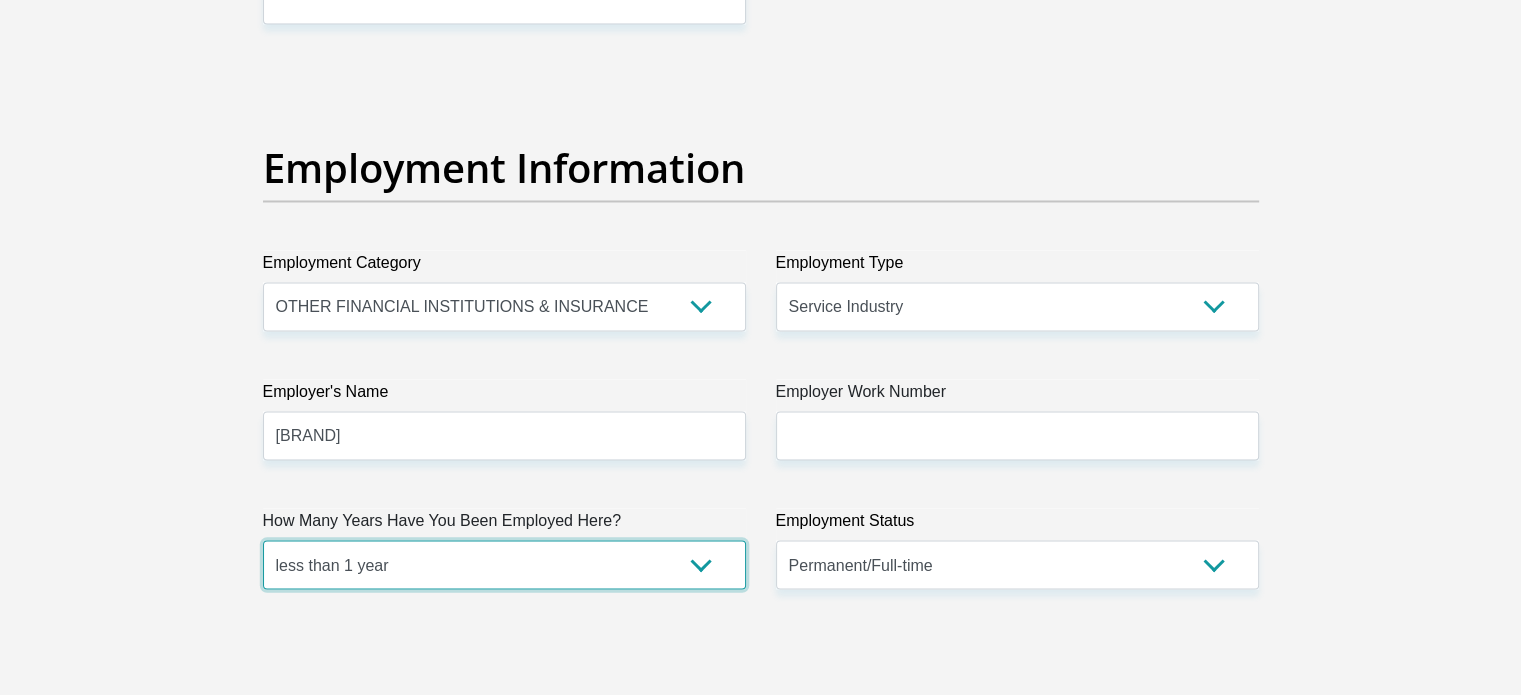 click on "less than 1 year
1-3 years
3-5 years
5+ years" at bounding box center [504, 564] 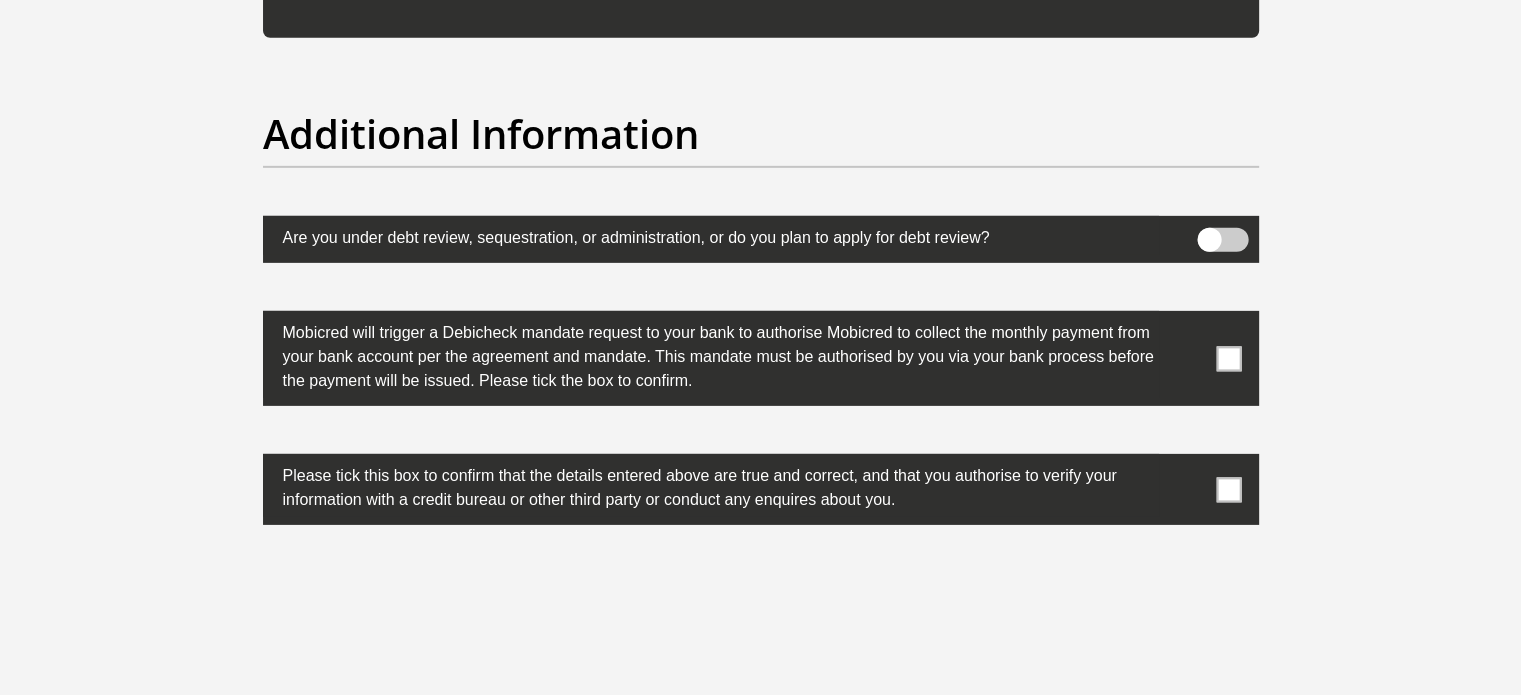 scroll, scrollTop: 6300, scrollLeft: 0, axis: vertical 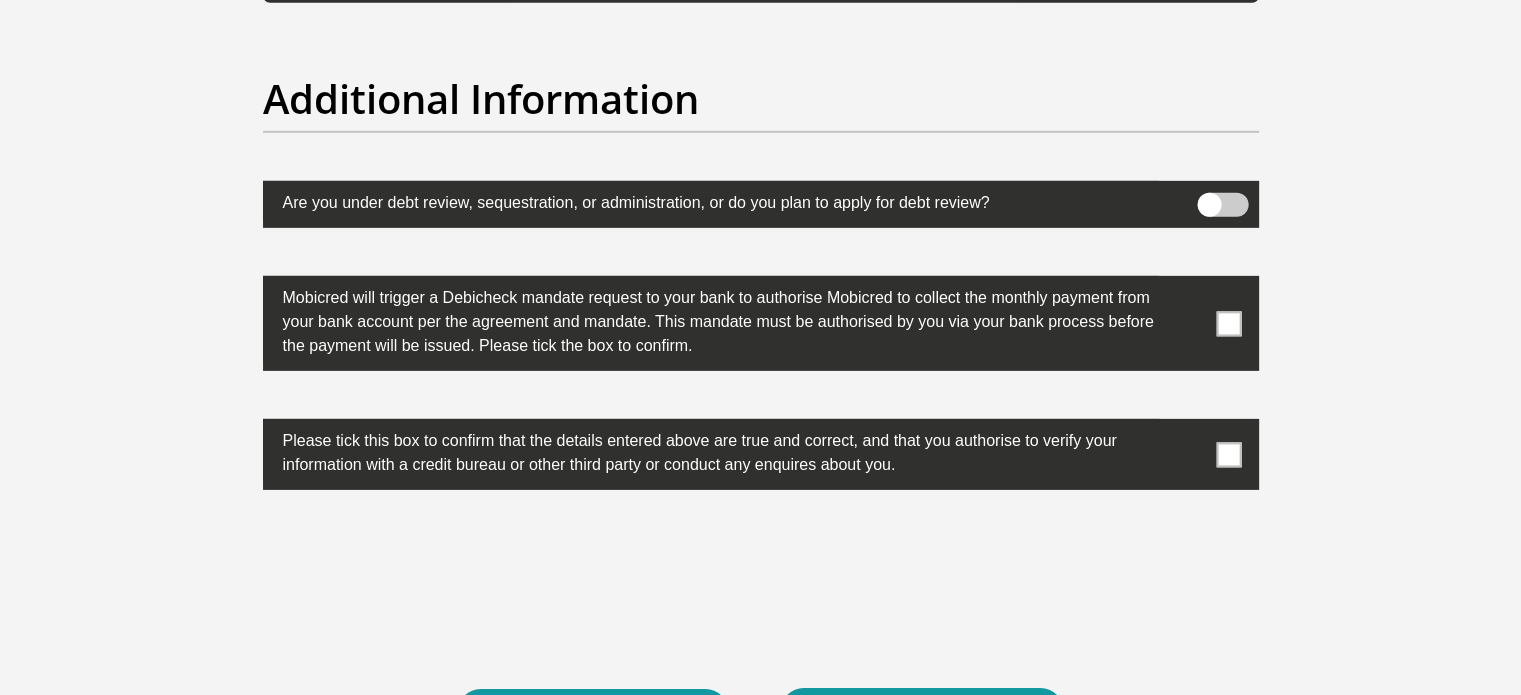 click at bounding box center [1228, 454] 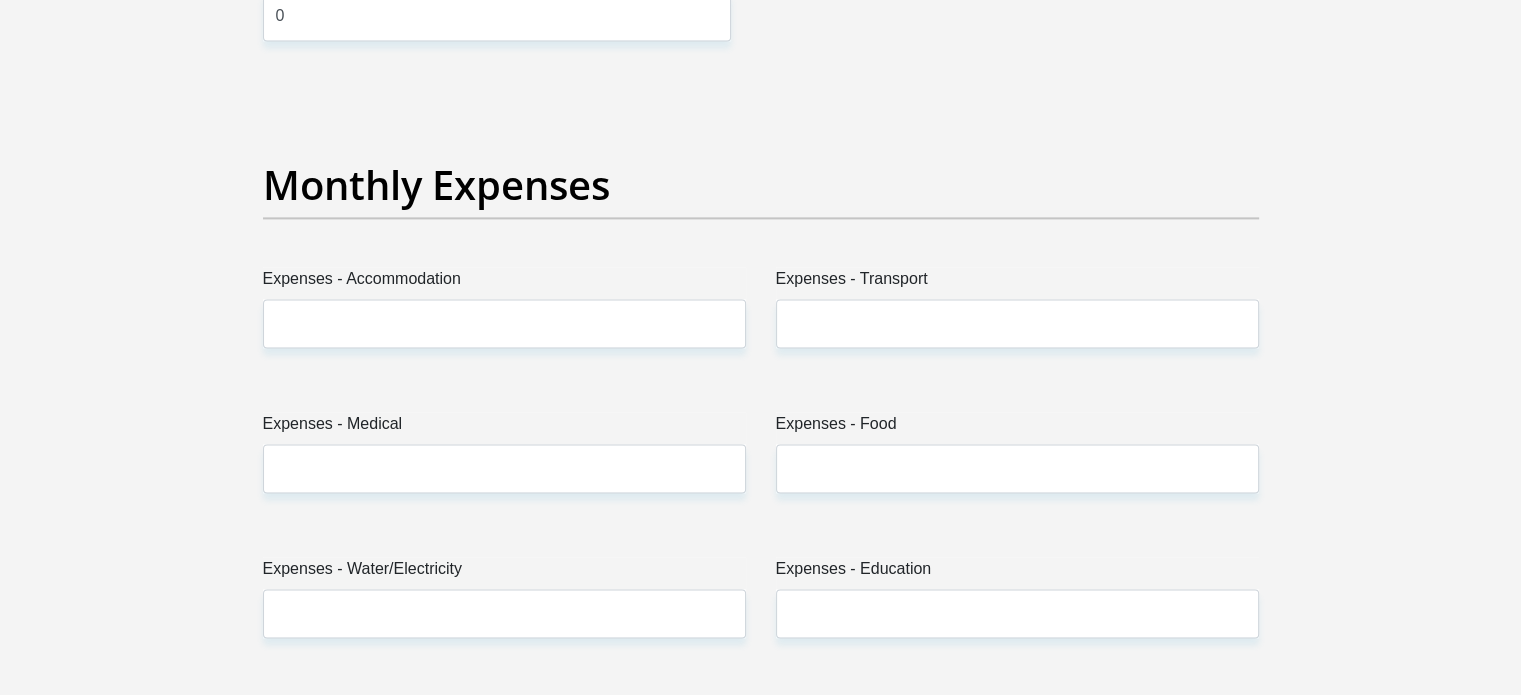 scroll, scrollTop: 2800, scrollLeft: 0, axis: vertical 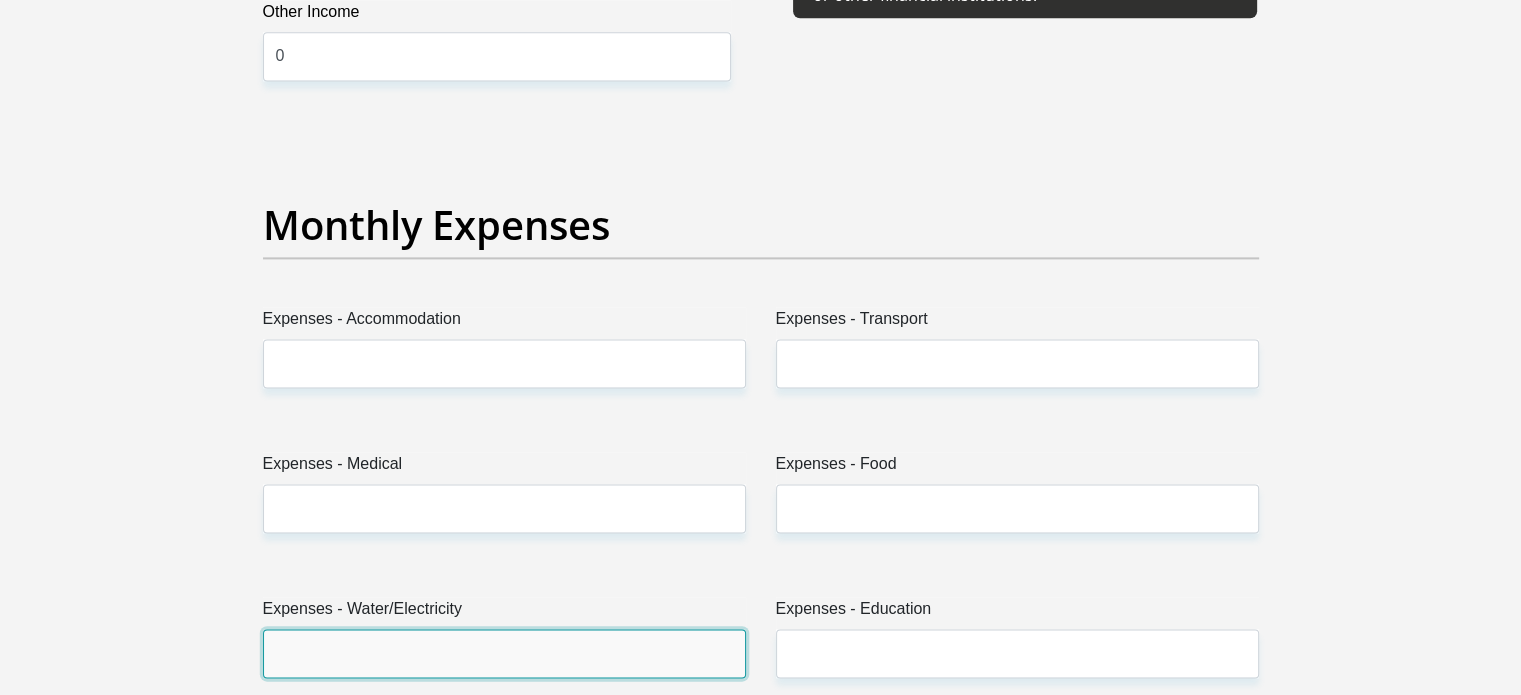 click on "Expenses - Water/Electricity" at bounding box center [504, 653] 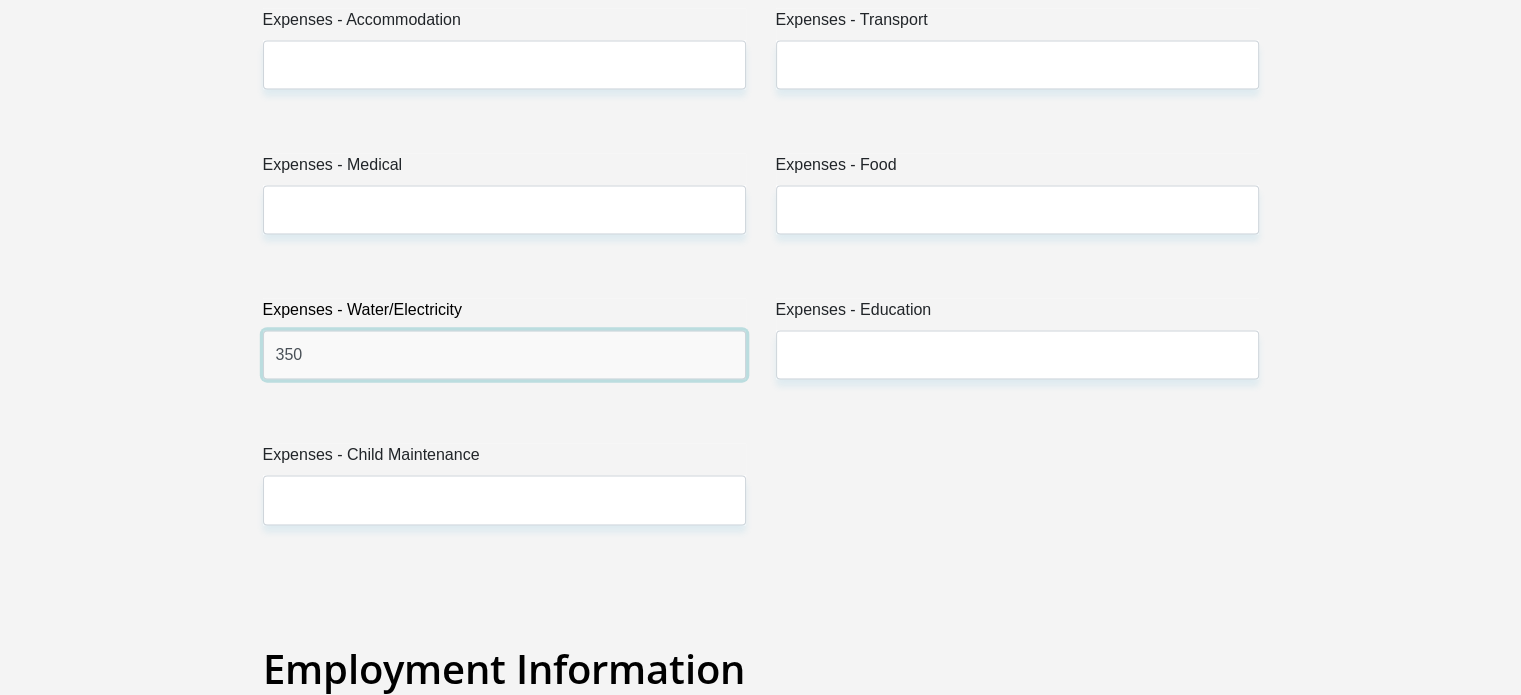 scroll, scrollTop: 3100, scrollLeft: 0, axis: vertical 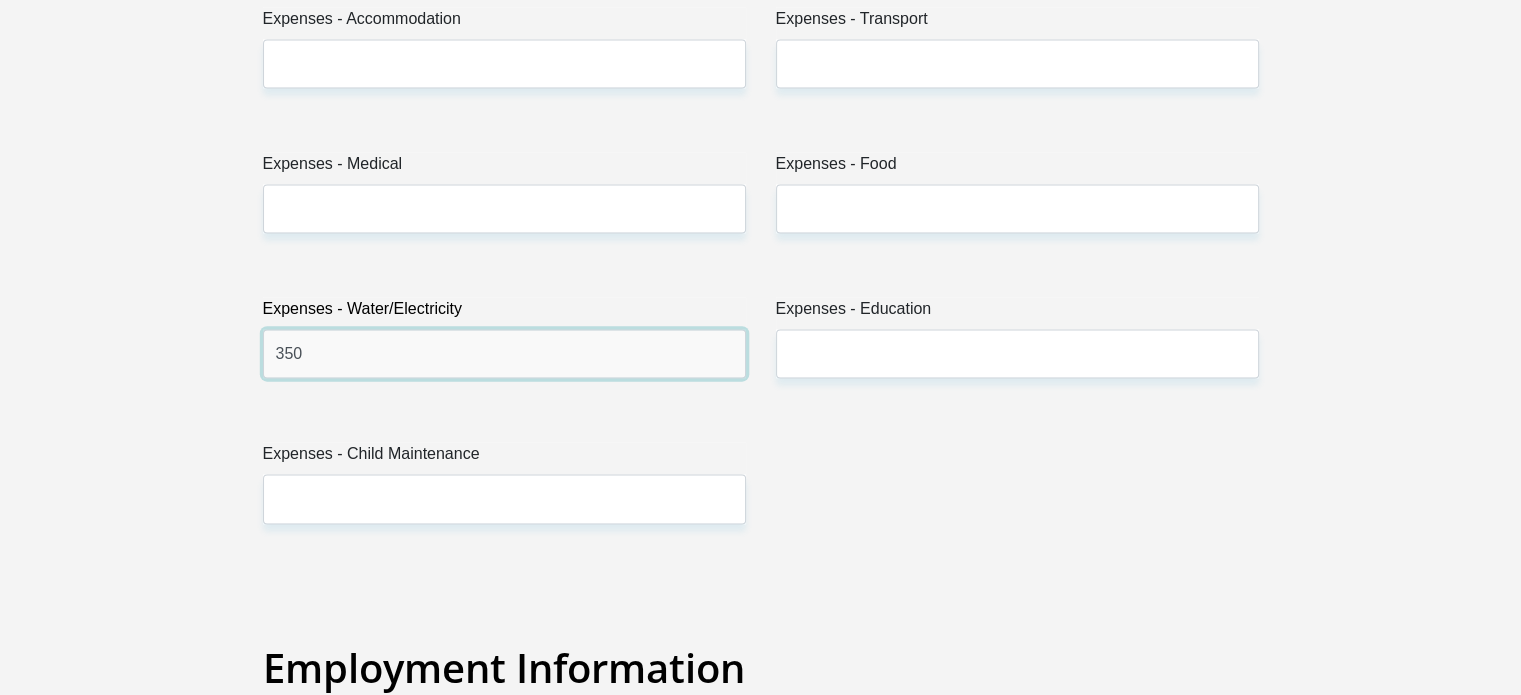 type on "350" 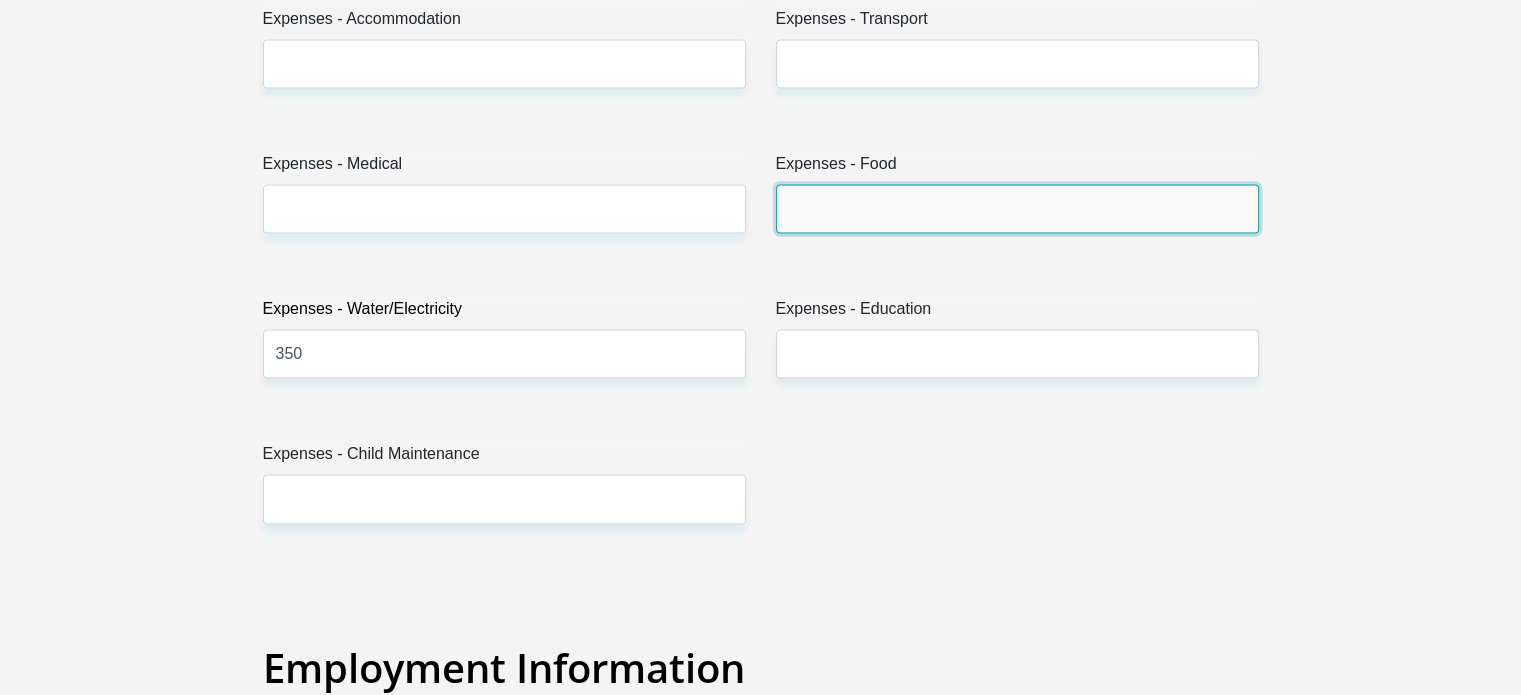 click on "Expenses - Food" at bounding box center [1017, 208] 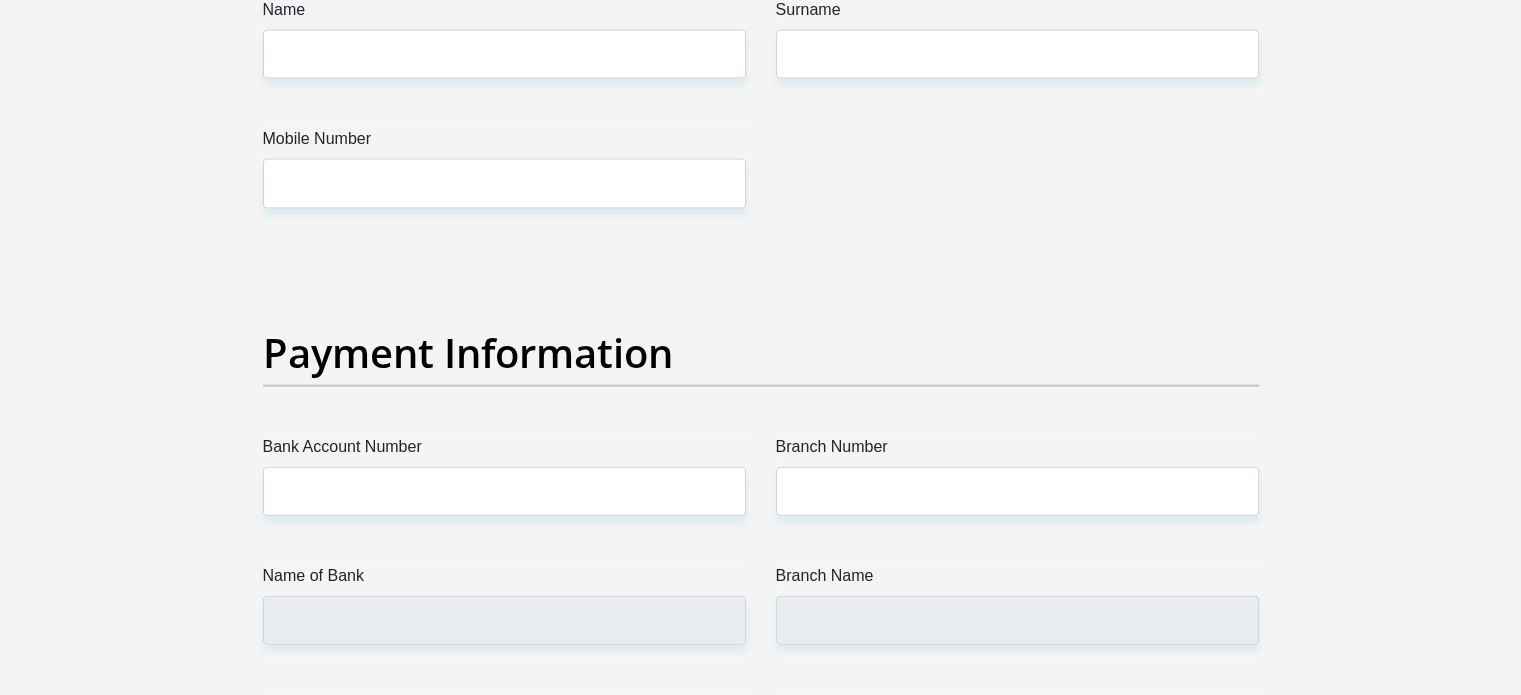 scroll, scrollTop: 4500, scrollLeft: 0, axis: vertical 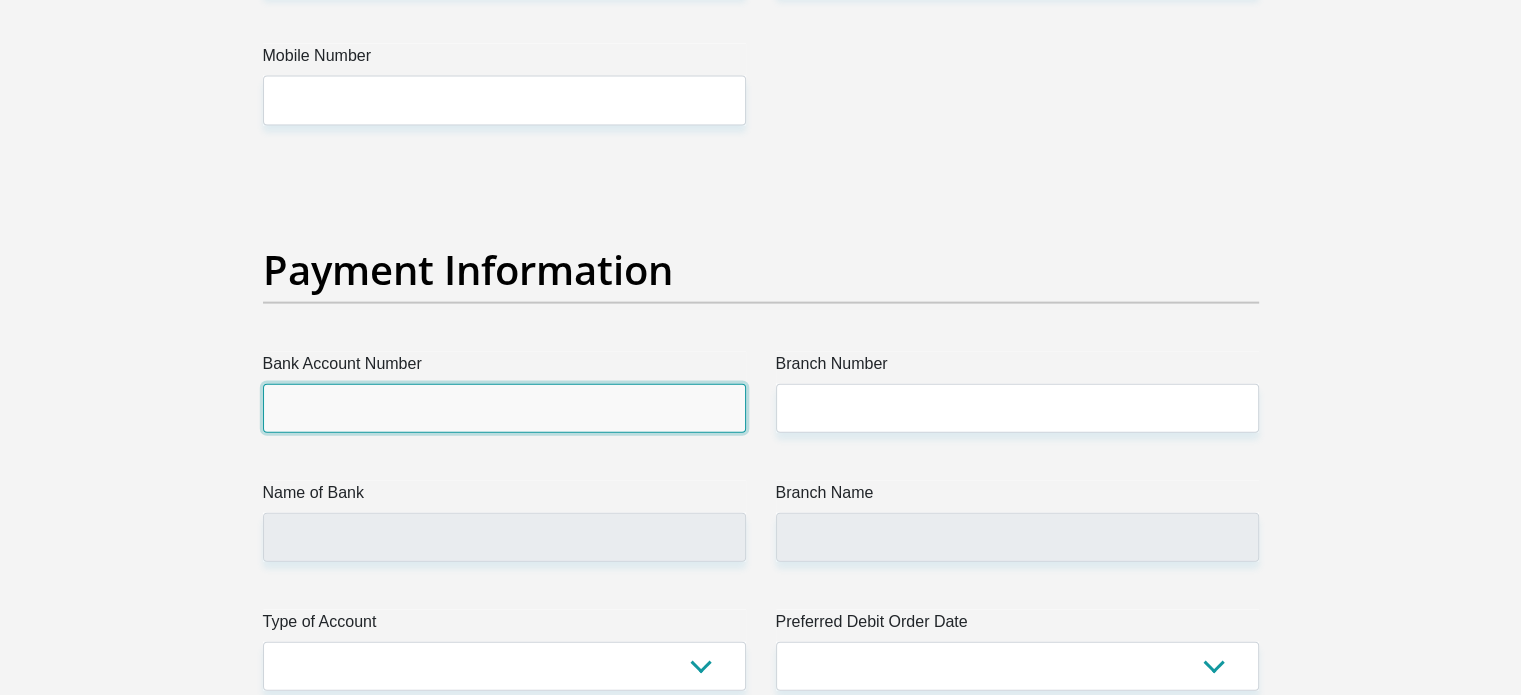 click on "Bank Account Number" at bounding box center (504, 408) 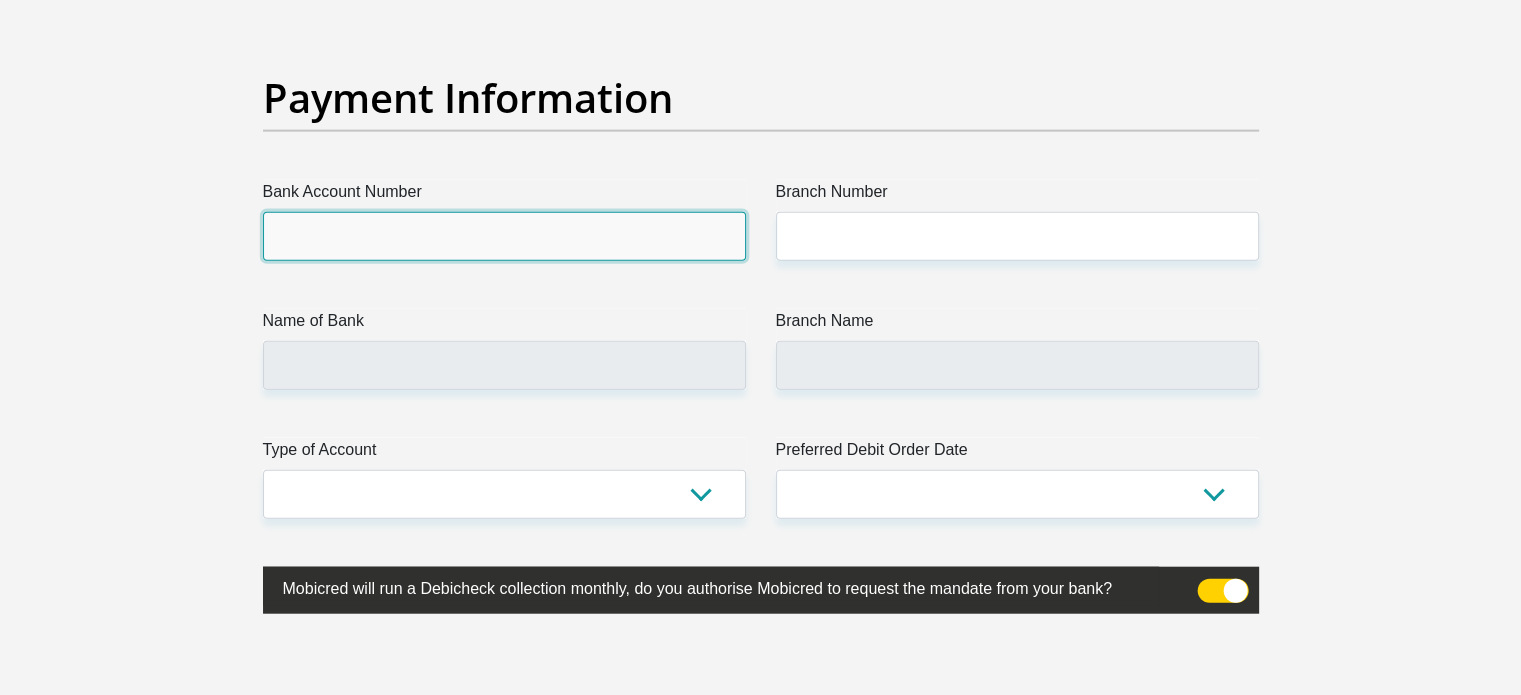 scroll, scrollTop: 4700, scrollLeft: 0, axis: vertical 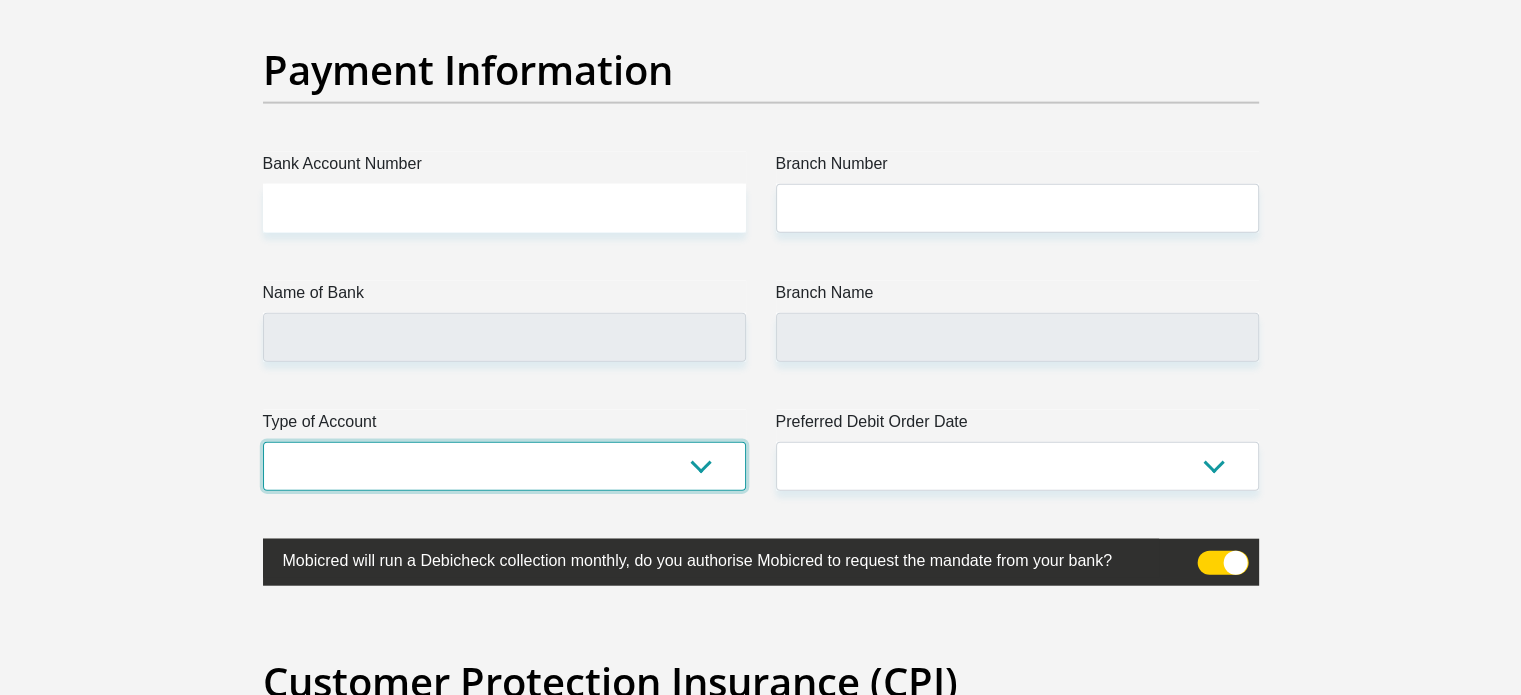click on "Cheque
Savings" at bounding box center [504, 466] 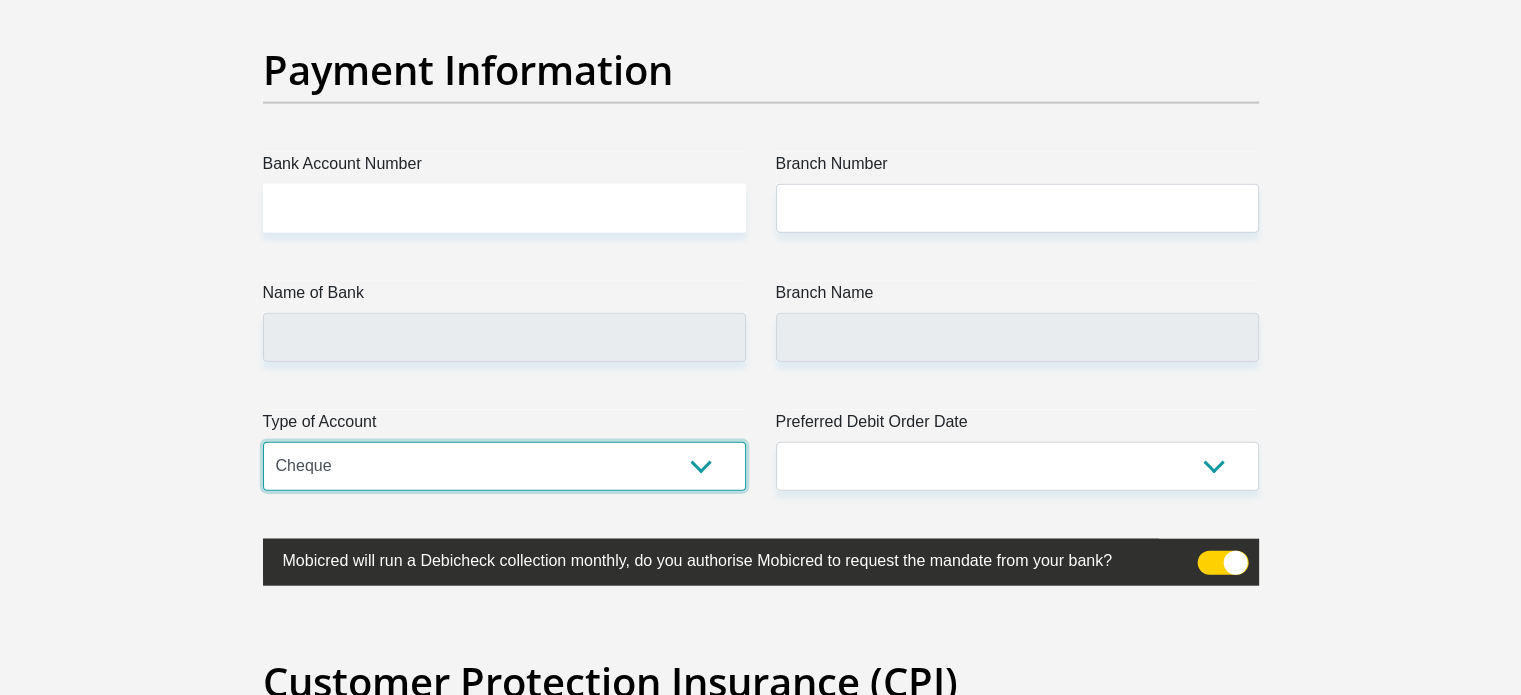 click on "Cheque
Savings" at bounding box center (504, 466) 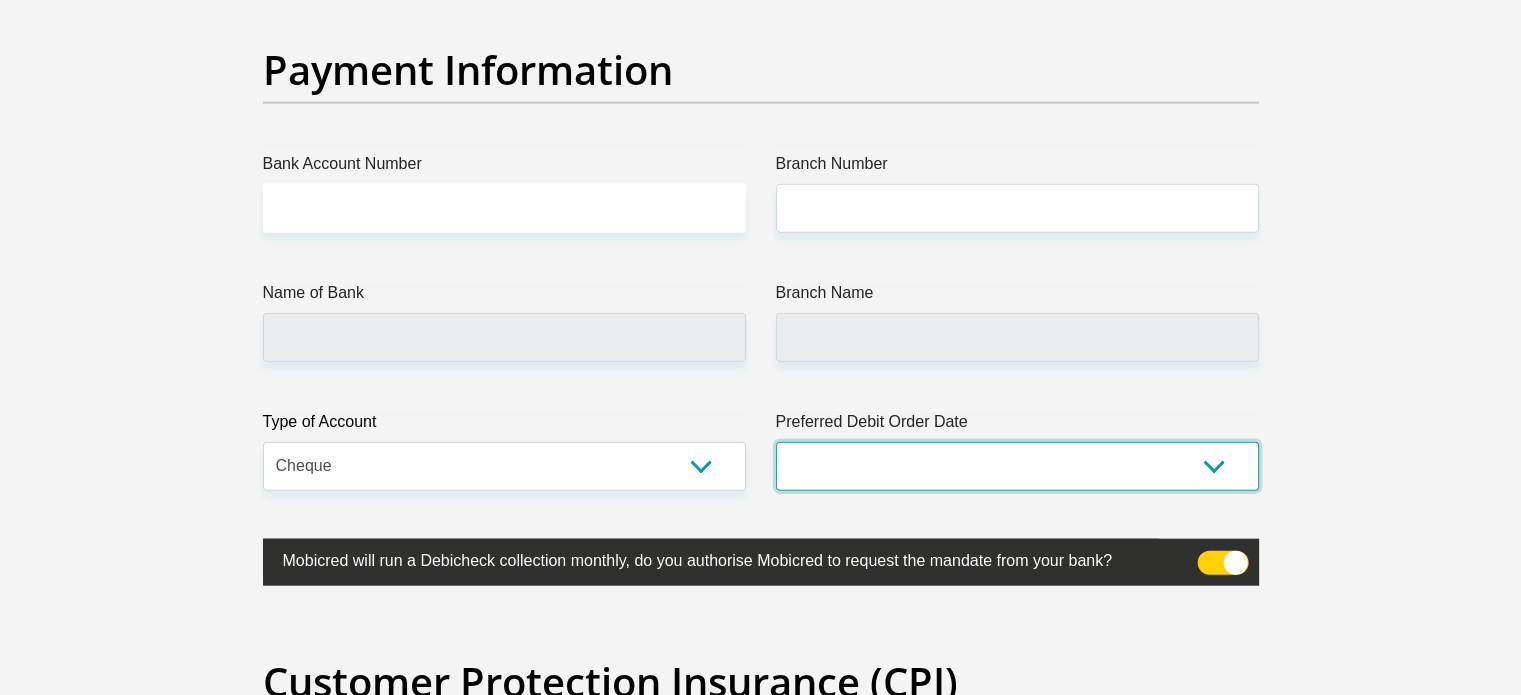 click on "1st
2nd
3rd
4th
5th
7th
18th
19th
20th
21st
22nd
23rd
24th
25th
26th
27th
28th
29th
30th" at bounding box center [1017, 466] 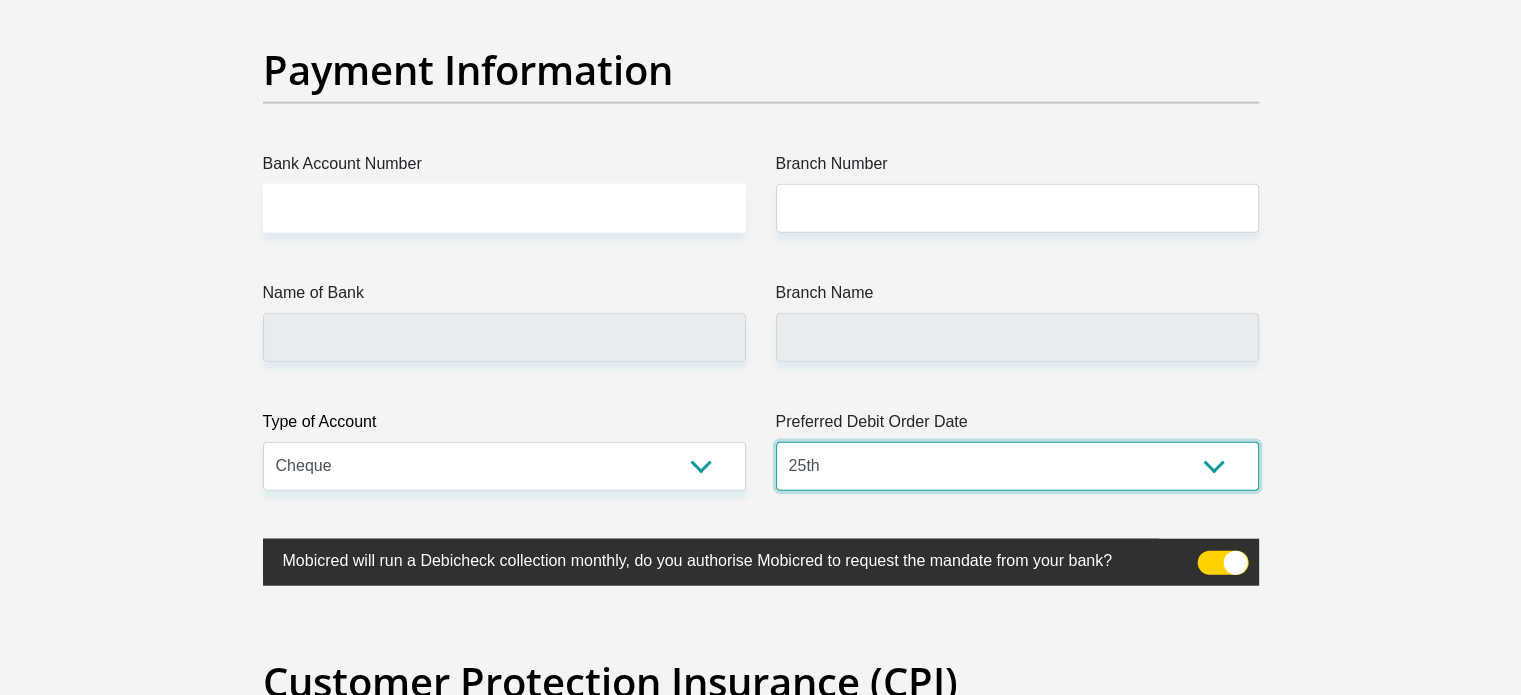 click on "1st
2nd
3rd
4th
5th
7th
18th
19th
20th
21st
22nd
23rd
24th
25th
26th
27th
28th
29th
30th" at bounding box center (1017, 466) 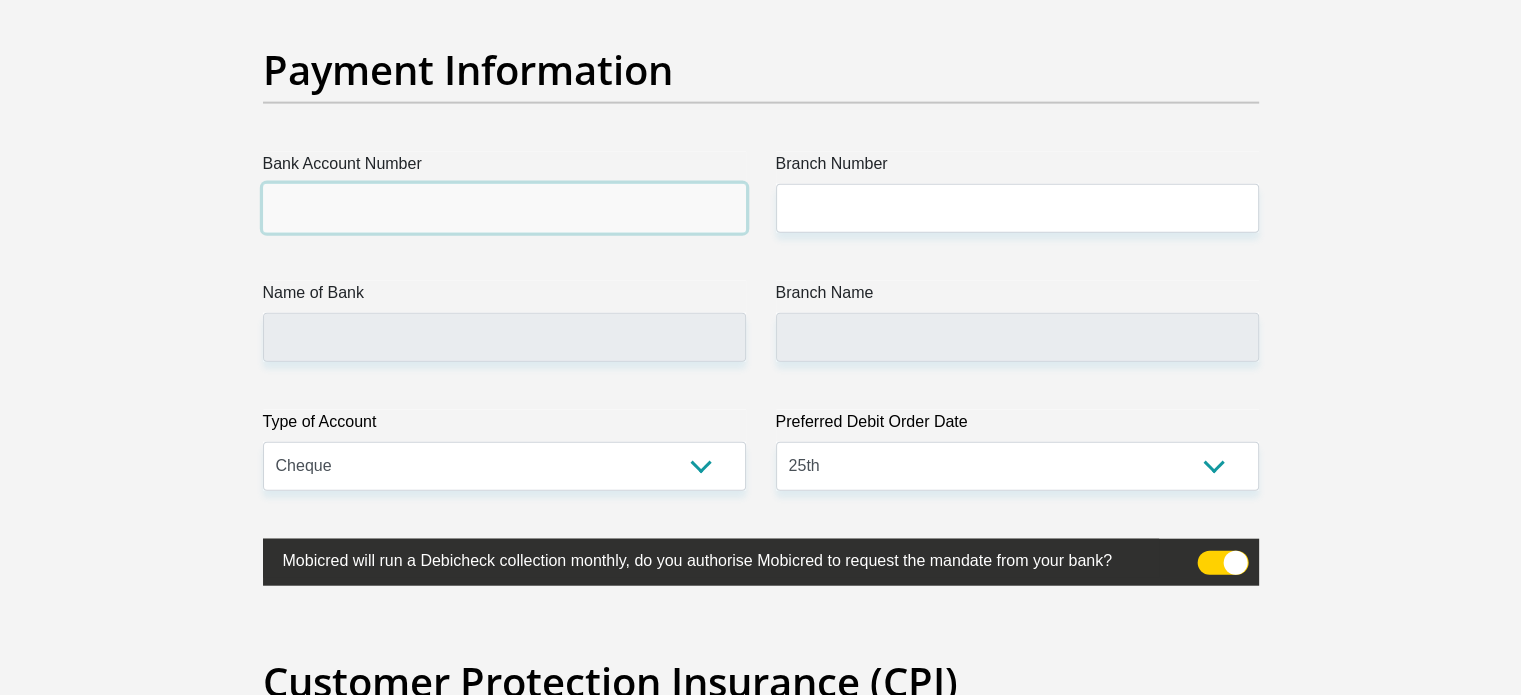 click on "Bank Account Number" at bounding box center [504, 208] 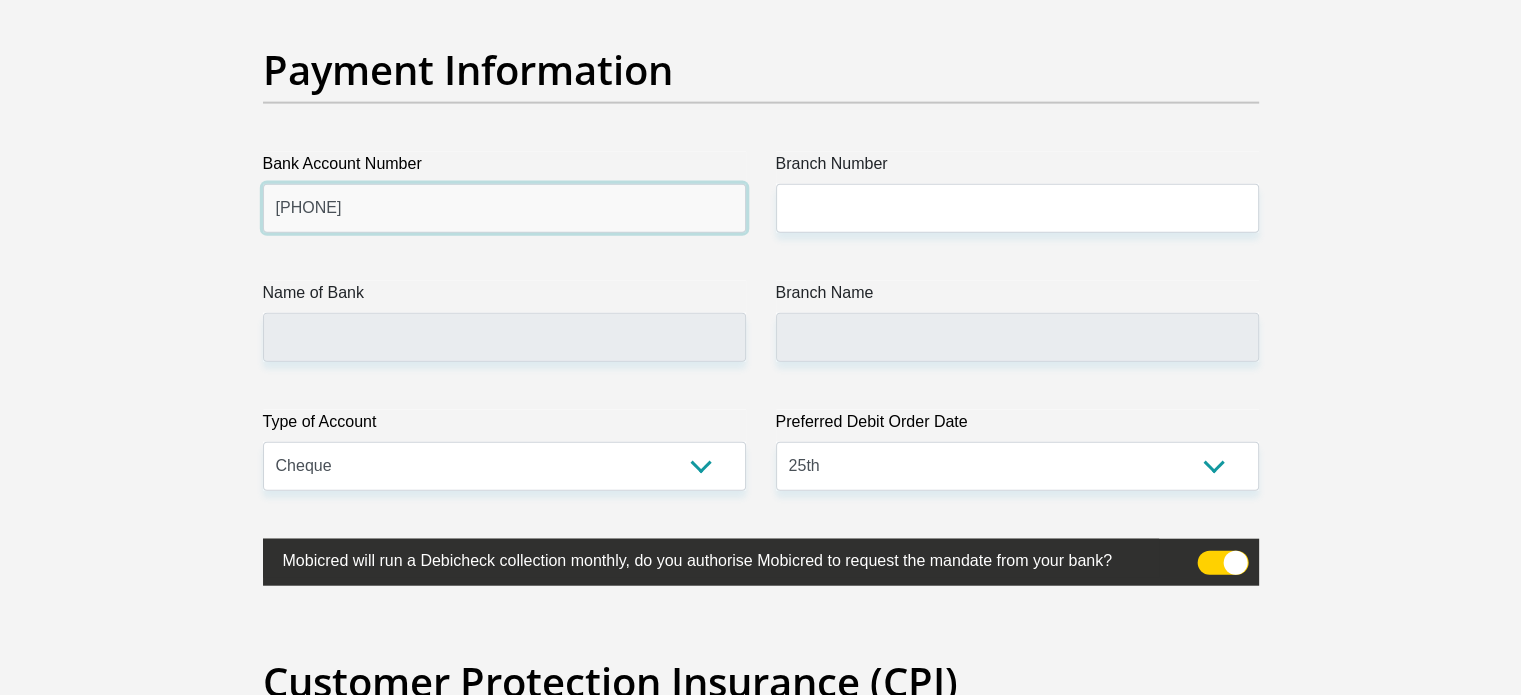 type on "[PHONE]" 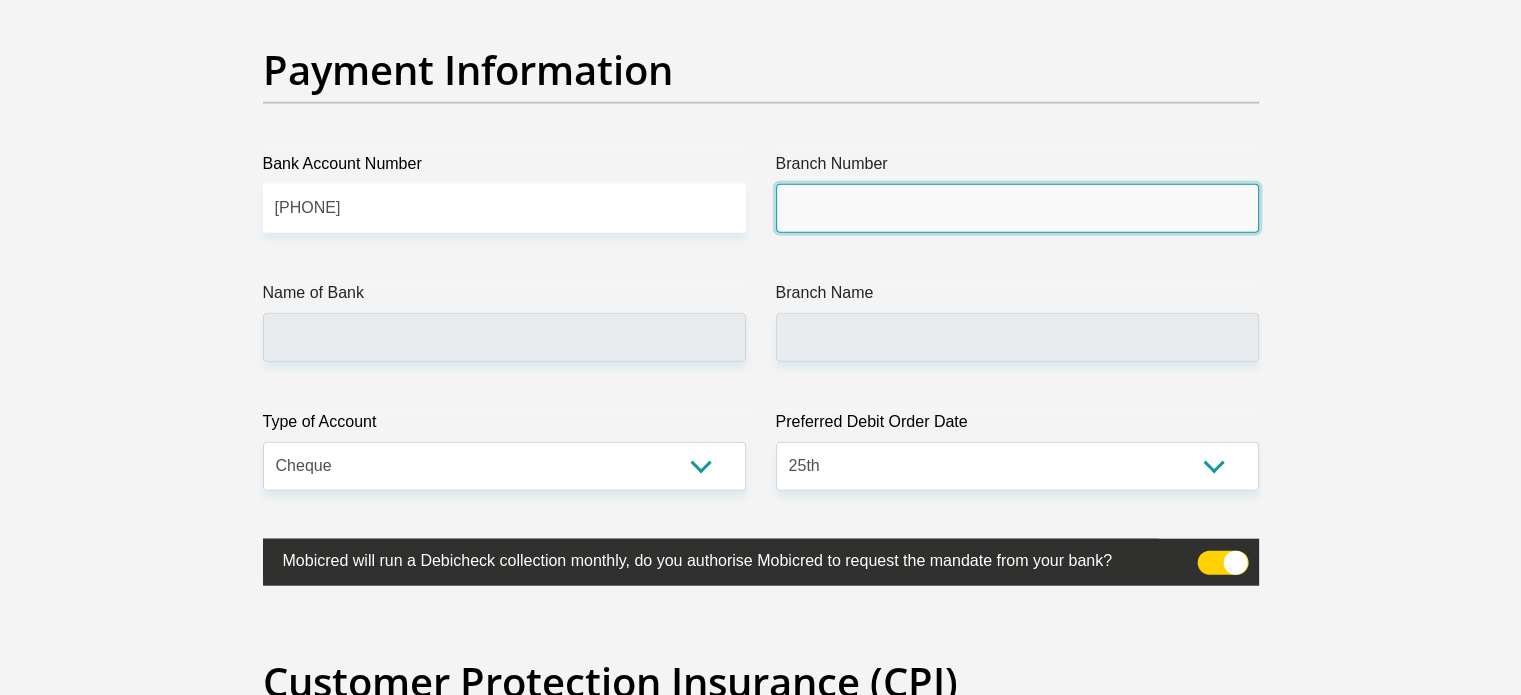 click on "Branch Number" at bounding box center (1017, 208) 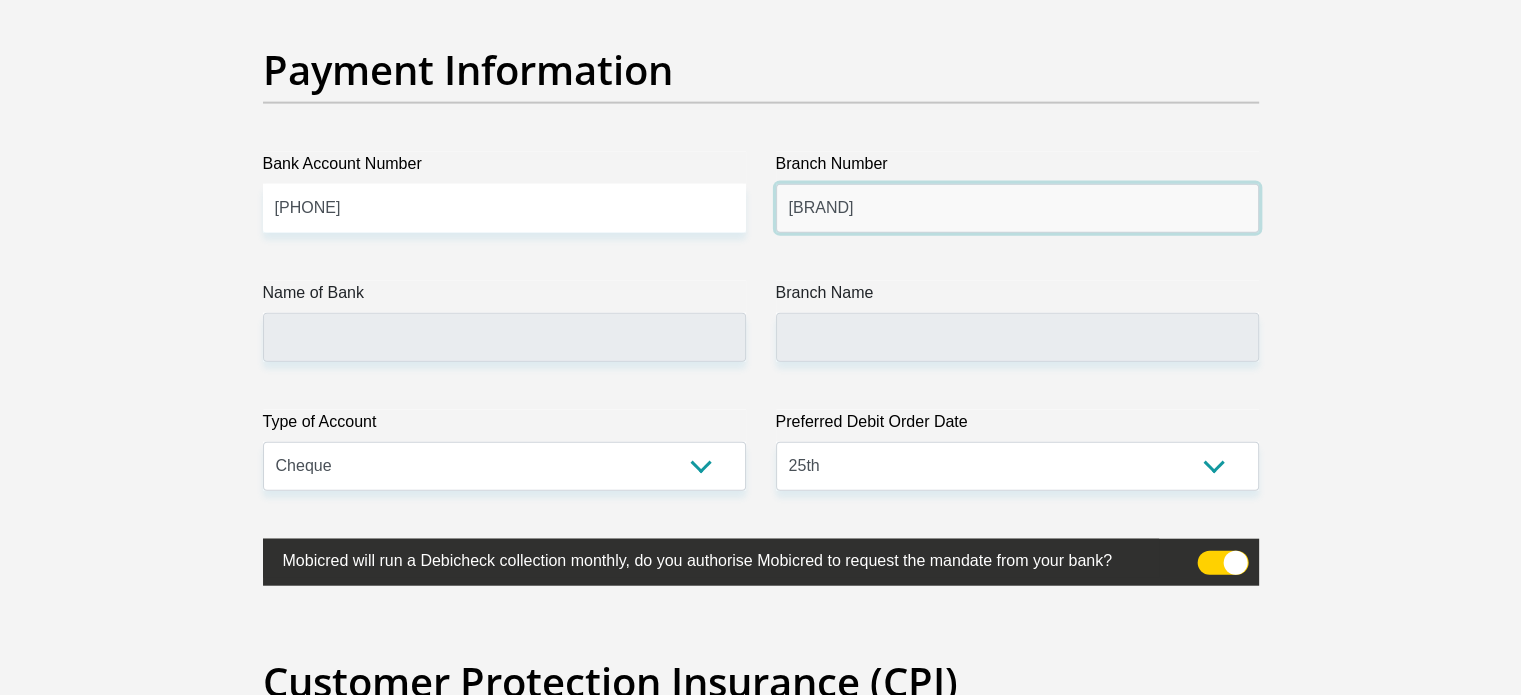 type on "[BRAND]" 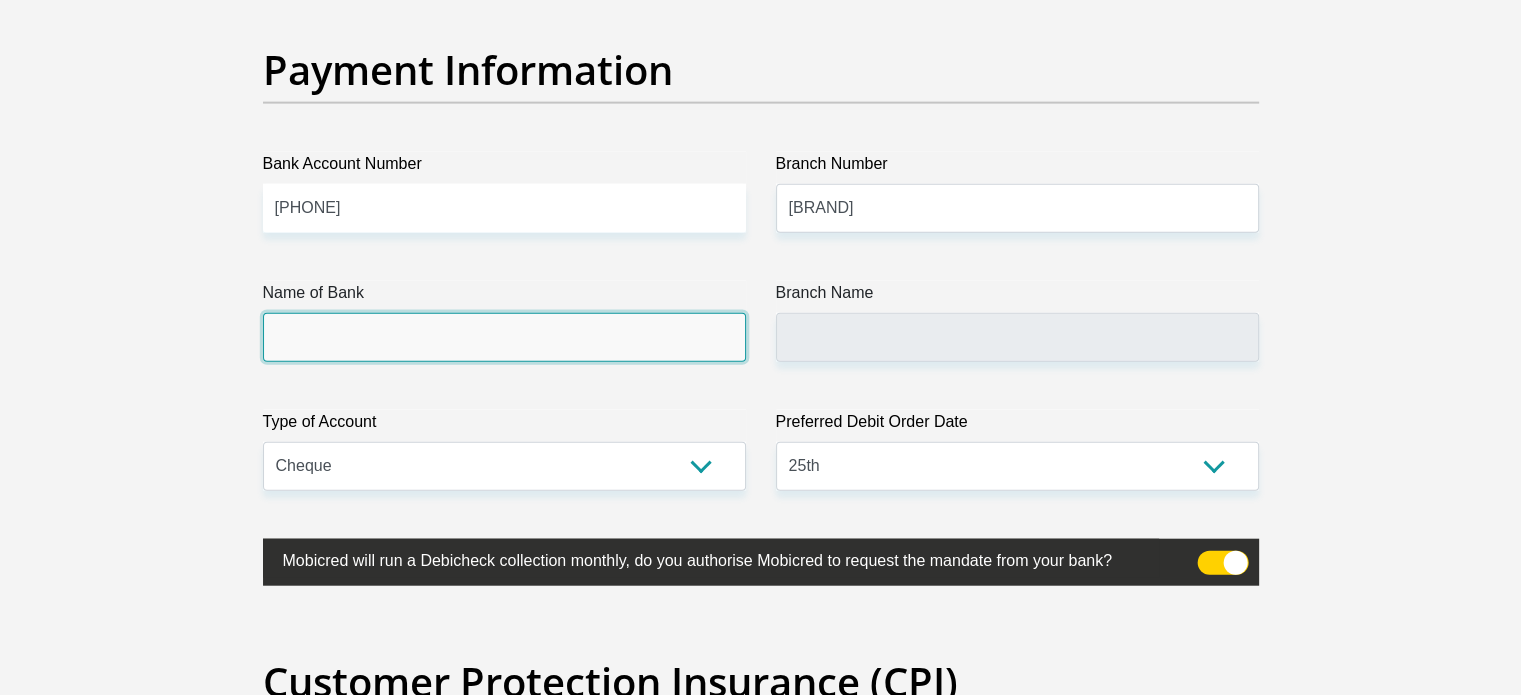 click on "Name of Bank" at bounding box center (504, 337) 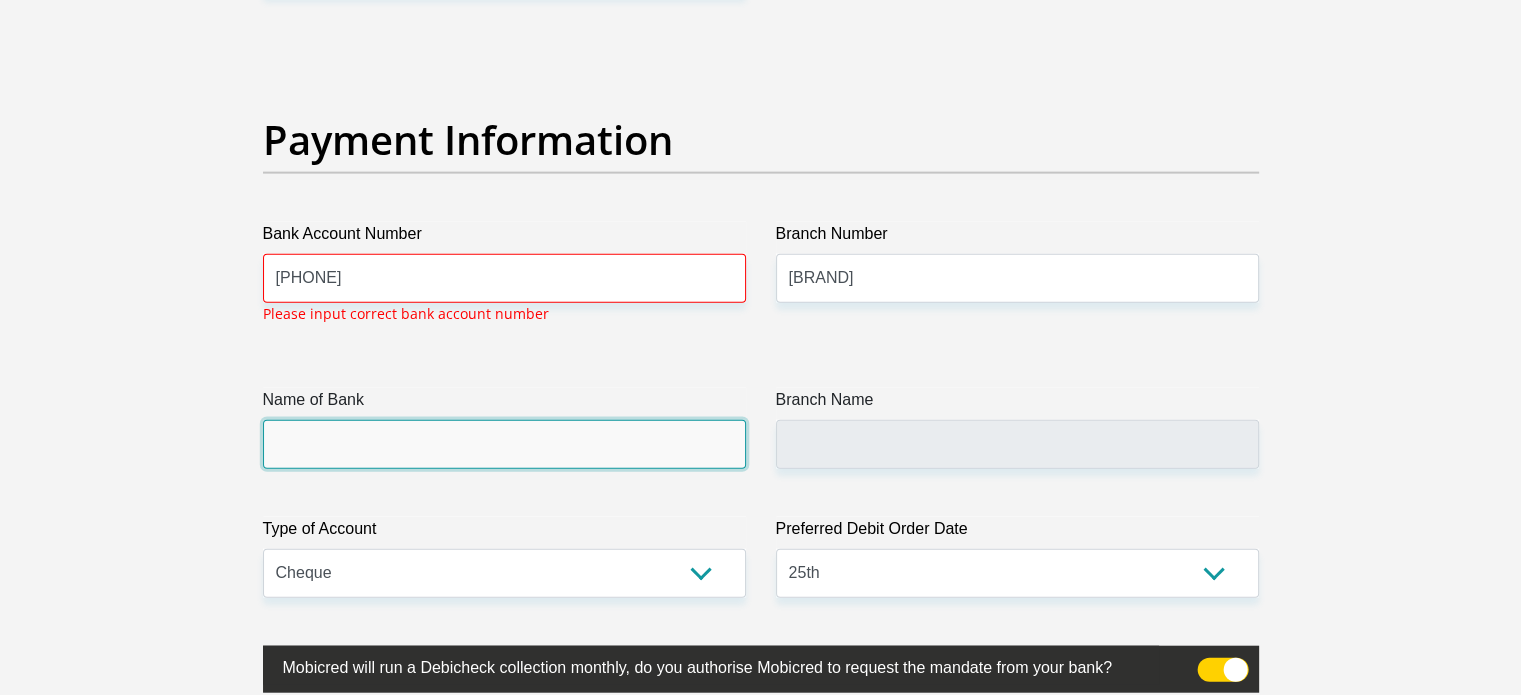 scroll, scrollTop: 4629, scrollLeft: 0, axis: vertical 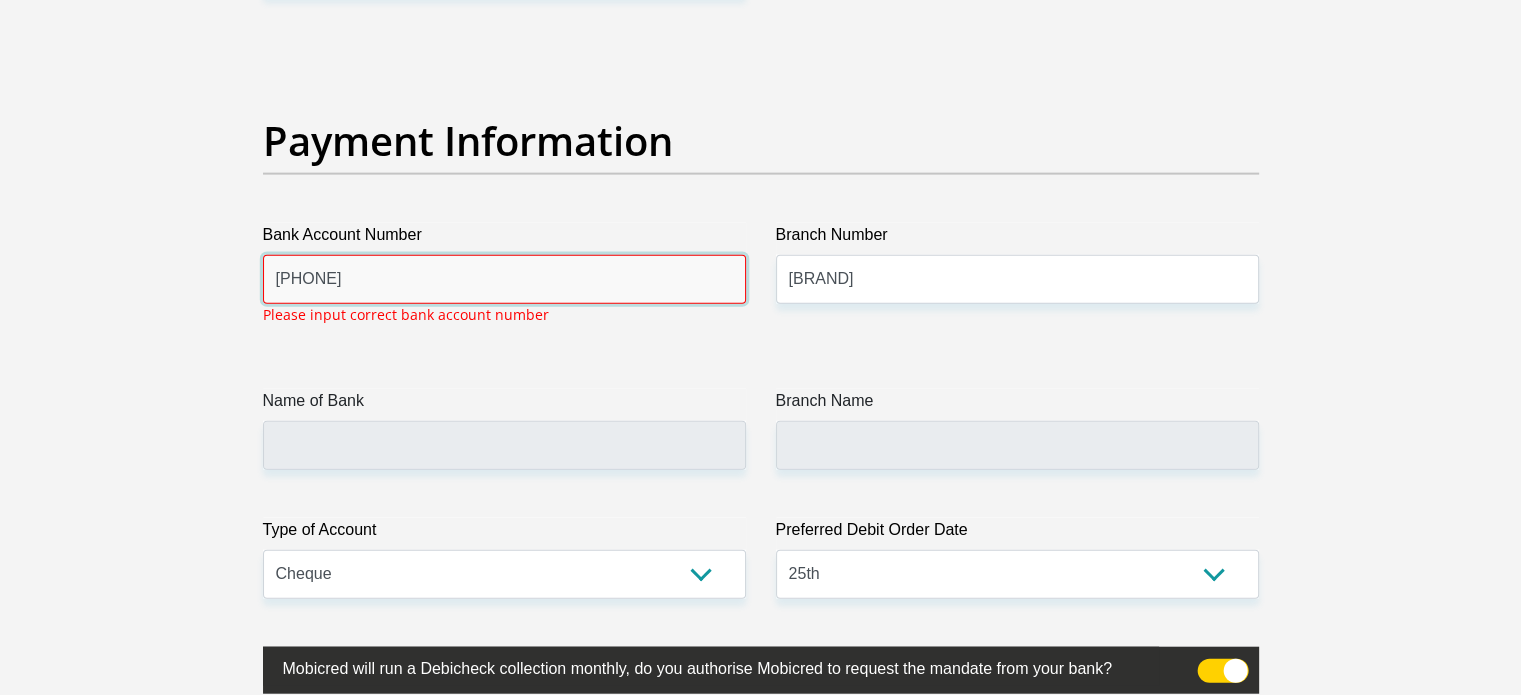 drag, startPoint x: 393, startPoint y: 266, endPoint x: 241, endPoint y: 265, distance: 152.0033 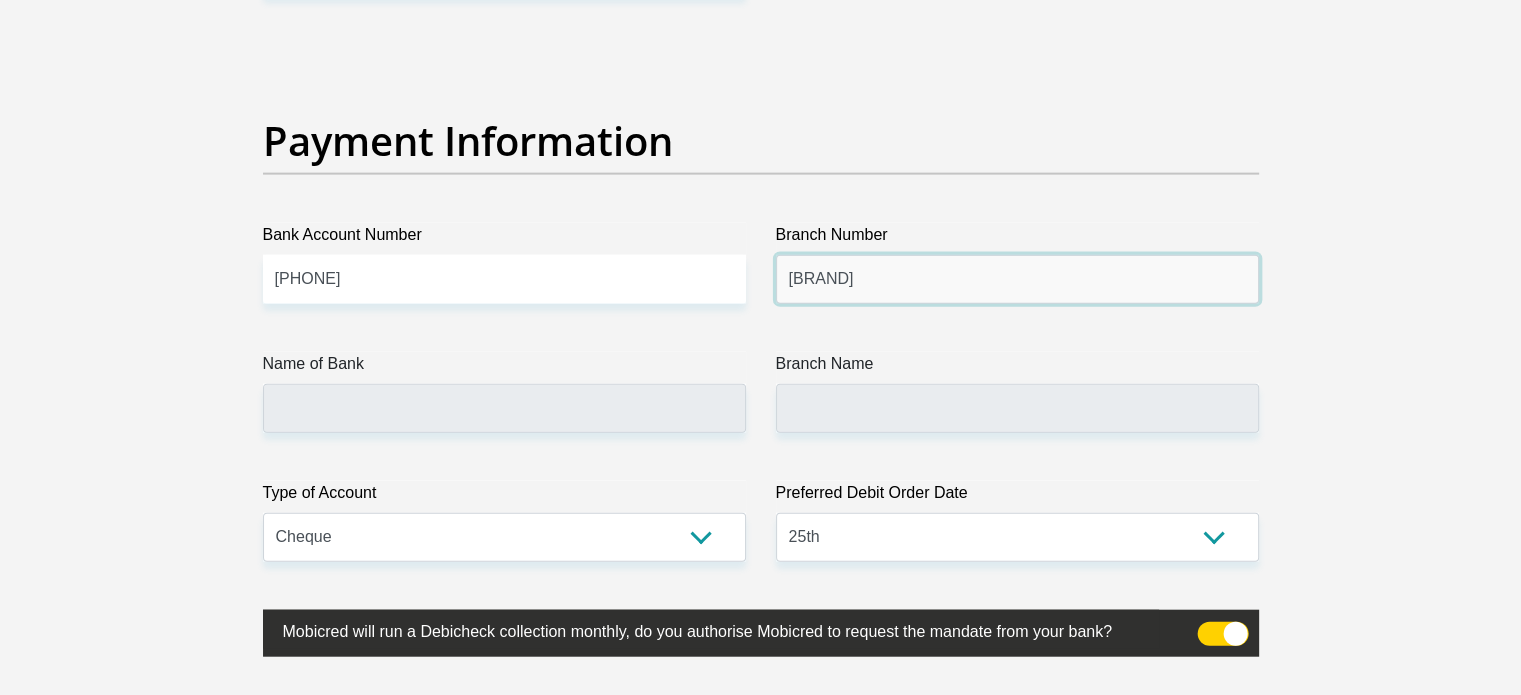 click on "[BRAND]" at bounding box center [1017, 279] 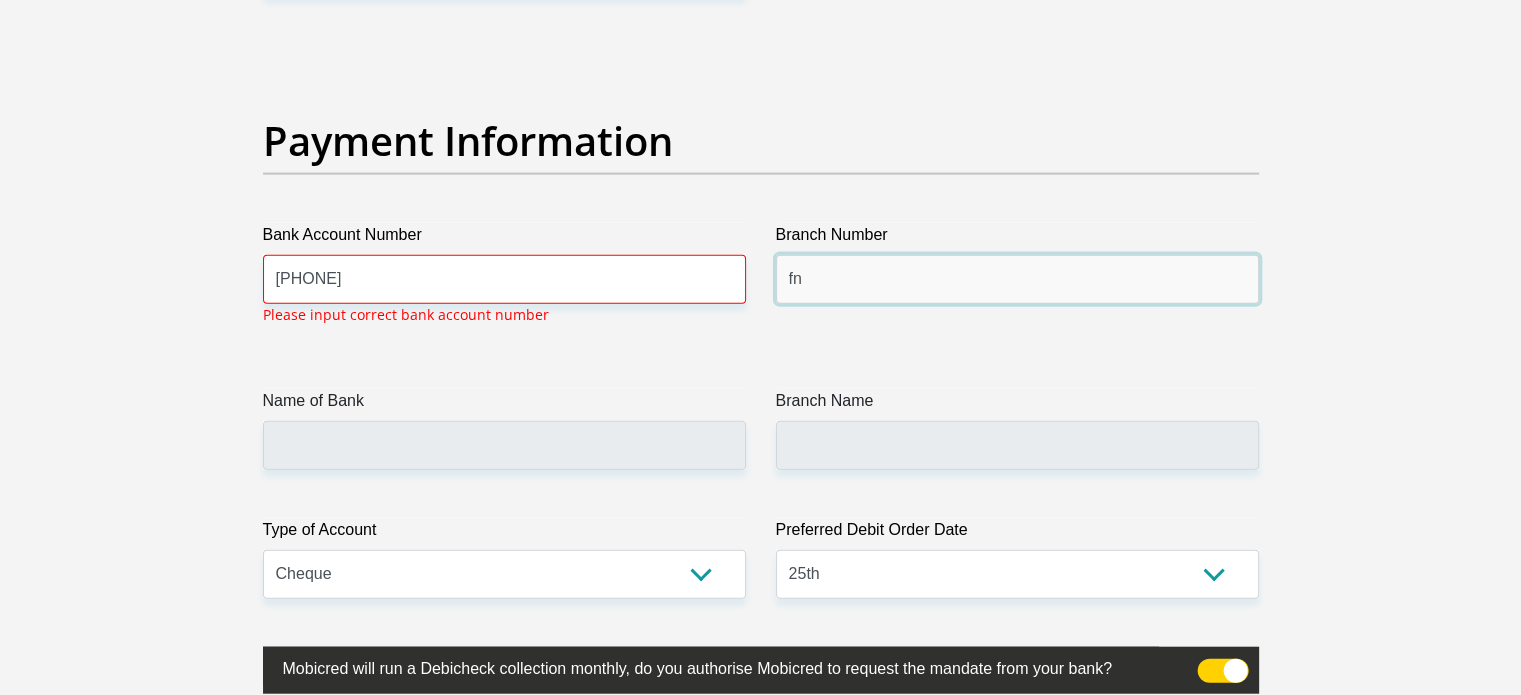 type on "f" 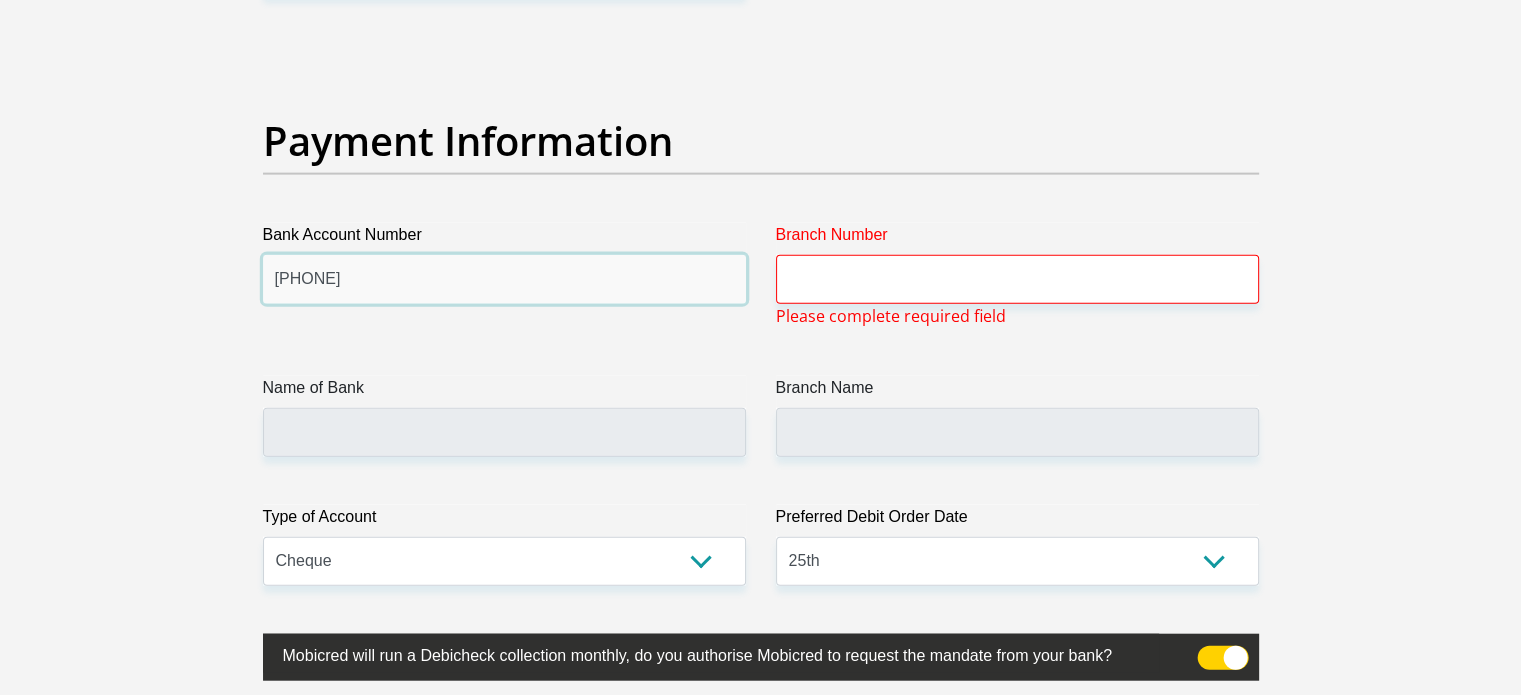 click on "[PHONE]" at bounding box center [504, 279] 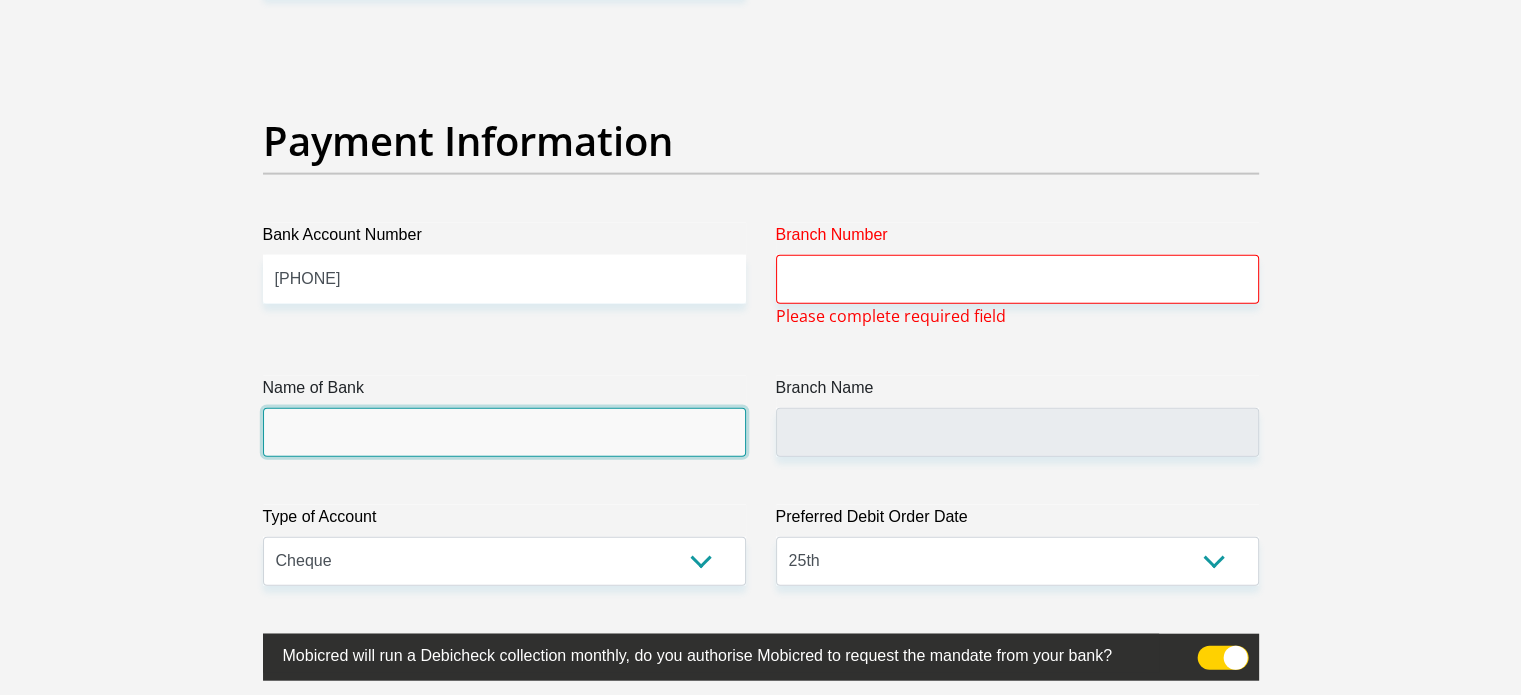 click on "Name of Bank" at bounding box center (504, 432) 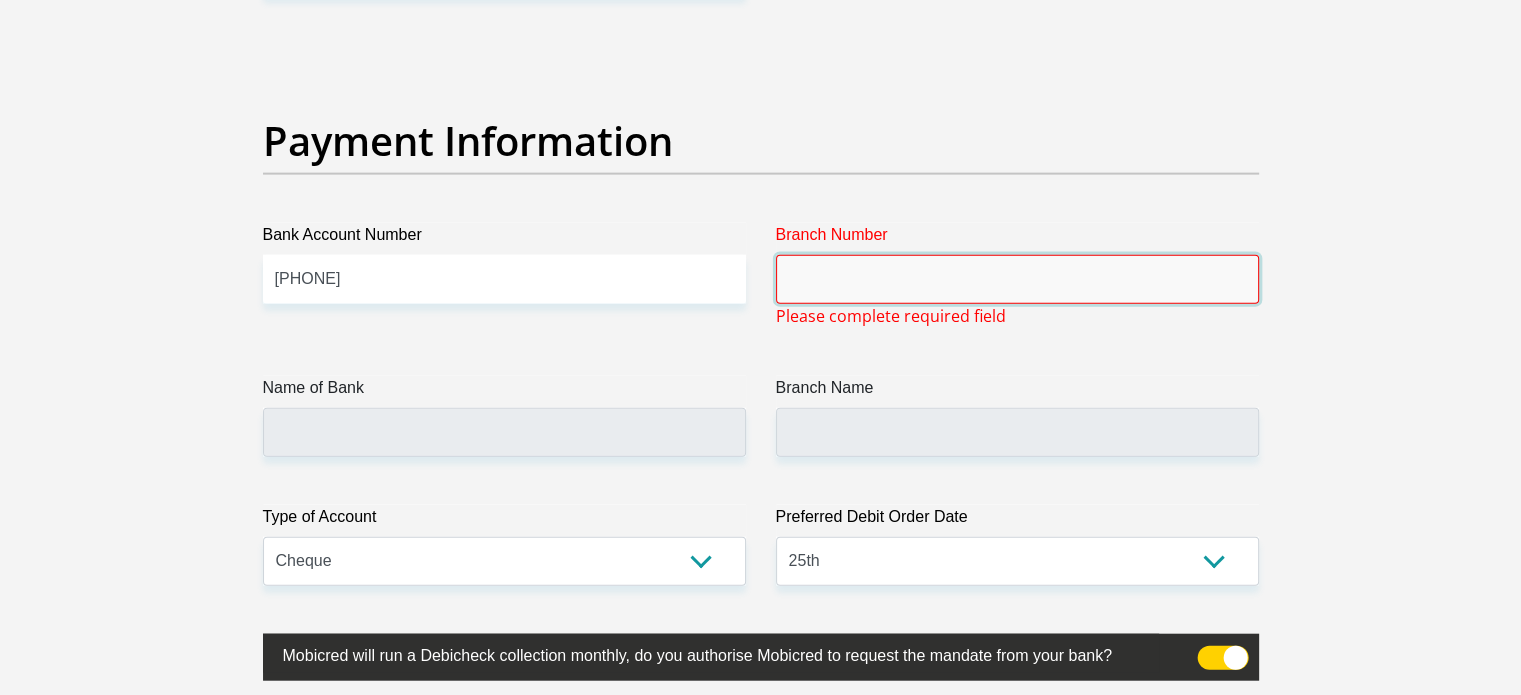 click on "Branch Number" at bounding box center [1017, 279] 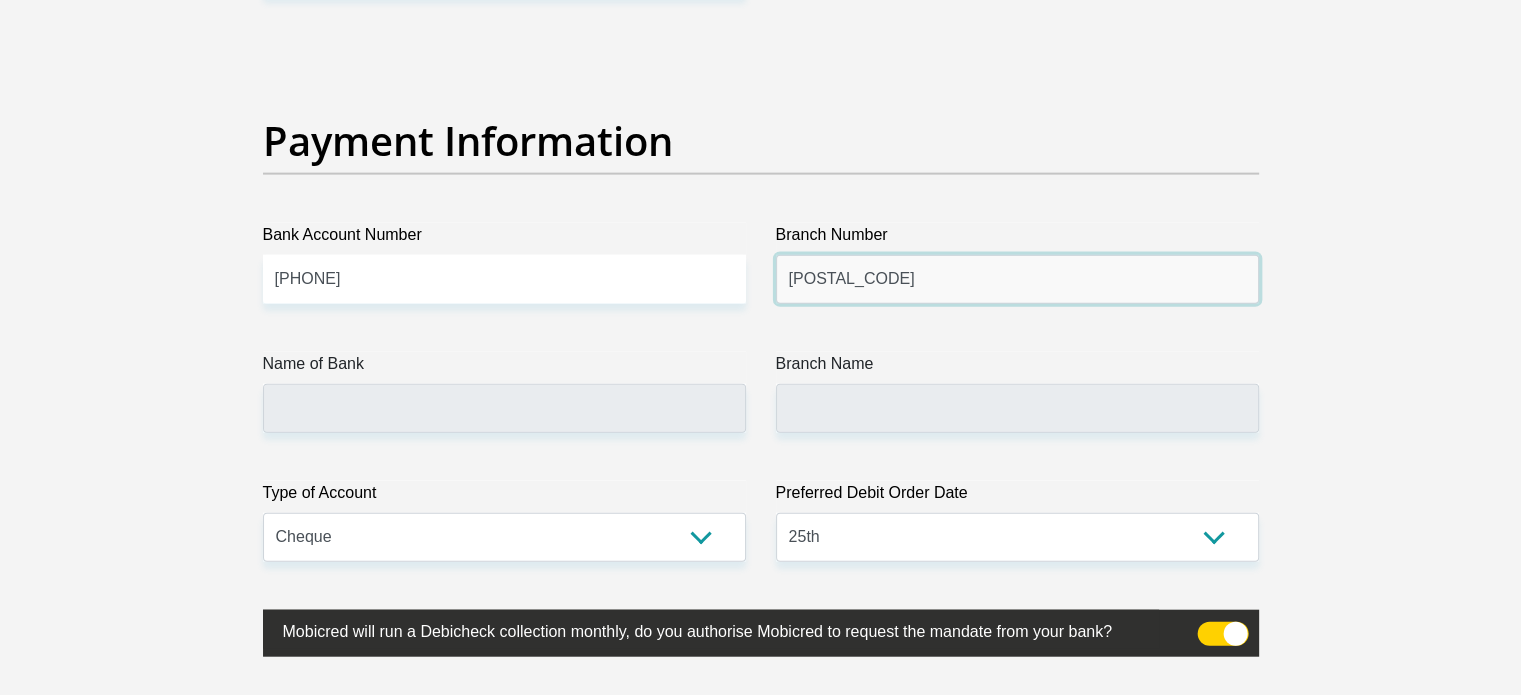 type on "[POSTAL_CODE]" 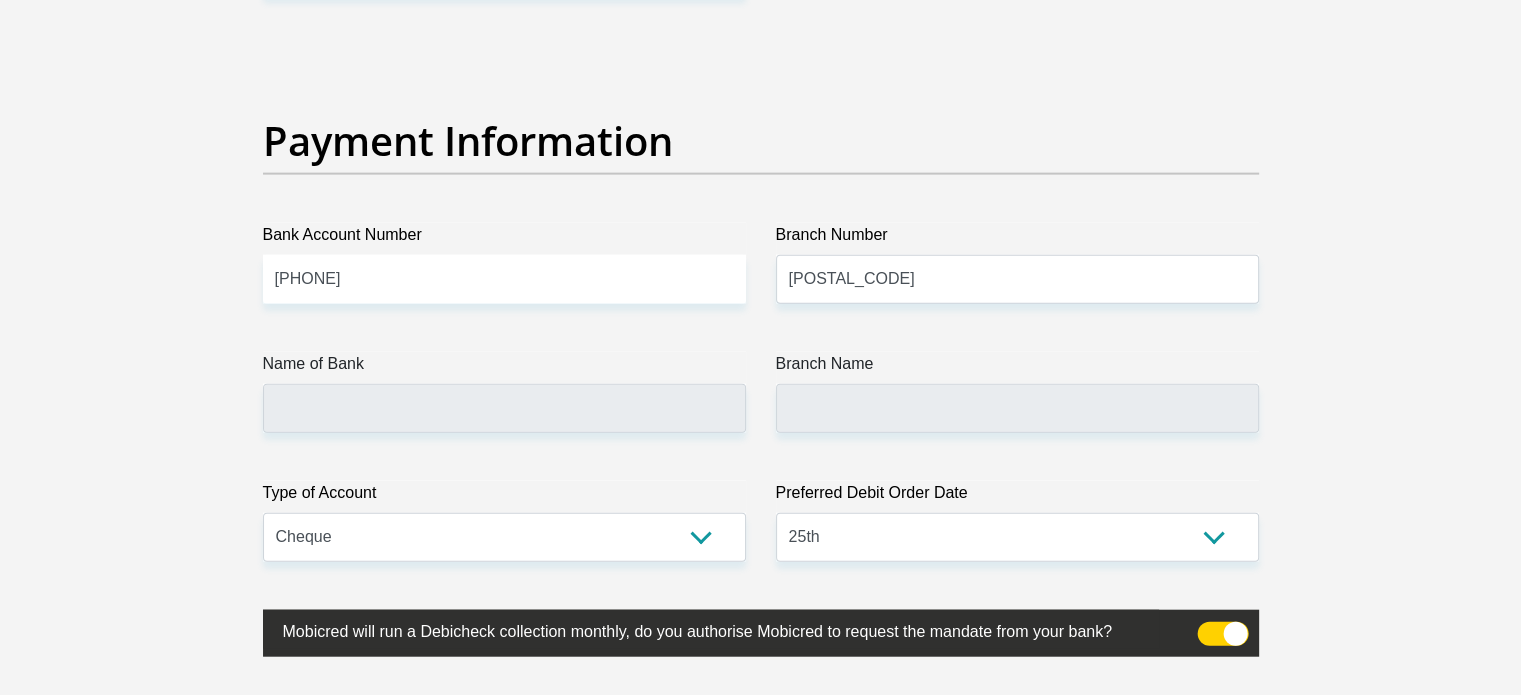 click on "Title
Mr
Ms
Mrs
Dr
Other
First Name
[FIRST]
Surname
[LAST]
ID Number
[ID_NUMBER]
Please input valid ID number
Race
Black
Coloured
Indian
White
Other
Contact Number
[PHONE]
Please input valid contact number
Nationality
South Africa
Afghanistan
Aland Islands  Albania  Algeria" at bounding box center [761, -1014] 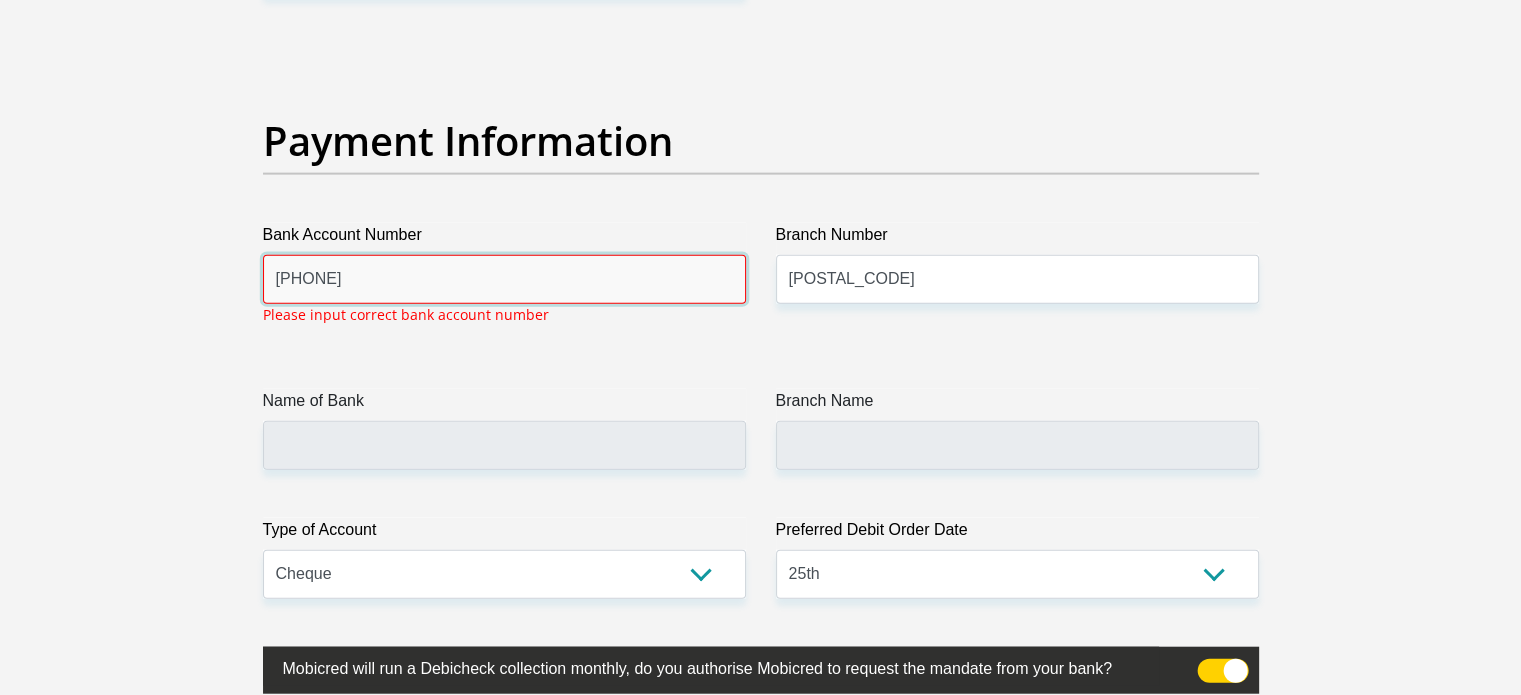 drag, startPoint x: 452, startPoint y: 265, endPoint x: 268, endPoint y: 269, distance: 184.04347 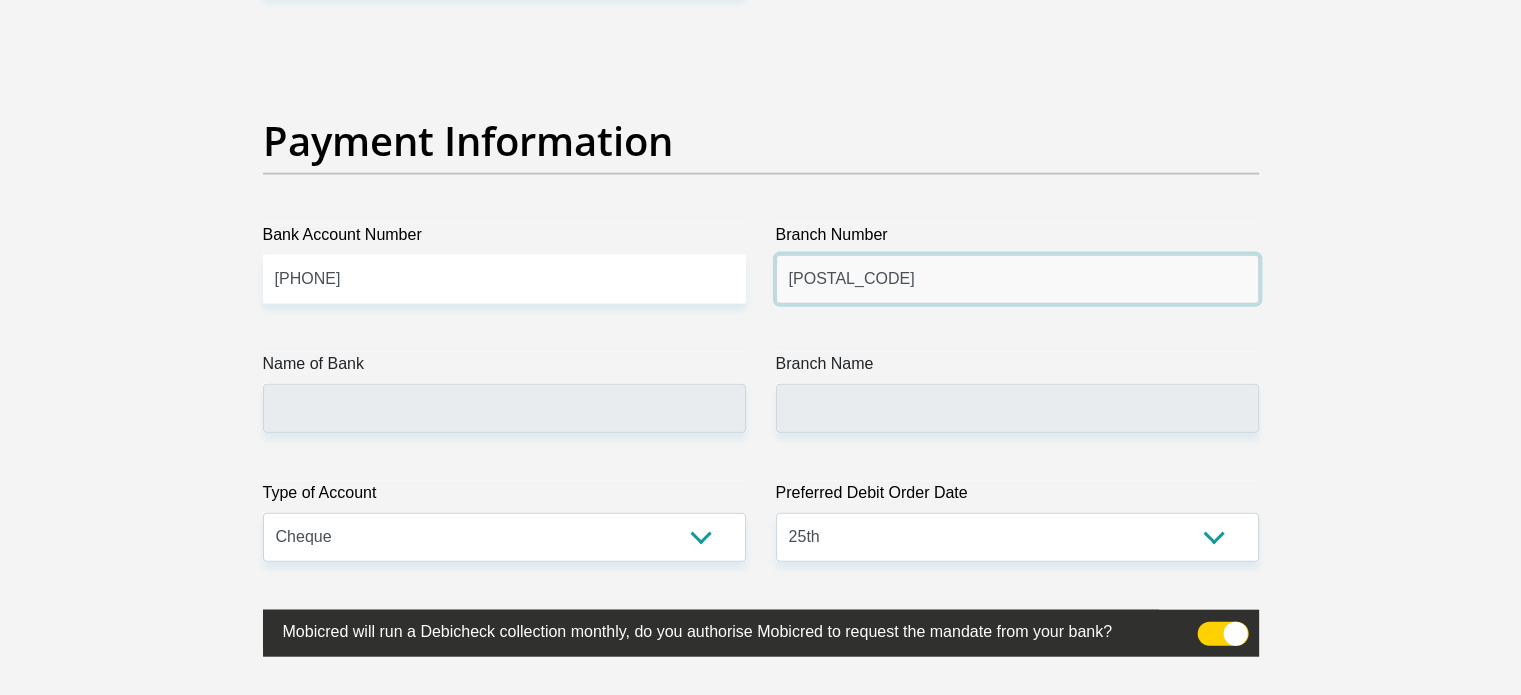 click on "[POSTAL_CODE]" at bounding box center (1017, 279) 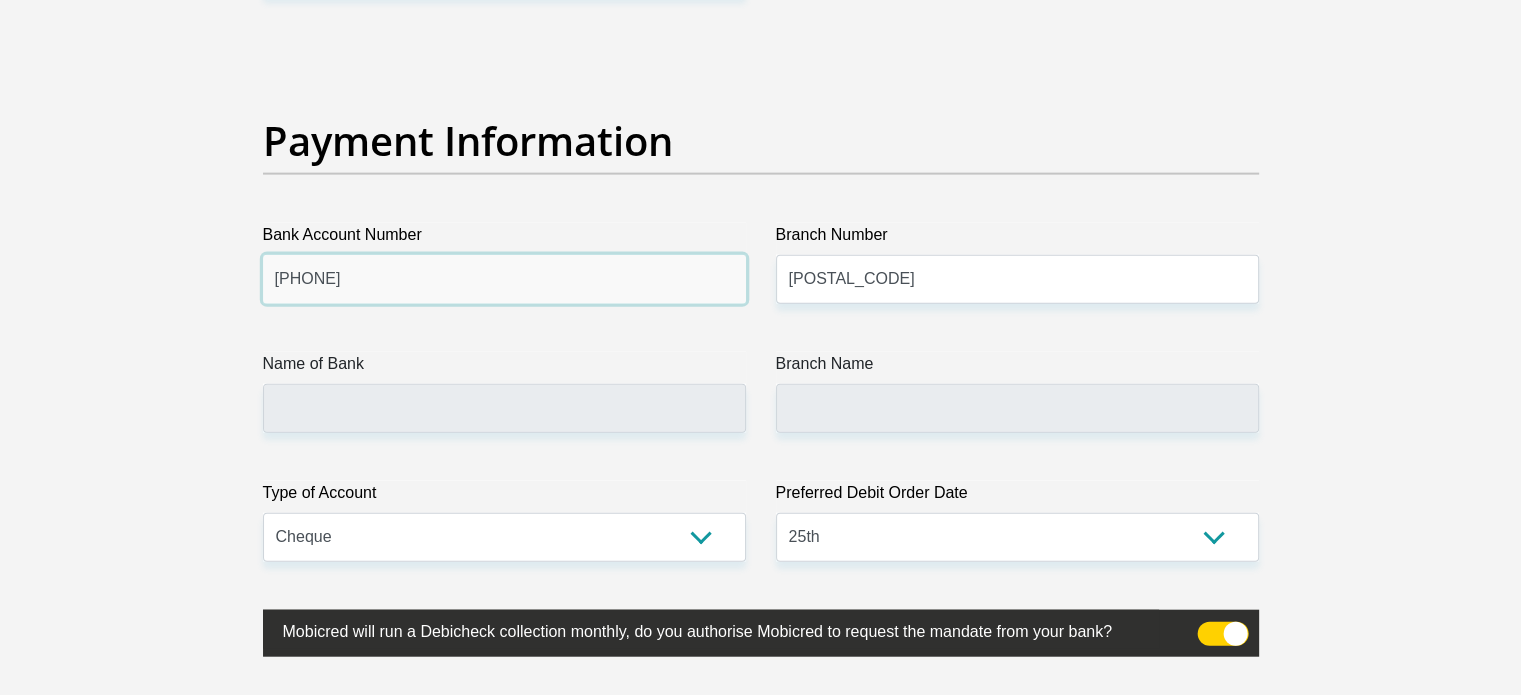 drag, startPoint x: 432, startPoint y: 279, endPoint x: 92, endPoint y: 259, distance: 340.58774 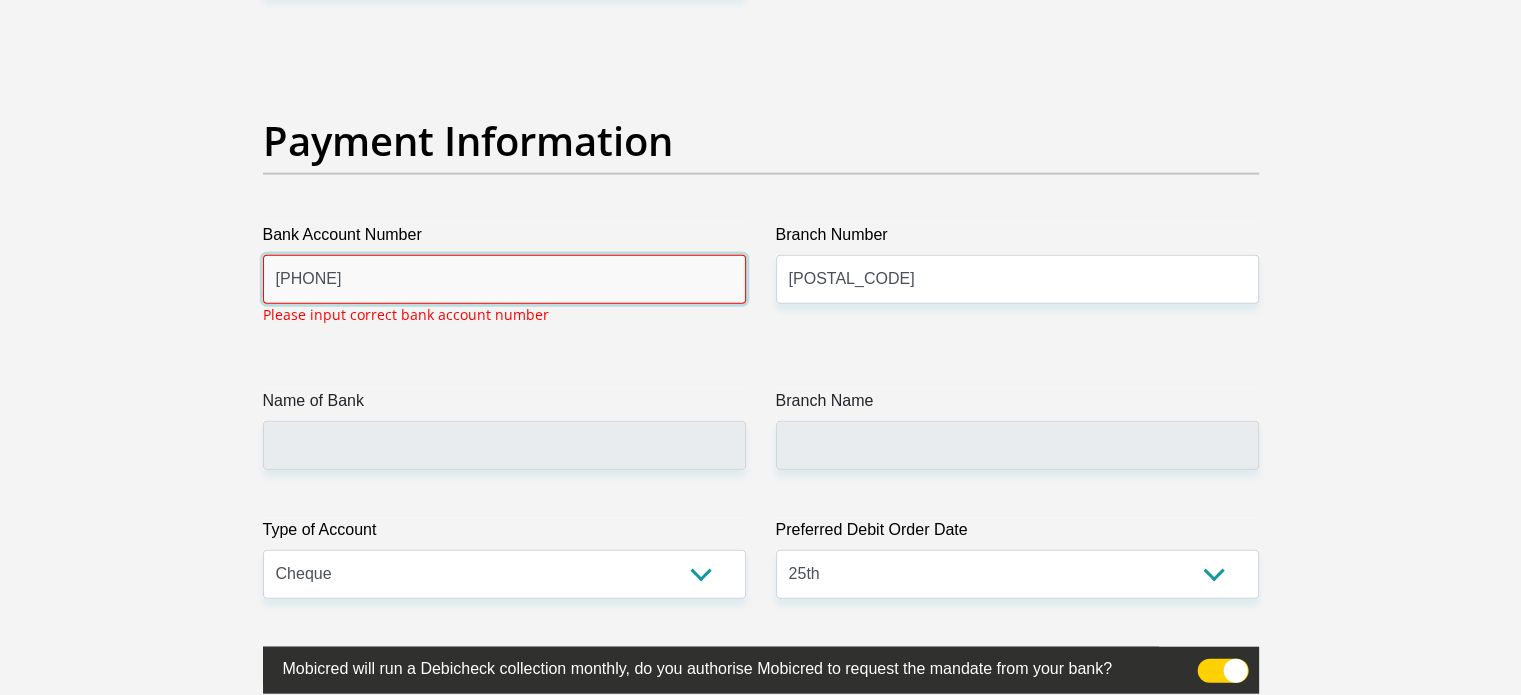 type on "[PHONE]" 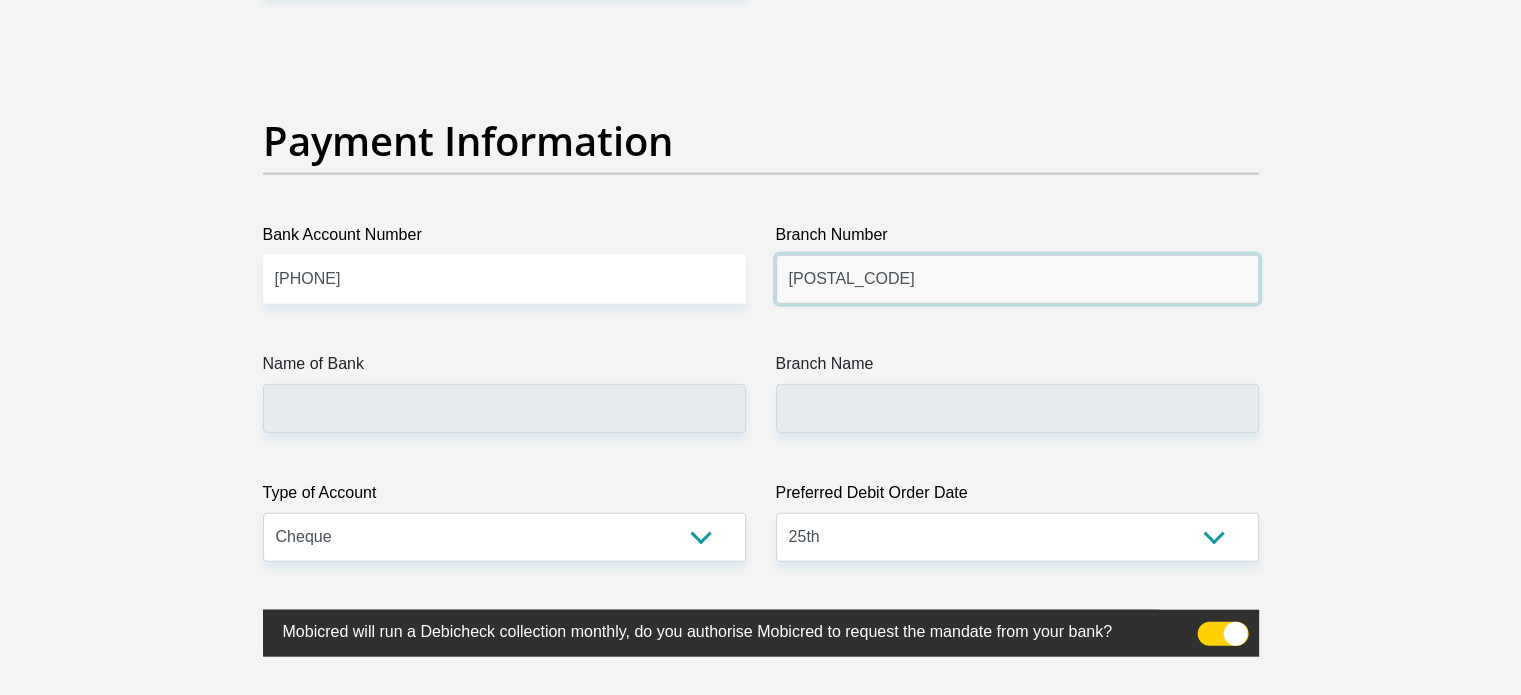 click on "[POSTAL_CODE]" at bounding box center (1017, 279) 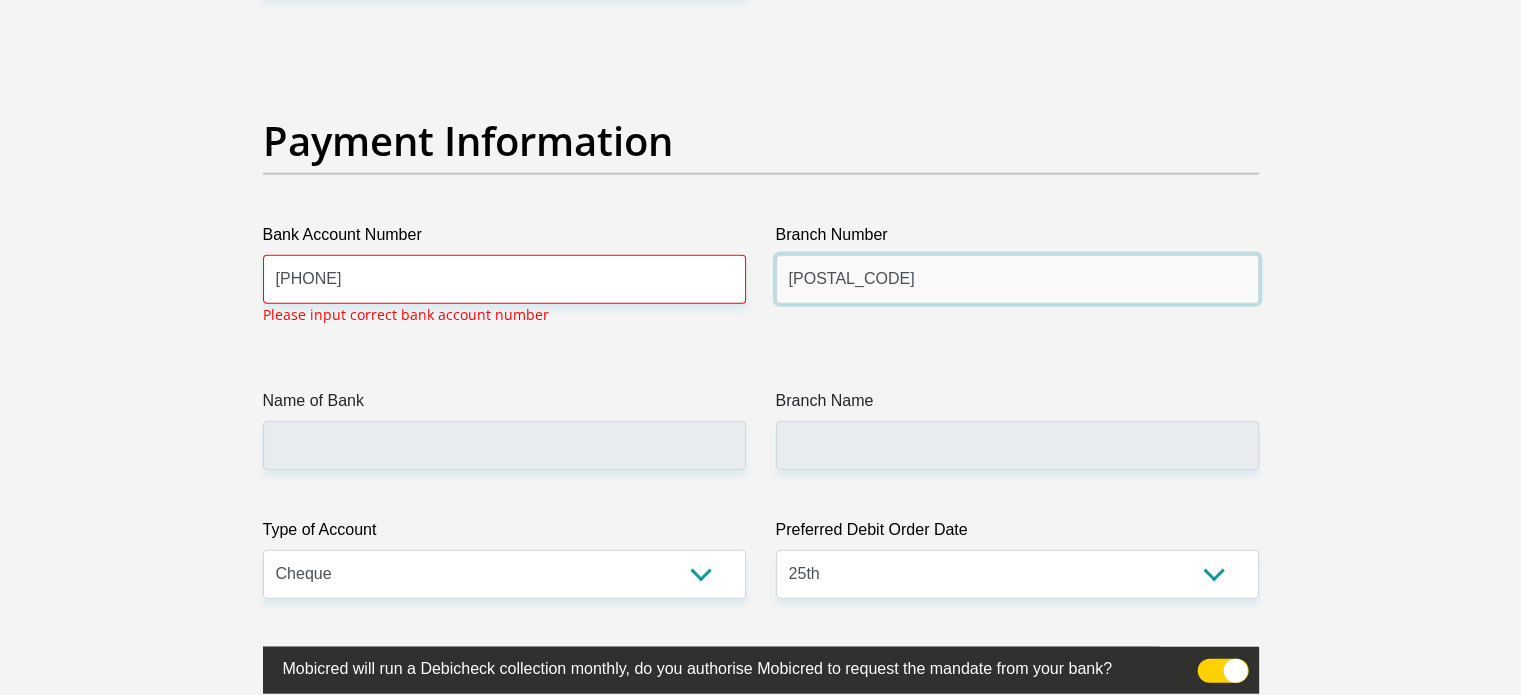 type on "2" 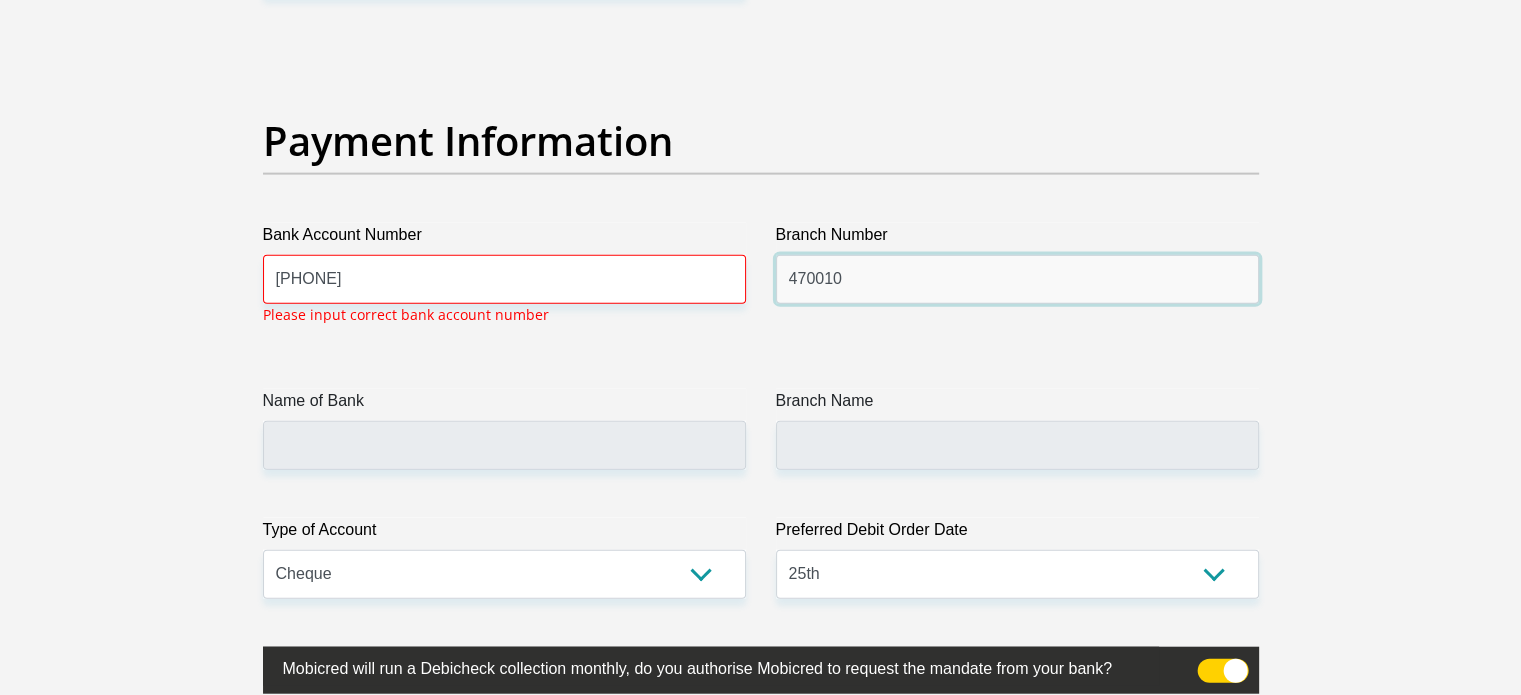 type on "470010" 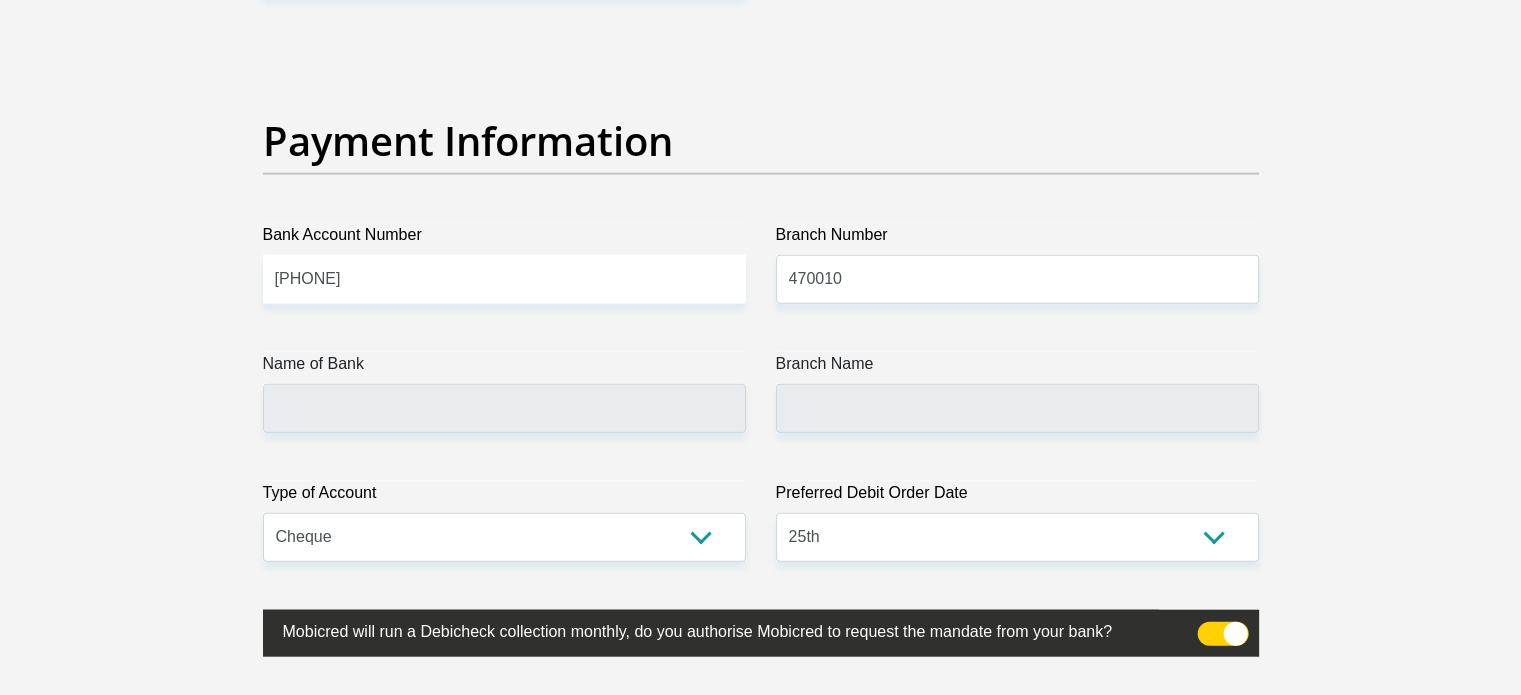 click on "Branch Name" at bounding box center (1017, 392) 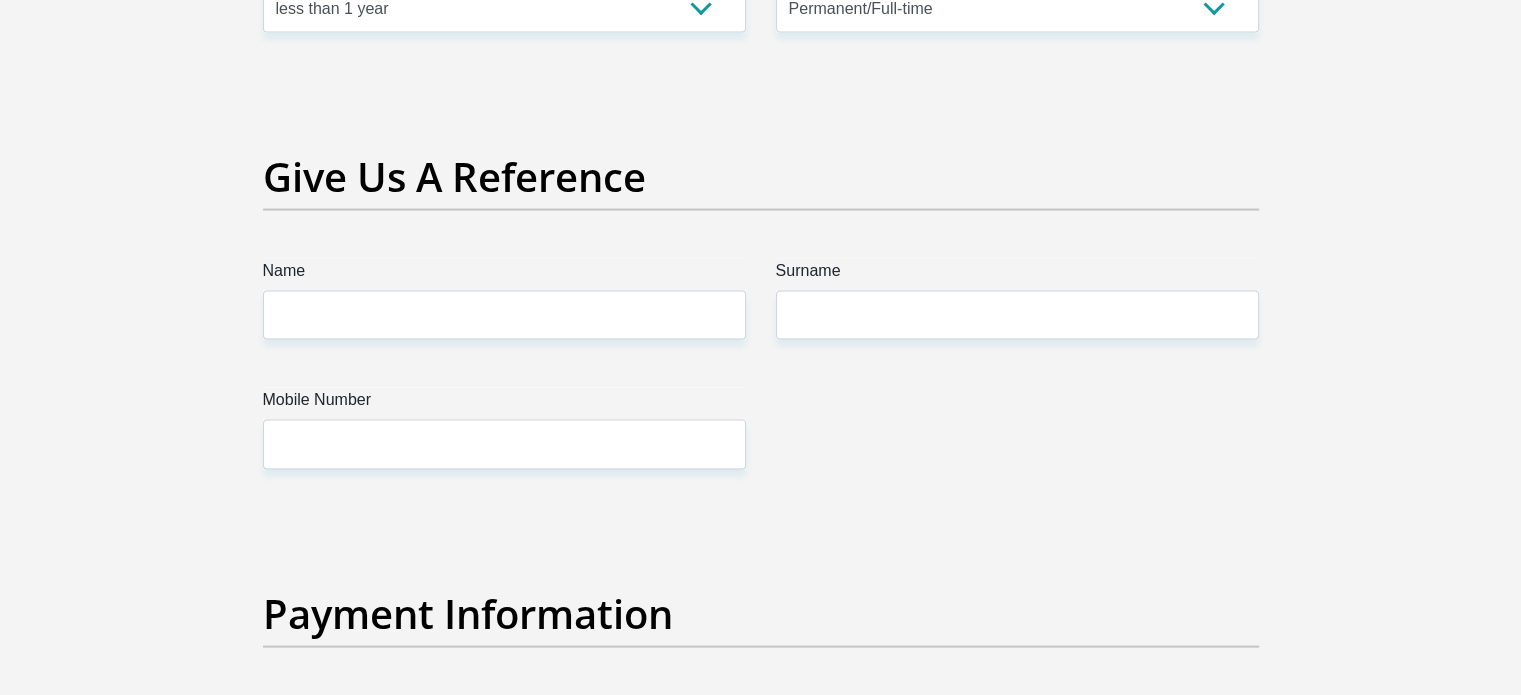 scroll, scrollTop: 4129, scrollLeft: 0, axis: vertical 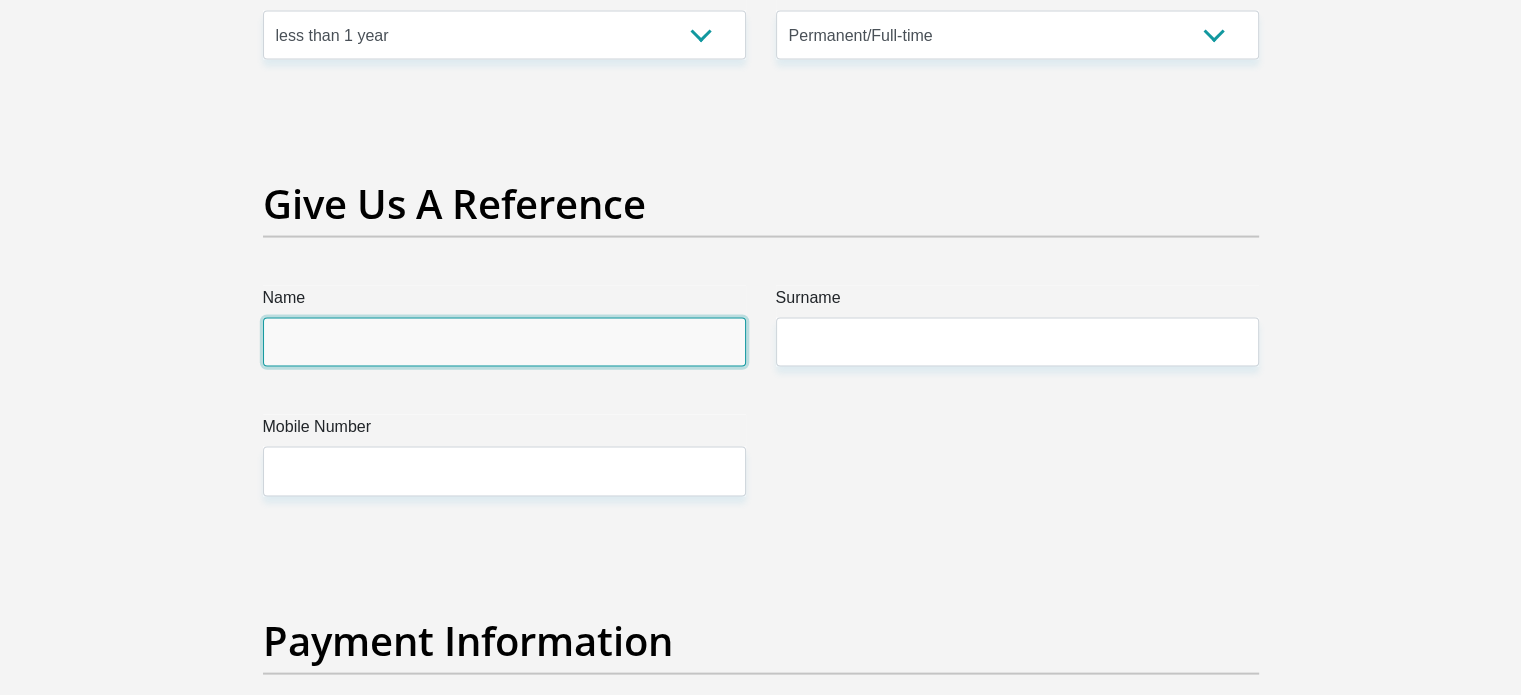 click on "Name" at bounding box center [504, 342] 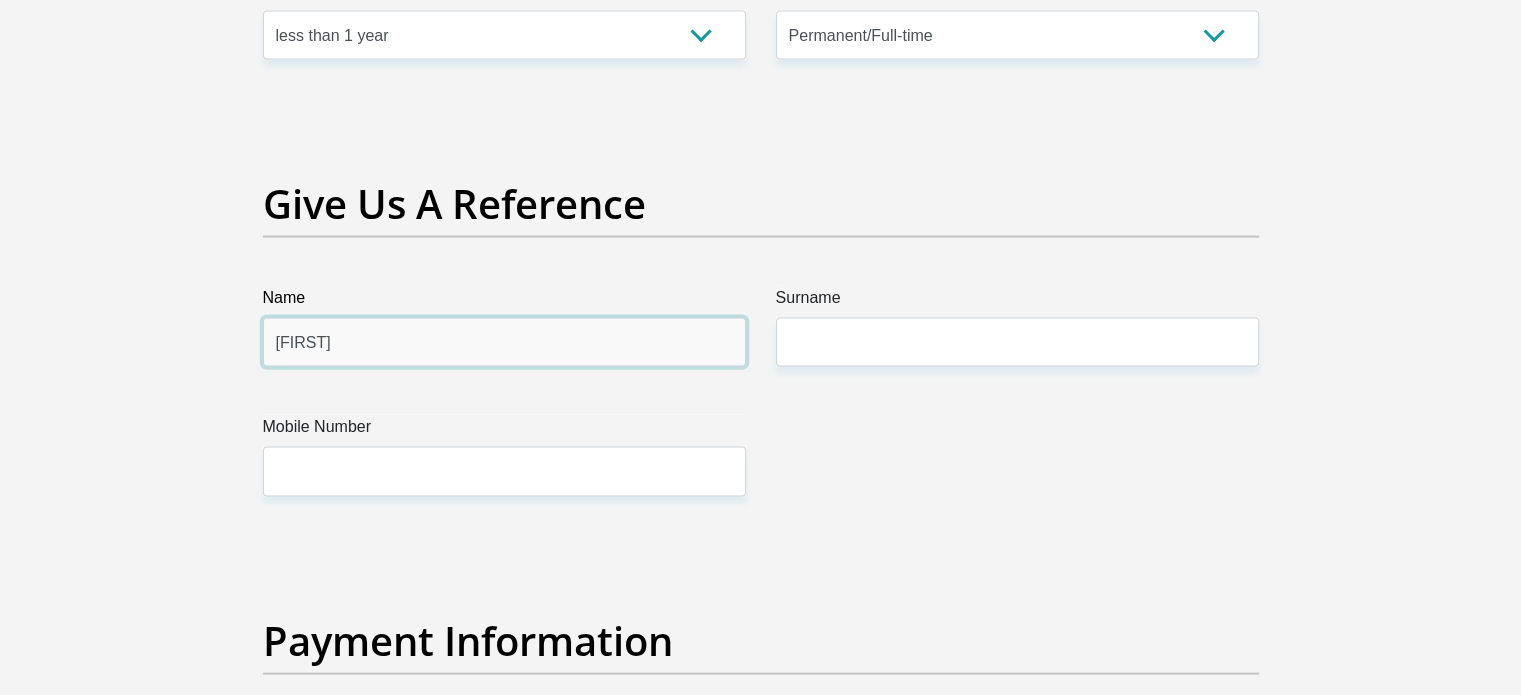 type on "[FIRST]" 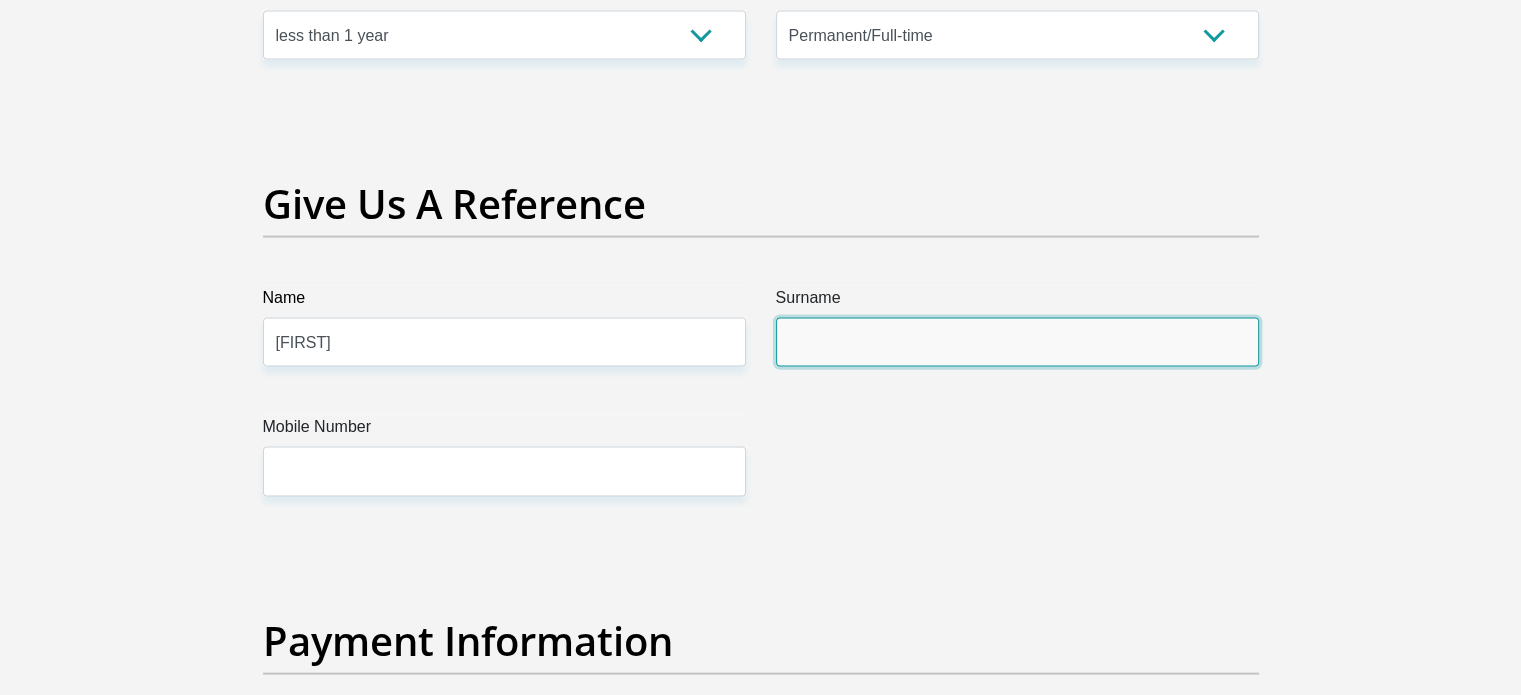 click on "Surname" at bounding box center [1017, 342] 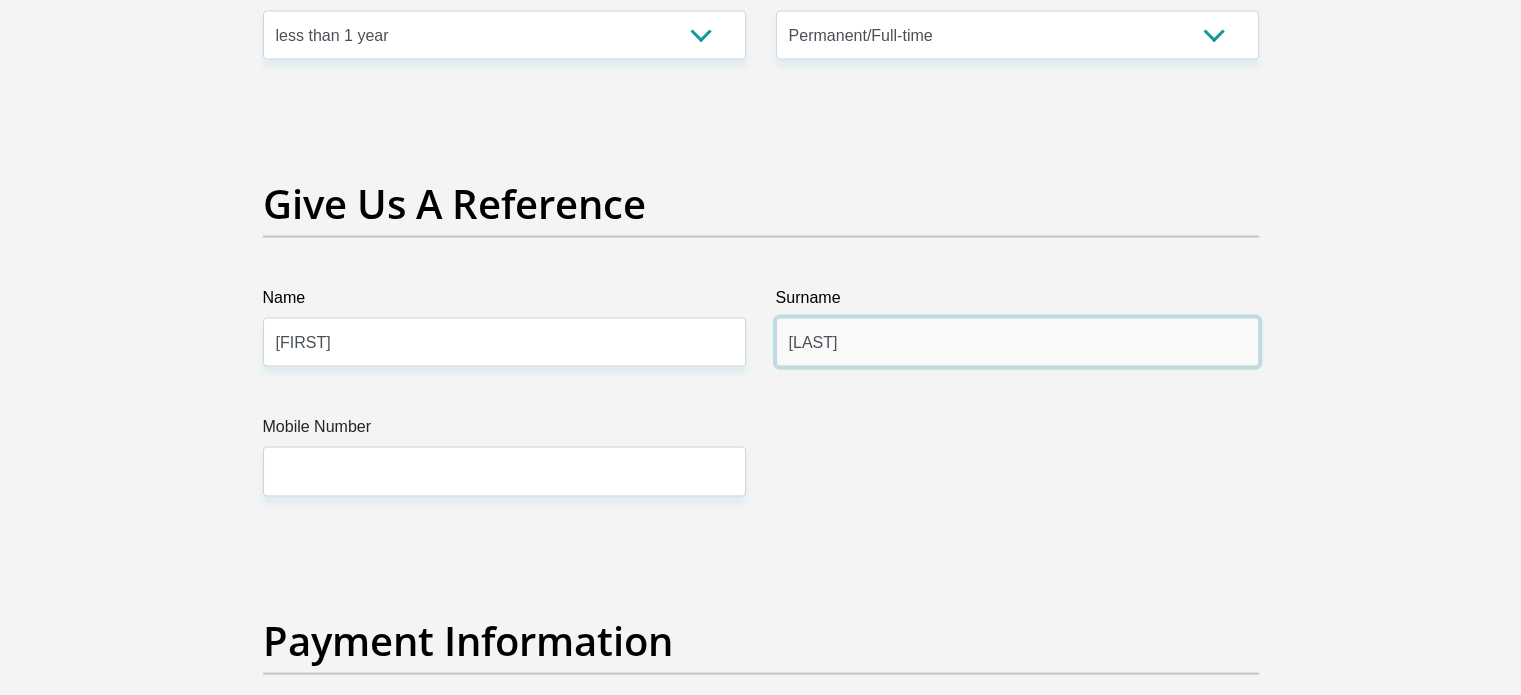 type on "[LAST]" 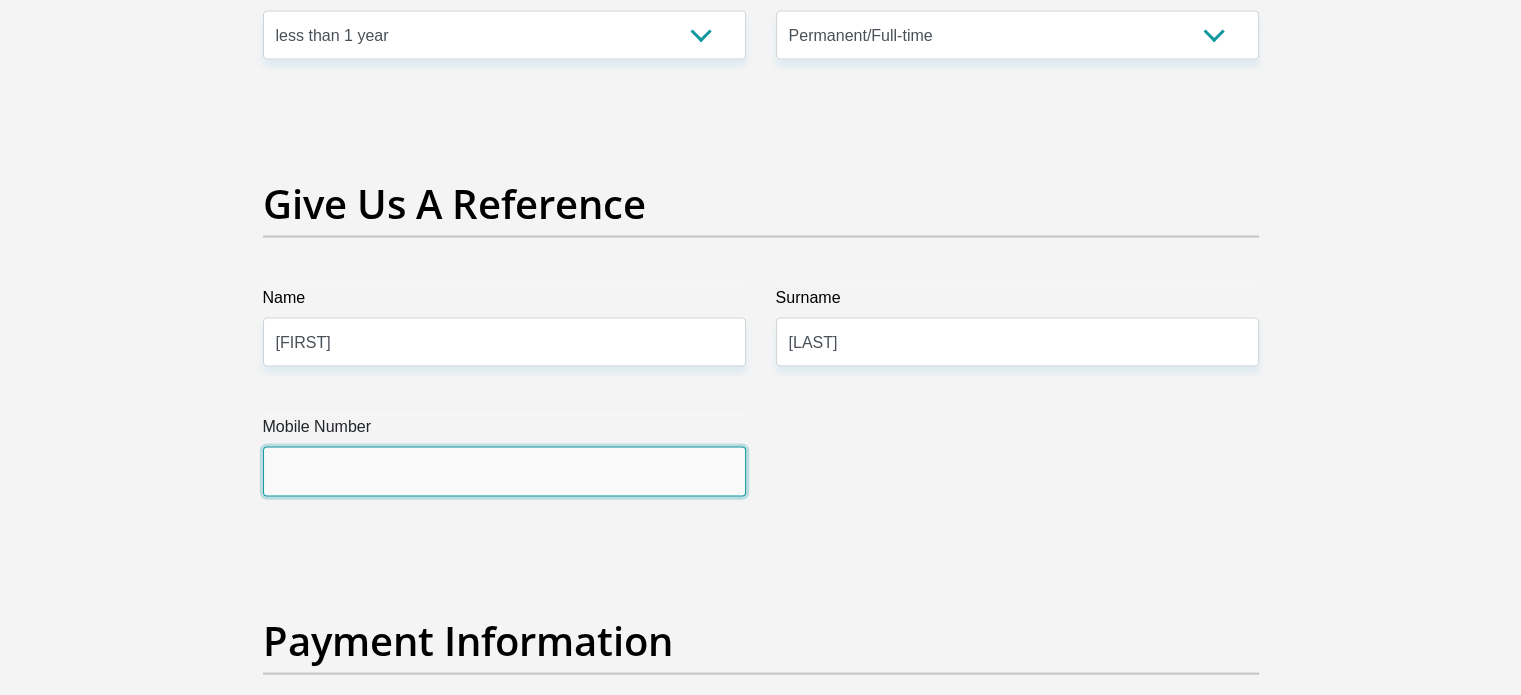 click on "Mobile Number" at bounding box center (504, 471) 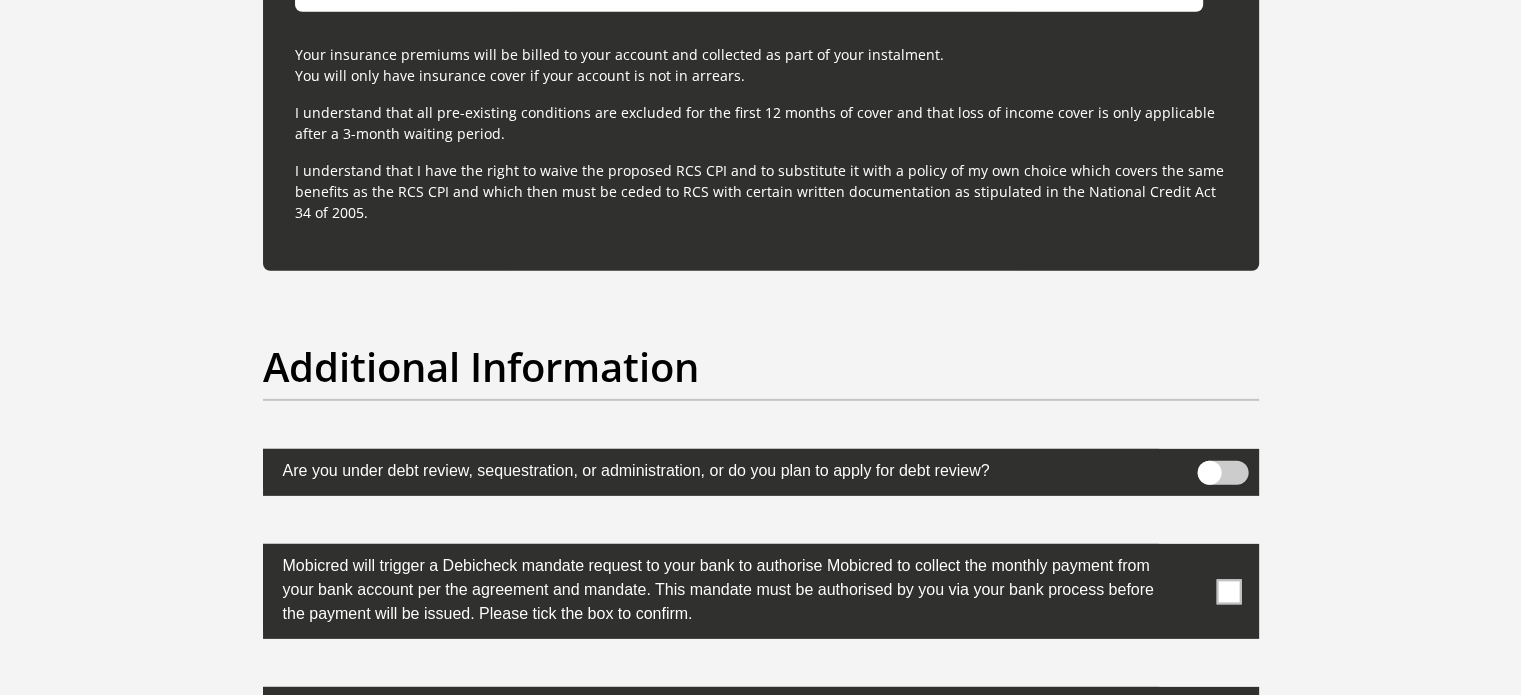 scroll, scrollTop: 6129, scrollLeft: 0, axis: vertical 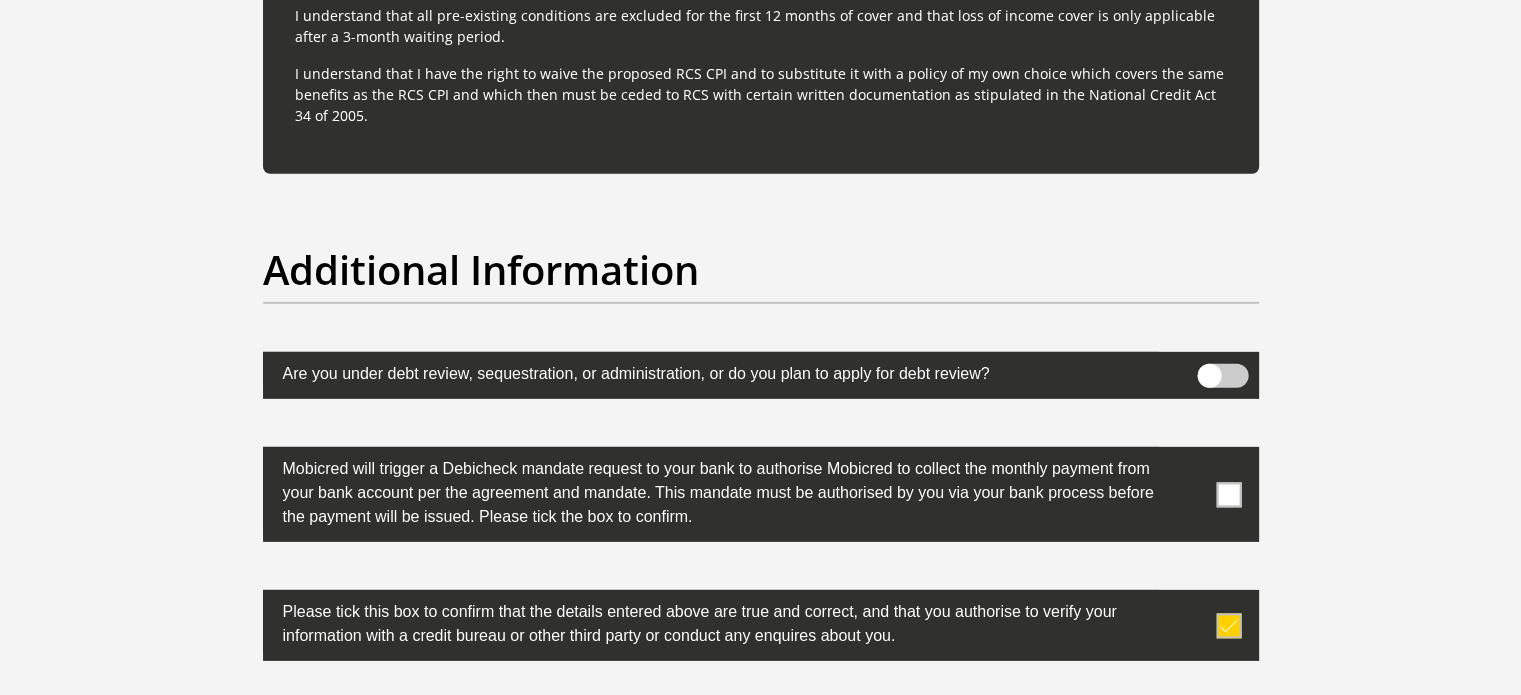 type on "[PHONE]" 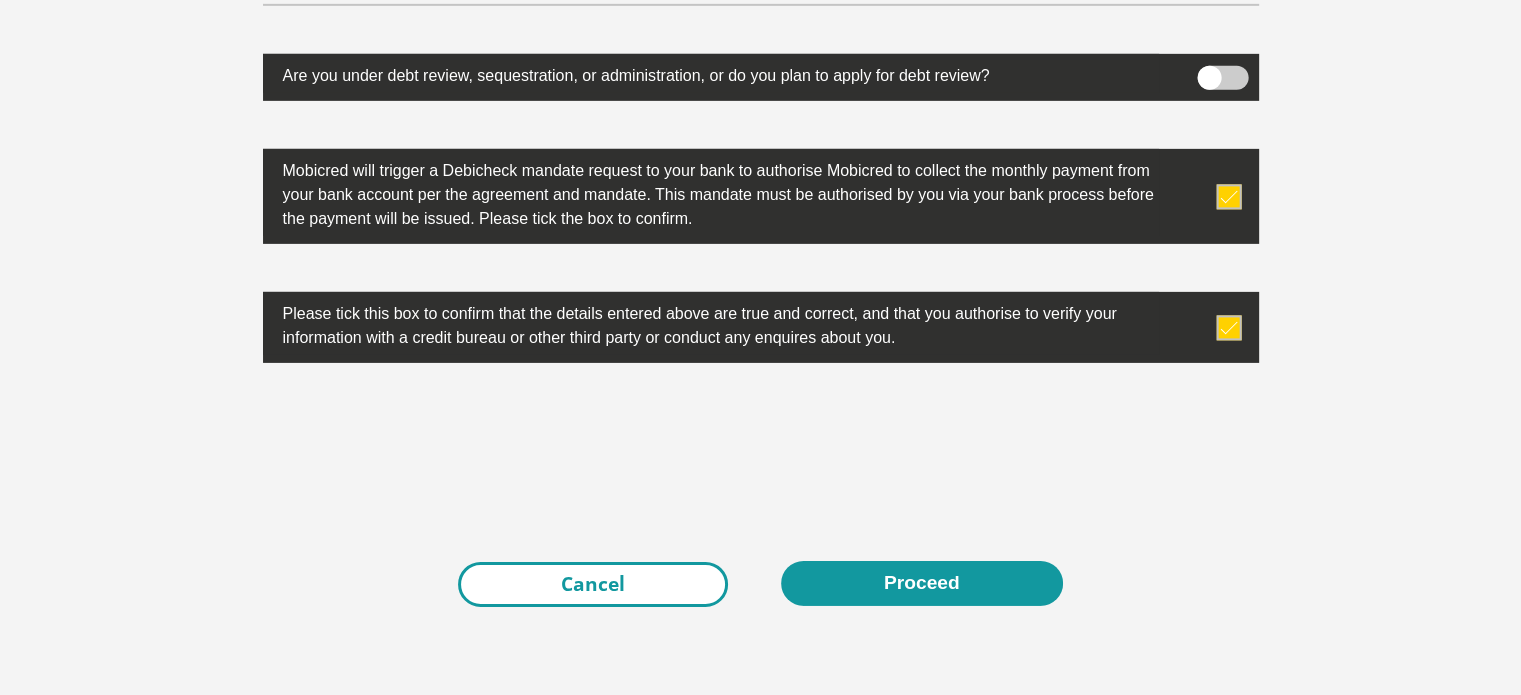 scroll, scrollTop: 6429, scrollLeft: 0, axis: vertical 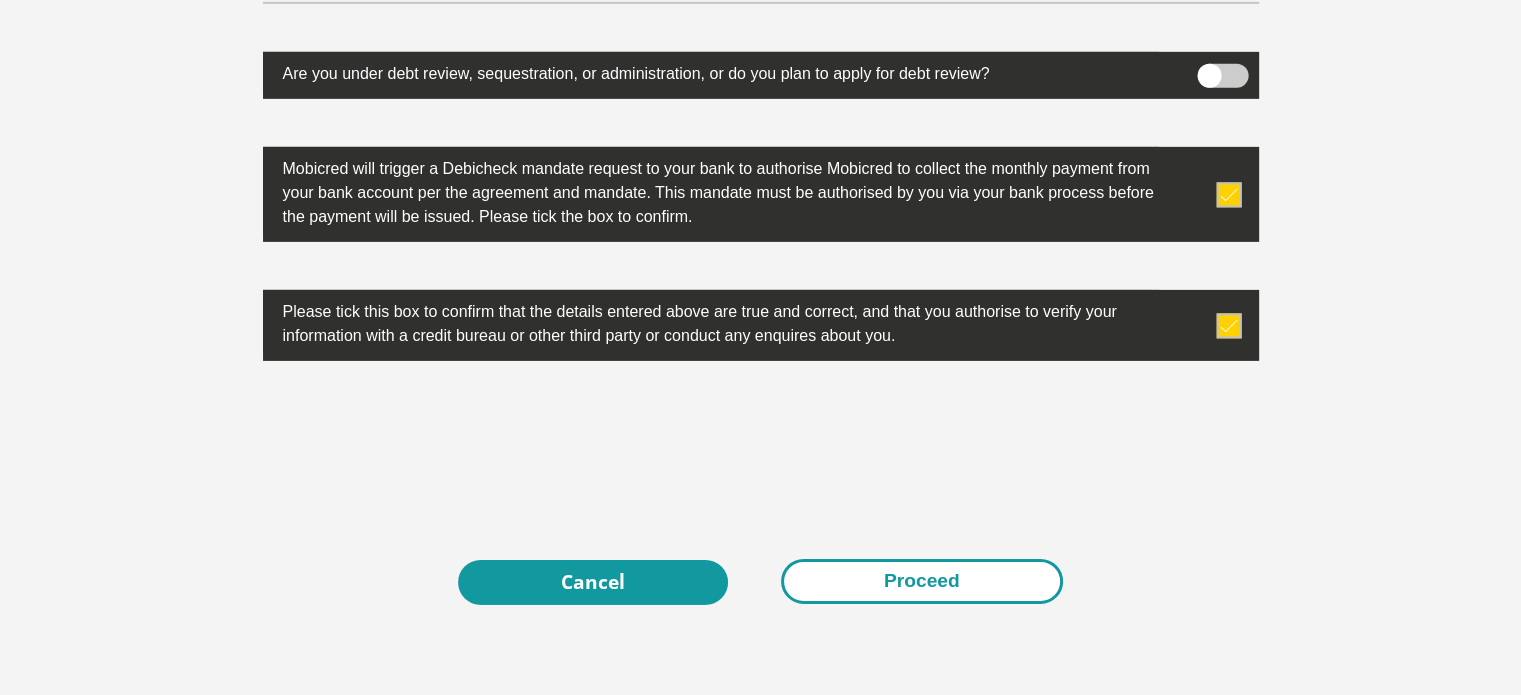 click on "Proceed" at bounding box center [922, 581] 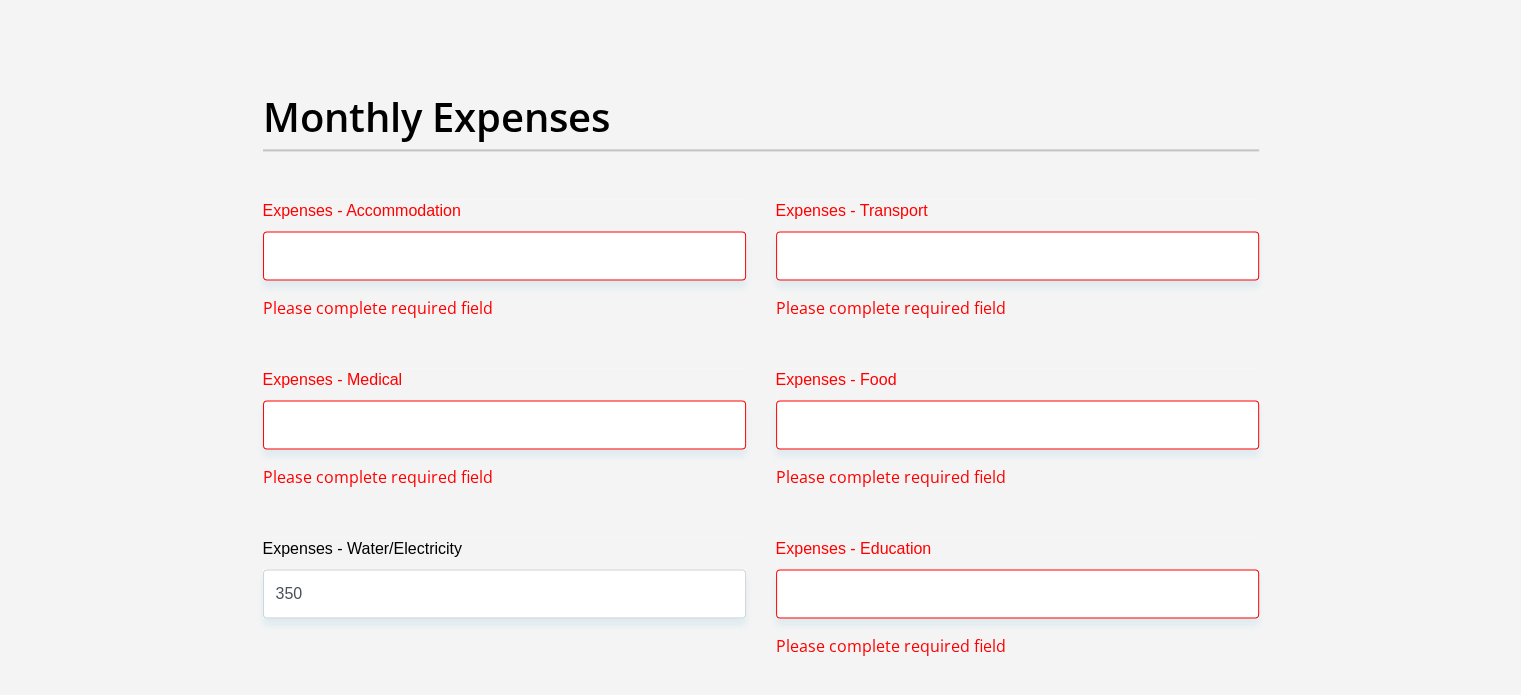 scroll, scrollTop: 2902, scrollLeft: 0, axis: vertical 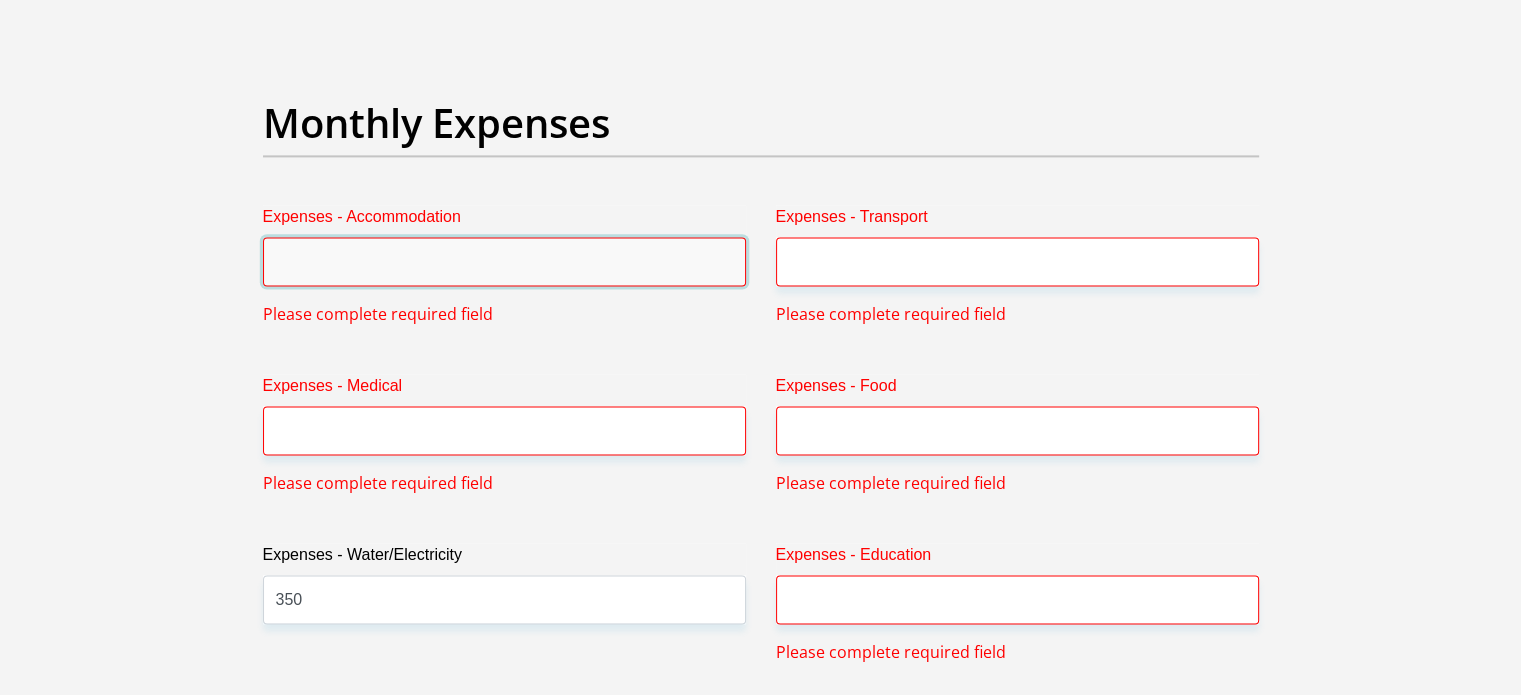 click on "Expenses - Accommodation" at bounding box center (504, 261) 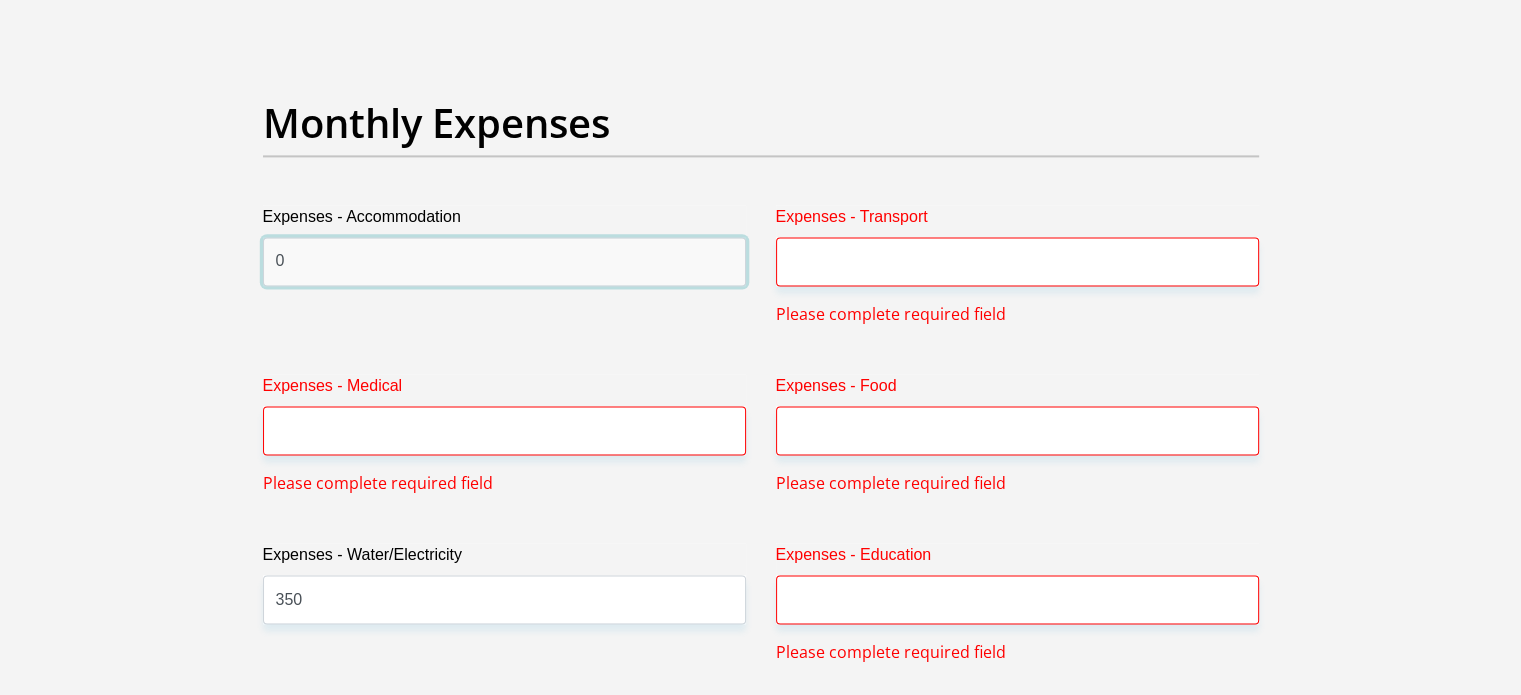 type on "0" 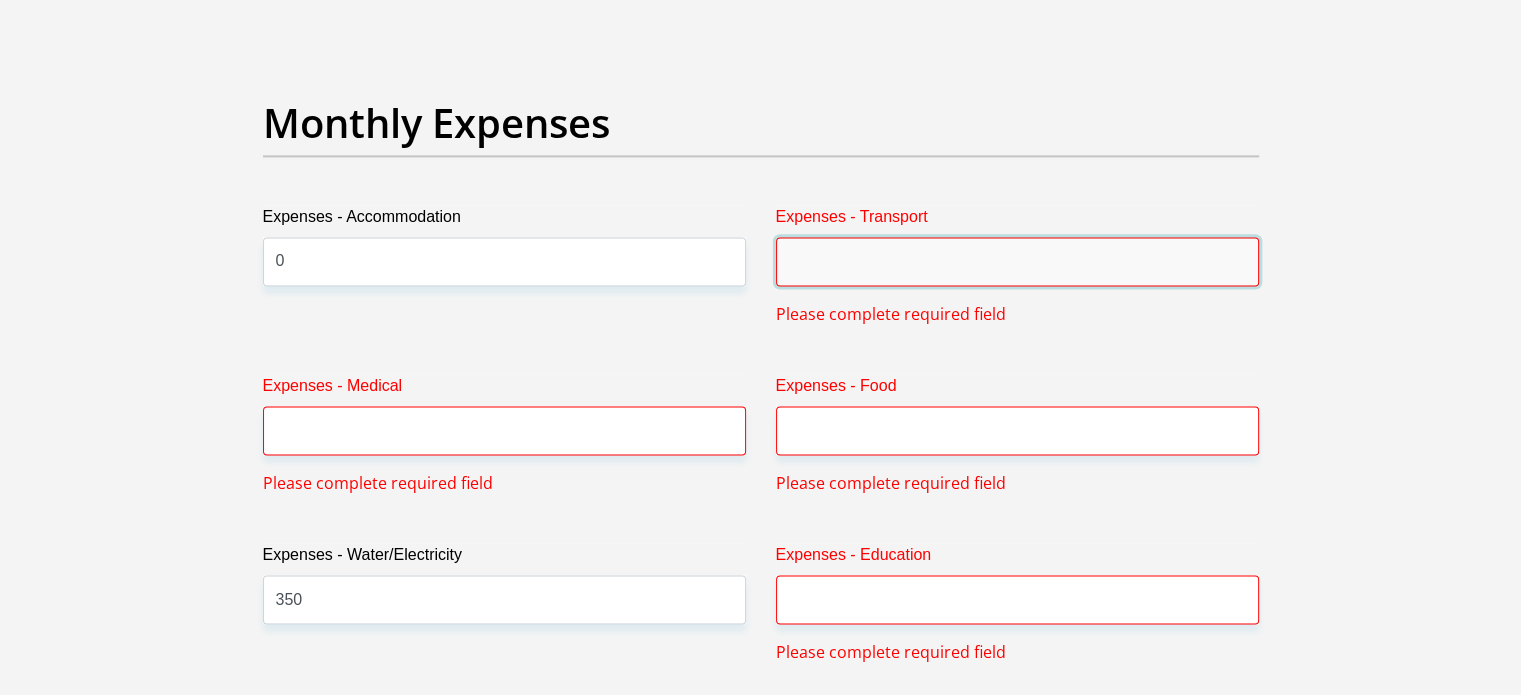 click on "Expenses - Transport" at bounding box center [1017, 261] 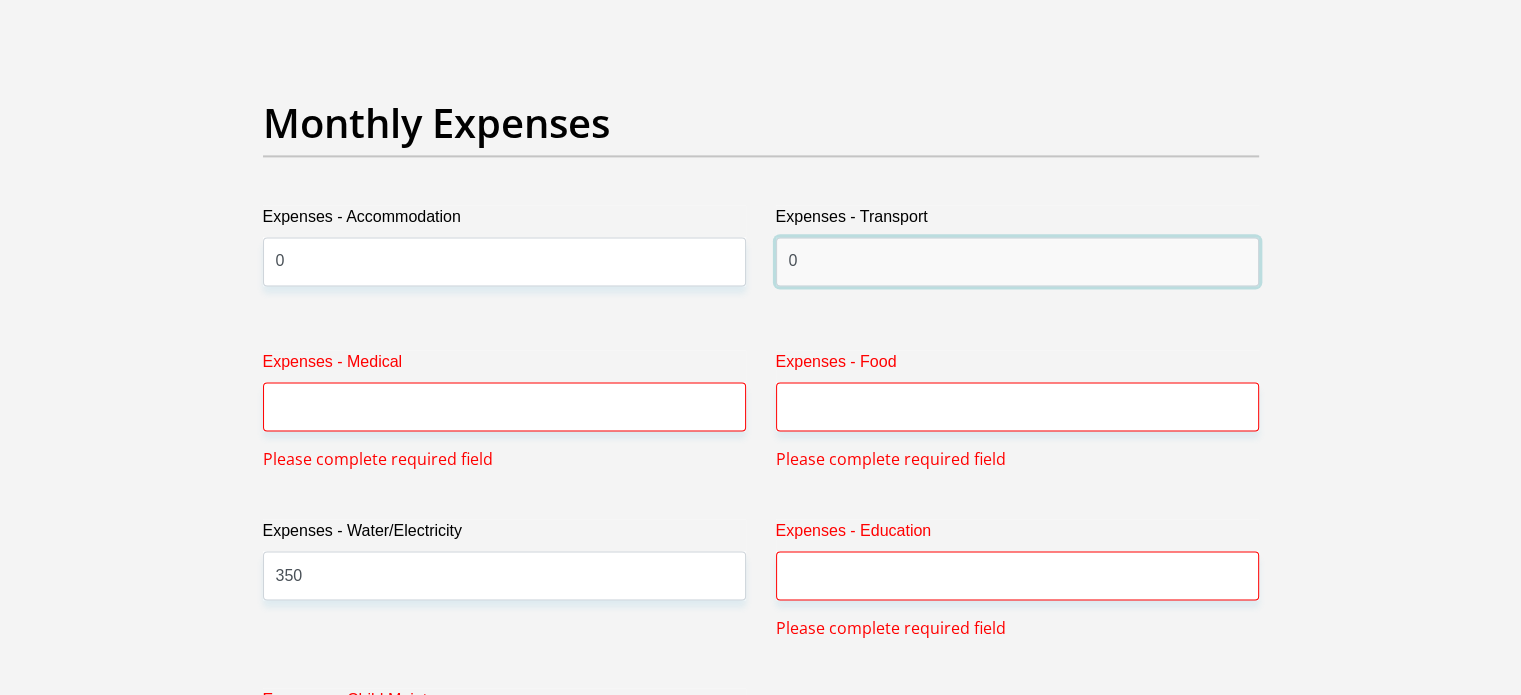 type on "0" 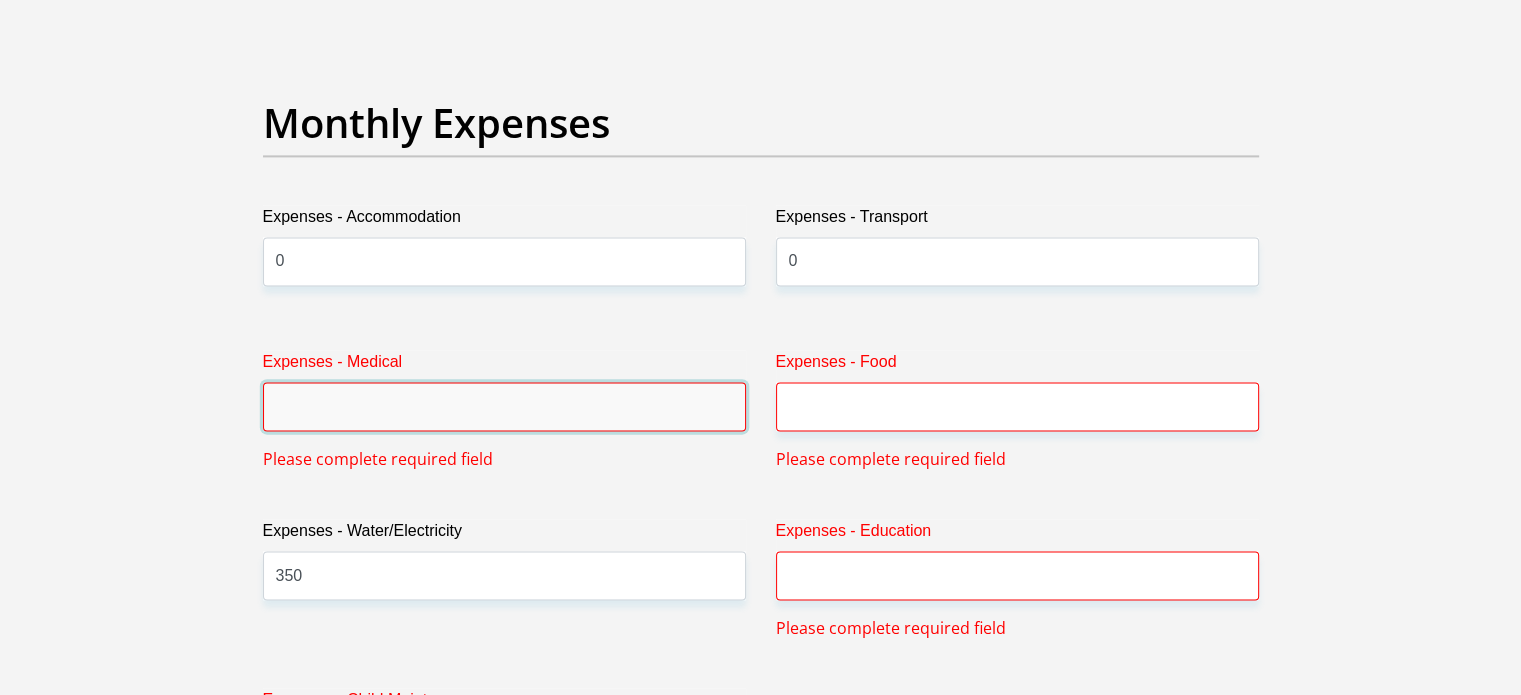 click on "Expenses - Medical" at bounding box center (504, 406) 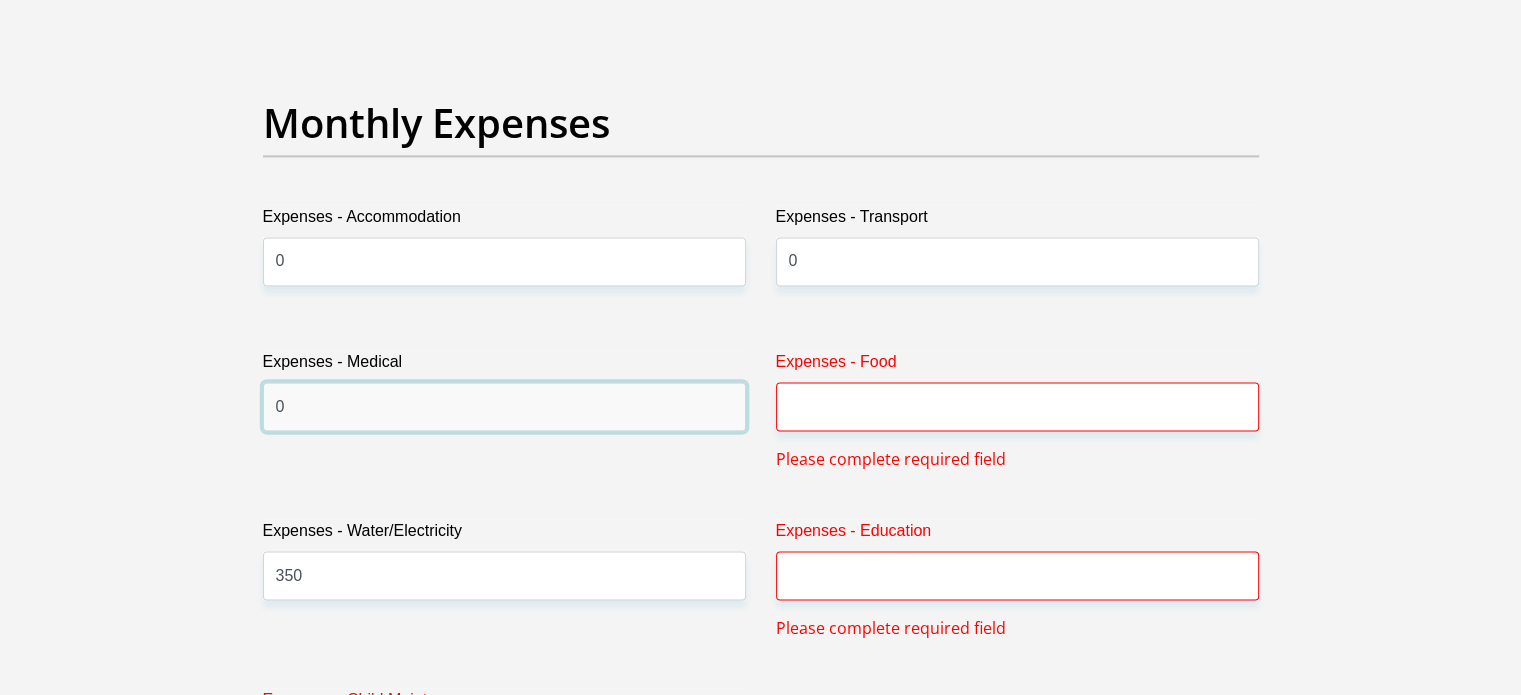 type on "0" 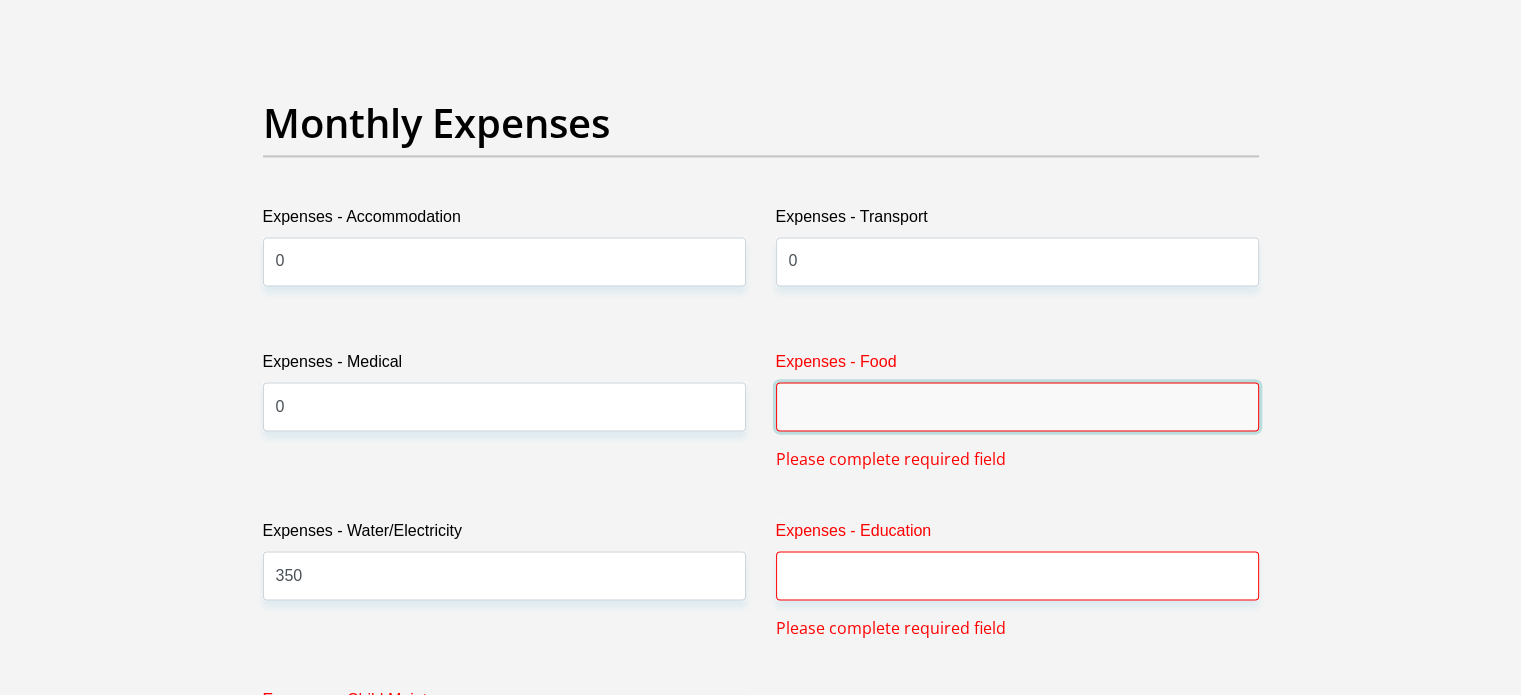 click on "Expenses - Food" at bounding box center (1017, 406) 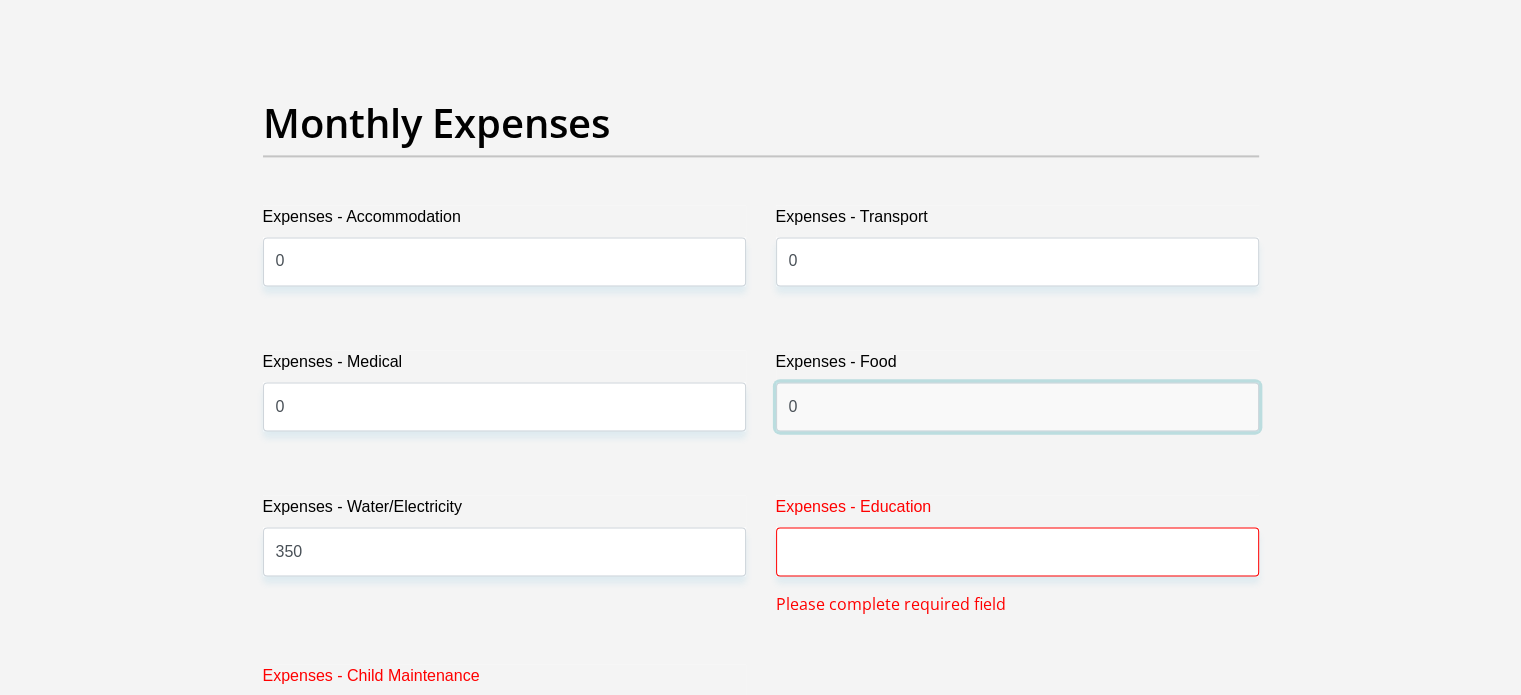 type on "0" 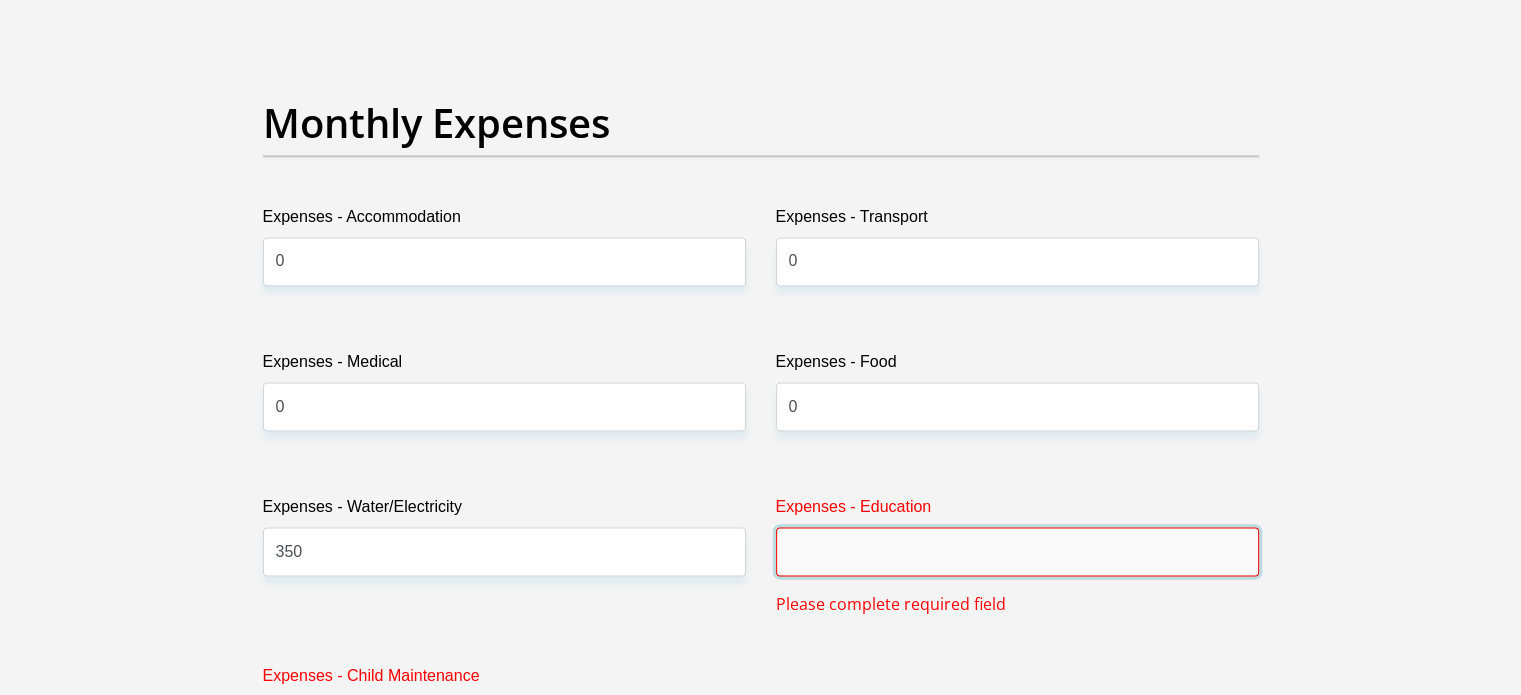 click on "Expenses - Education" at bounding box center (1017, 551) 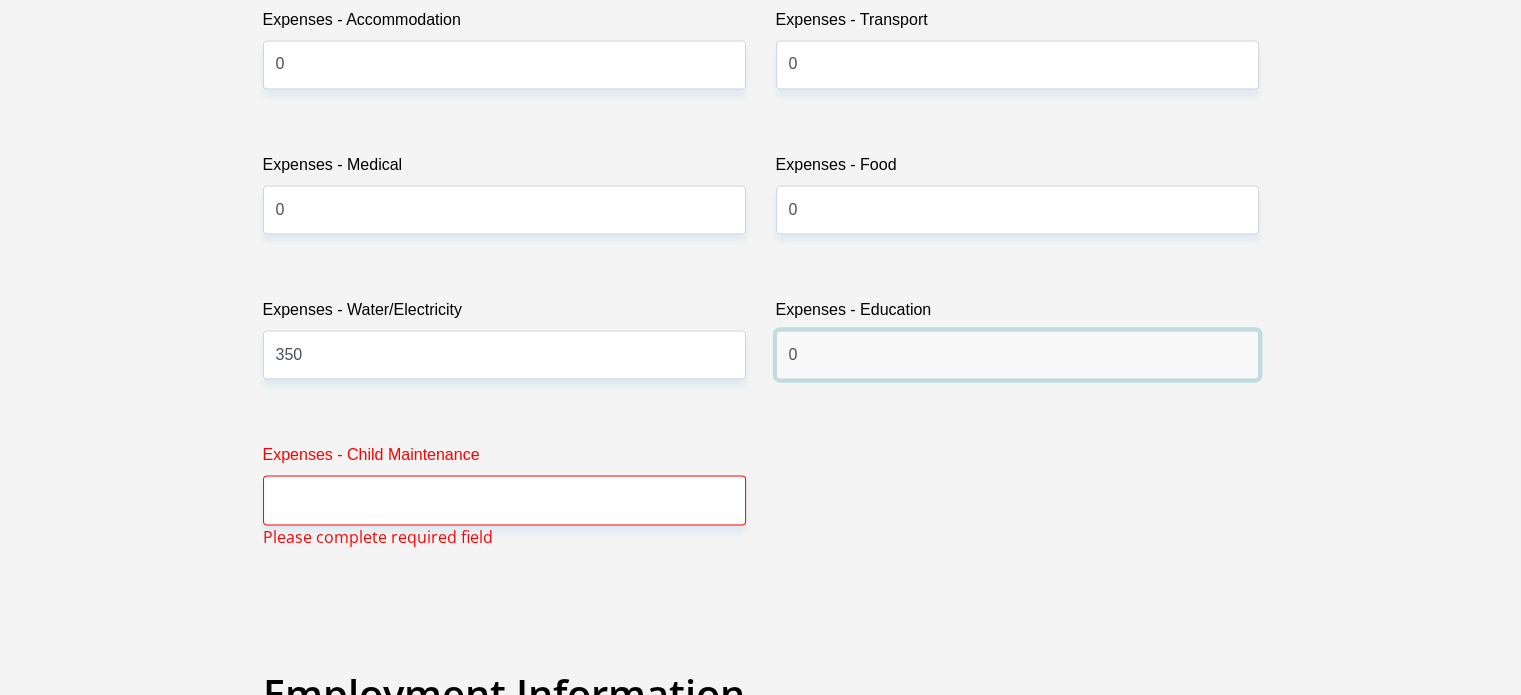 scroll, scrollTop: 3102, scrollLeft: 0, axis: vertical 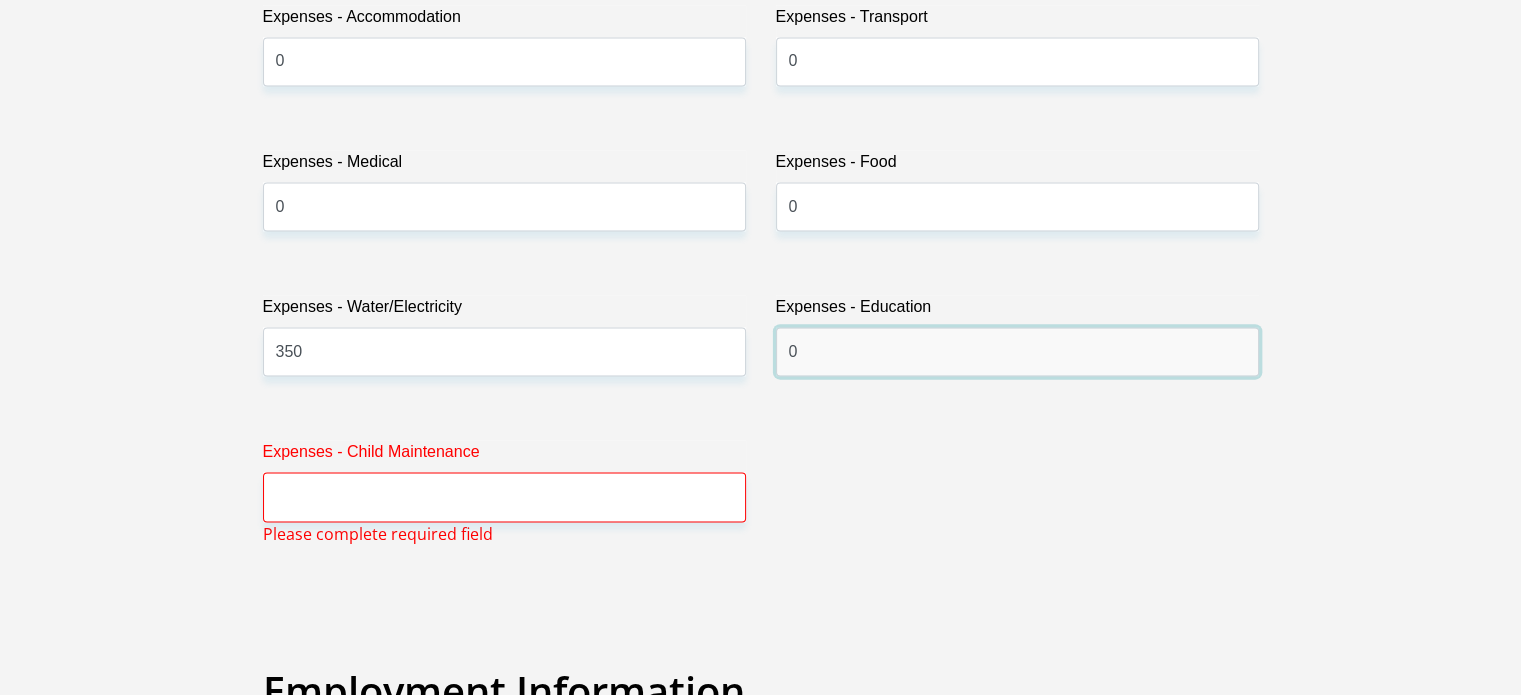 type on "0" 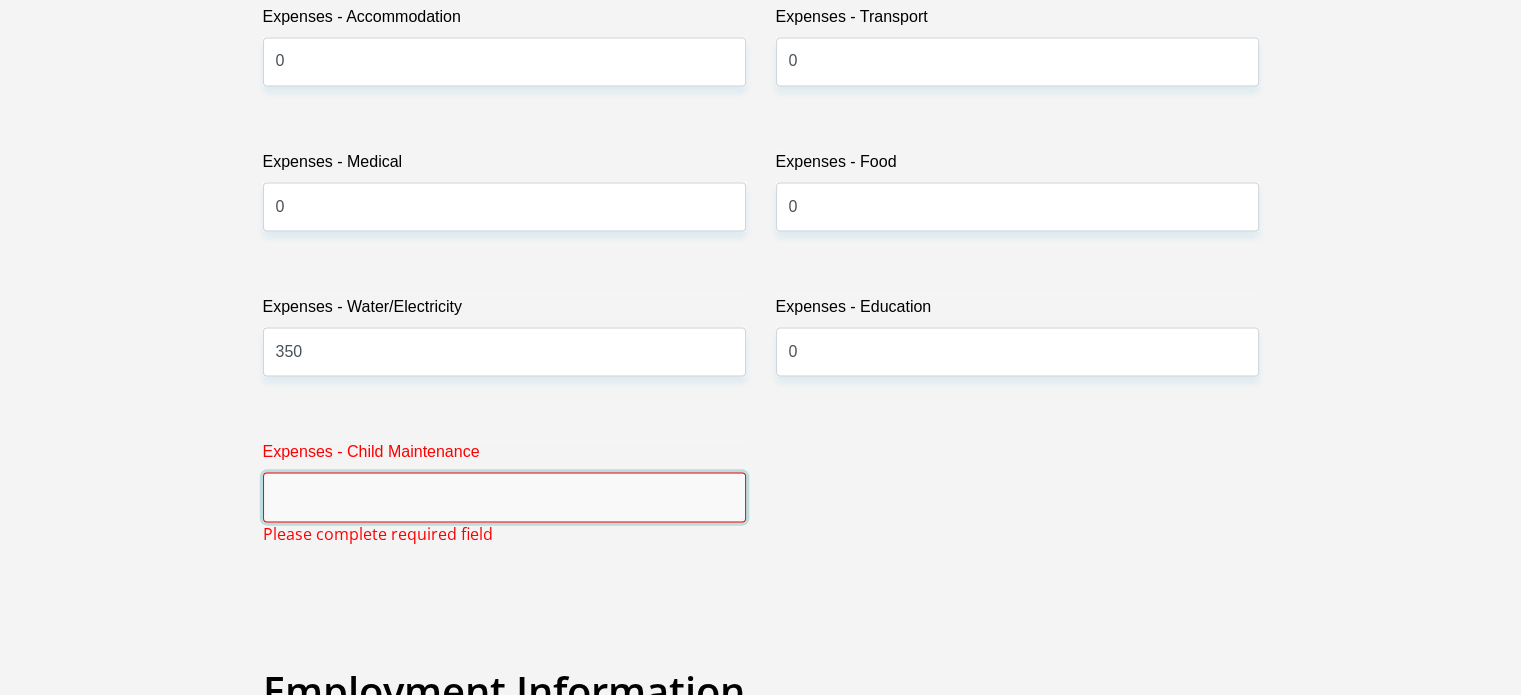 click on "Expenses - Child Maintenance" at bounding box center (504, 496) 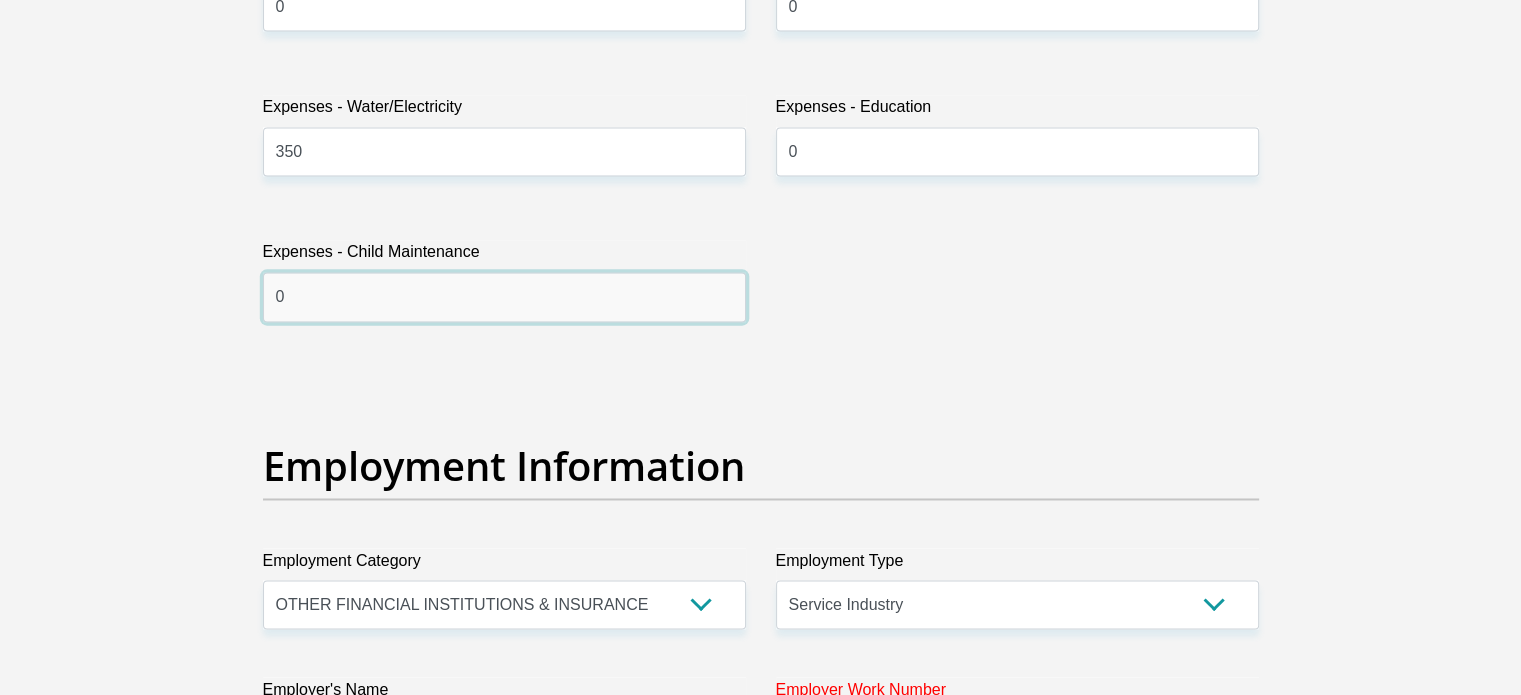 scroll, scrollTop: 3702, scrollLeft: 0, axis: vertical 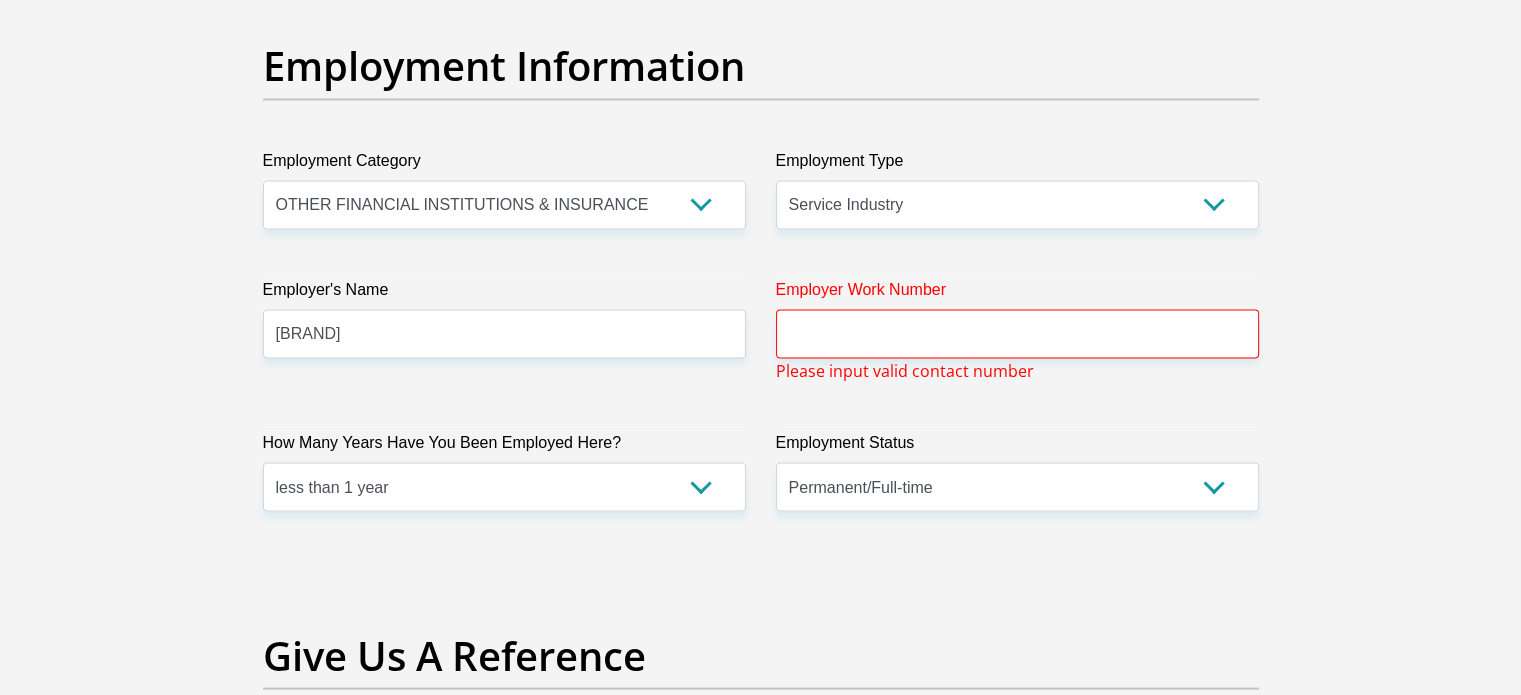 type on "0" 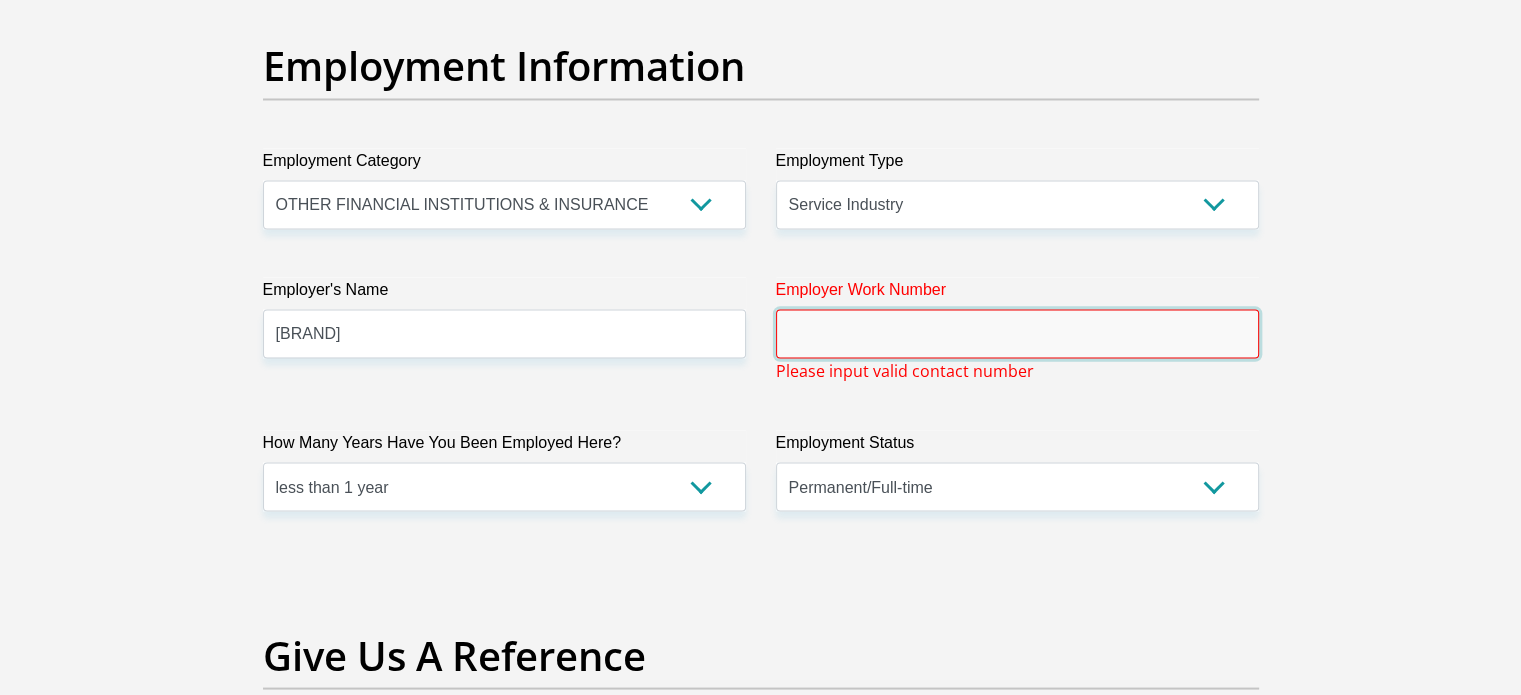 click on "Employer Work Number" at bounding box center [1017, 333] 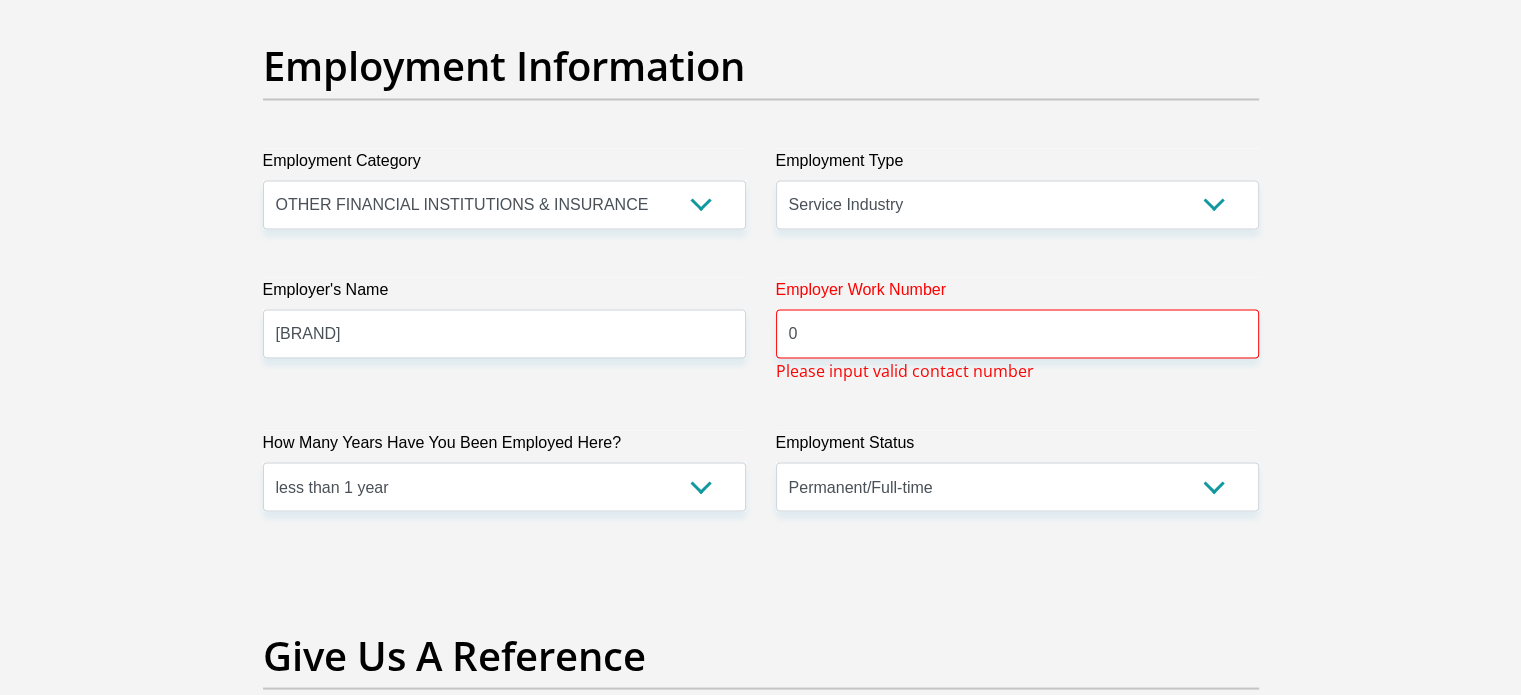 click on "Title
Mr
Ms
Mrs
Dr
Other
First Name
[FIRST]
Surname
[LAST]
ID Number
[ID_NUMBER]
Please input valid ID number
Race
Black
Coloured
Indian
White
Other
Contact Number
[PHONE]
Please input valid contact number
Nationality
South Africa
Afghanistan
Aland Islands  Albania  Algeria" at bounding box center [761, -75] 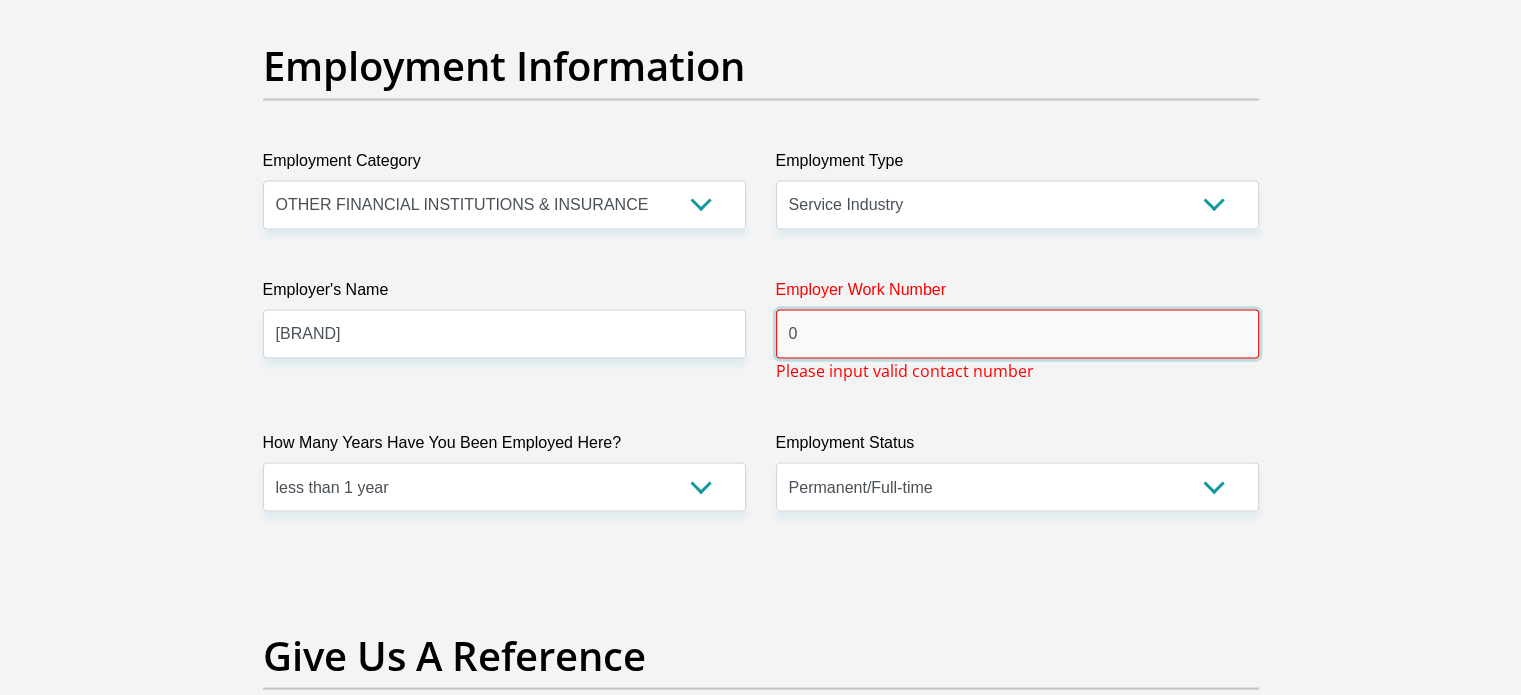 click on "0" at bounding box center [1017, 333] 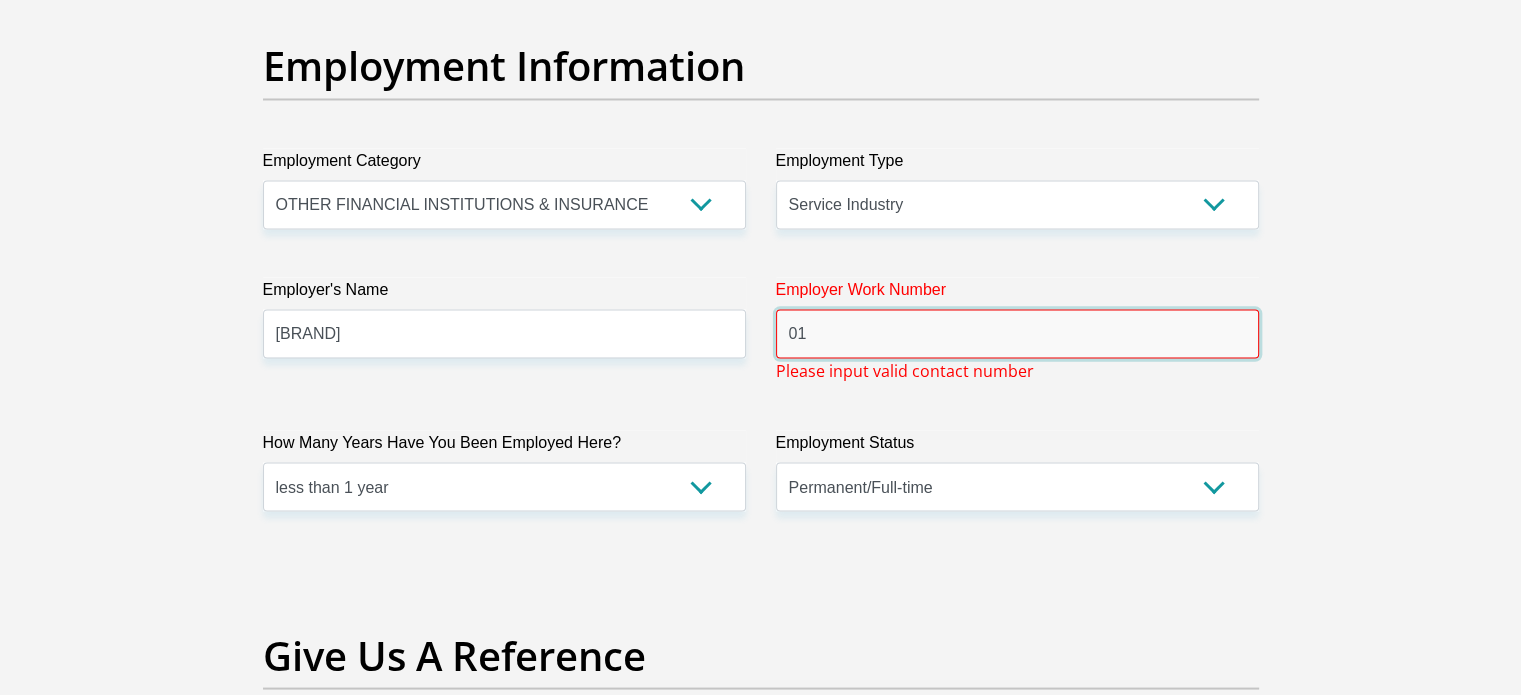 type on "0" 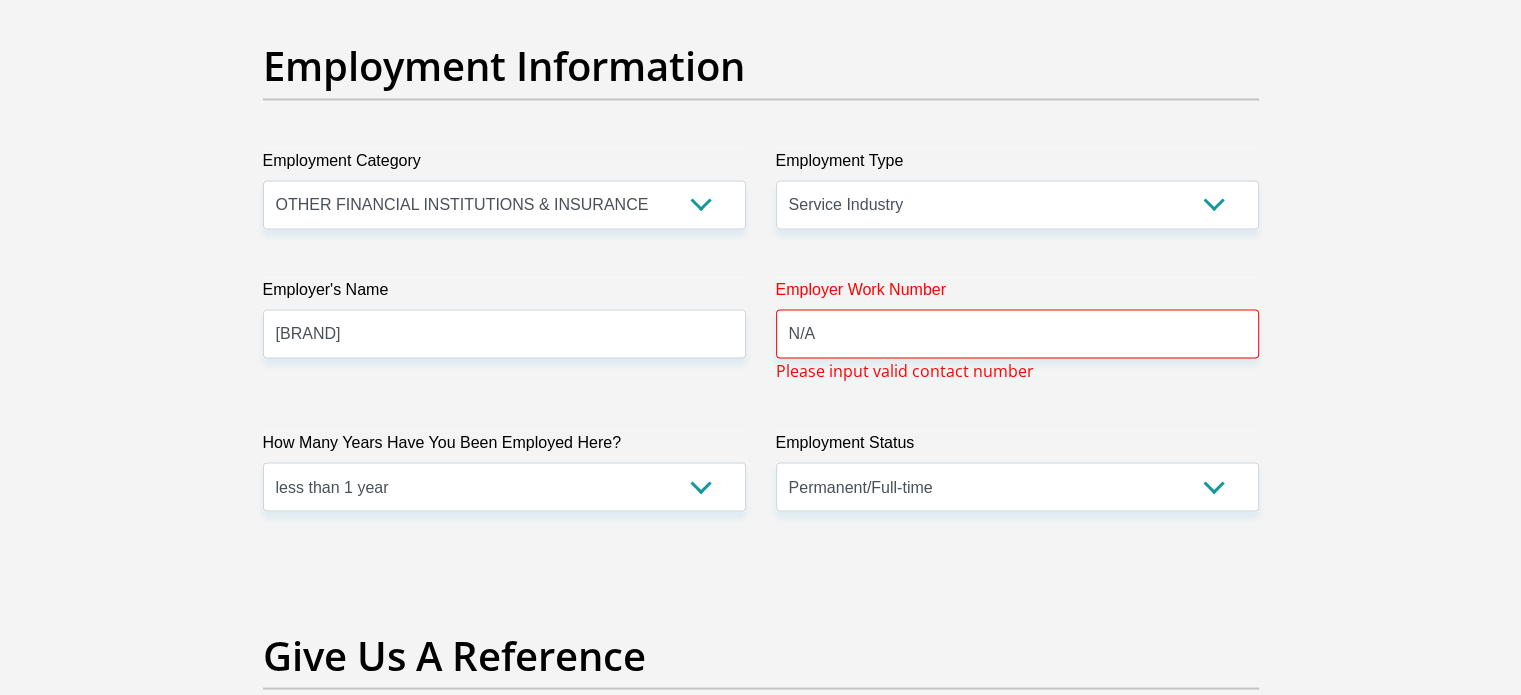 click on "Personal Details
Title
Mr
Ms
Mrs
Dr
Other
First Name
[FIRST]
Surname
[LAST]
ID Number
[ID_NUMBER]
Please input valid ID number
Race
Black
Coloured
Indian
White
Other
Contact Number
[PHONE]
Please input valid contact number
Nationality" at bounding box center [761, -69] 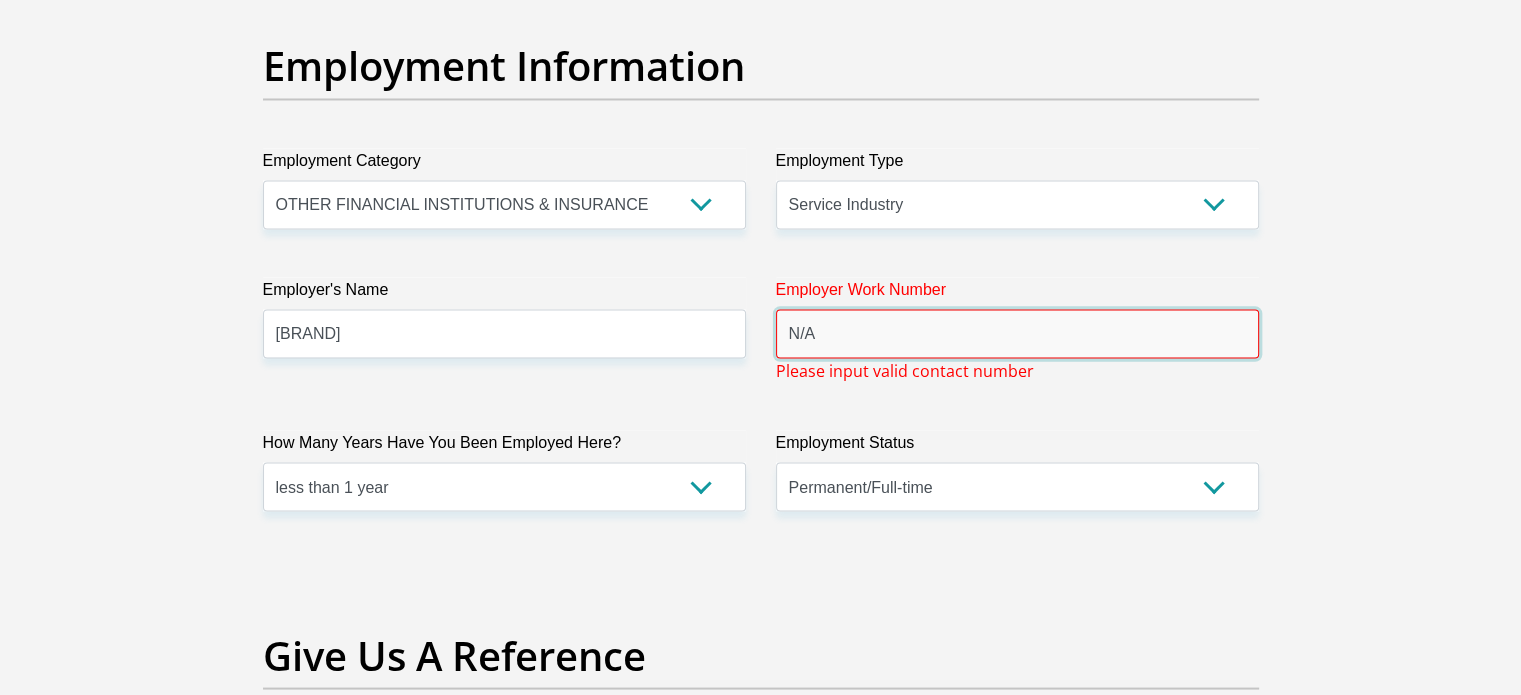 drag, startPoint x: 915, startPoint y: 335, endPoint x: 552, endPoint y: 337, distance: 363.00552 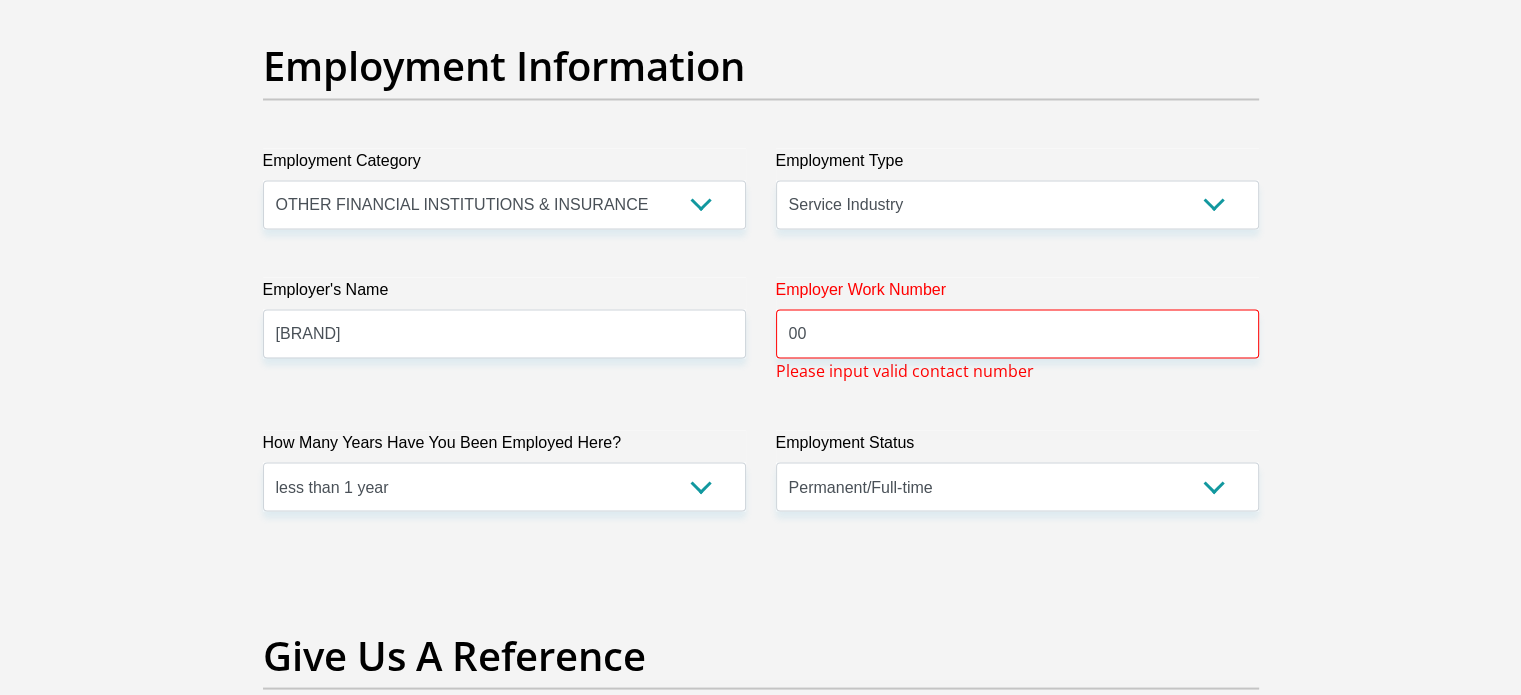 scroll, scrollTop: 6557, scrollLeft: 0, axis: vertical 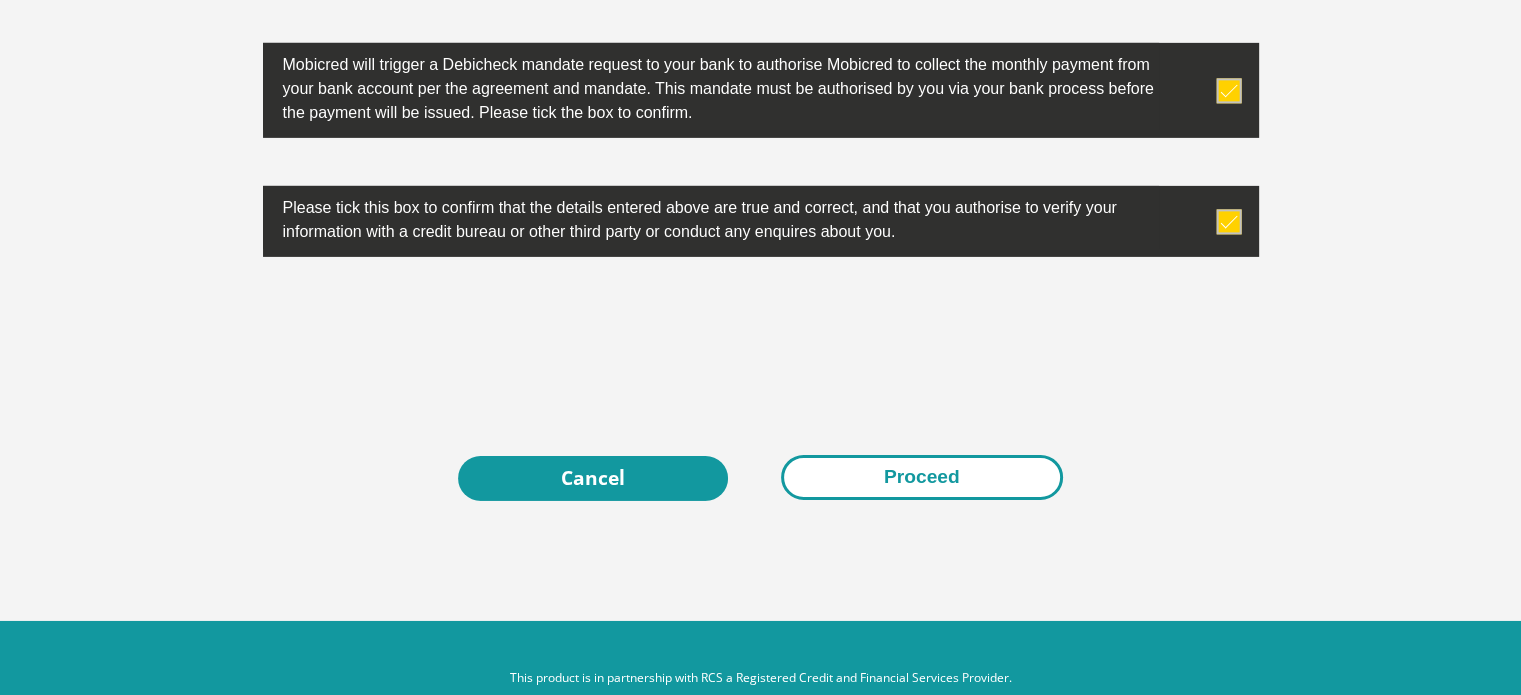 click on "Proceed" at bounding box center [922, 477] 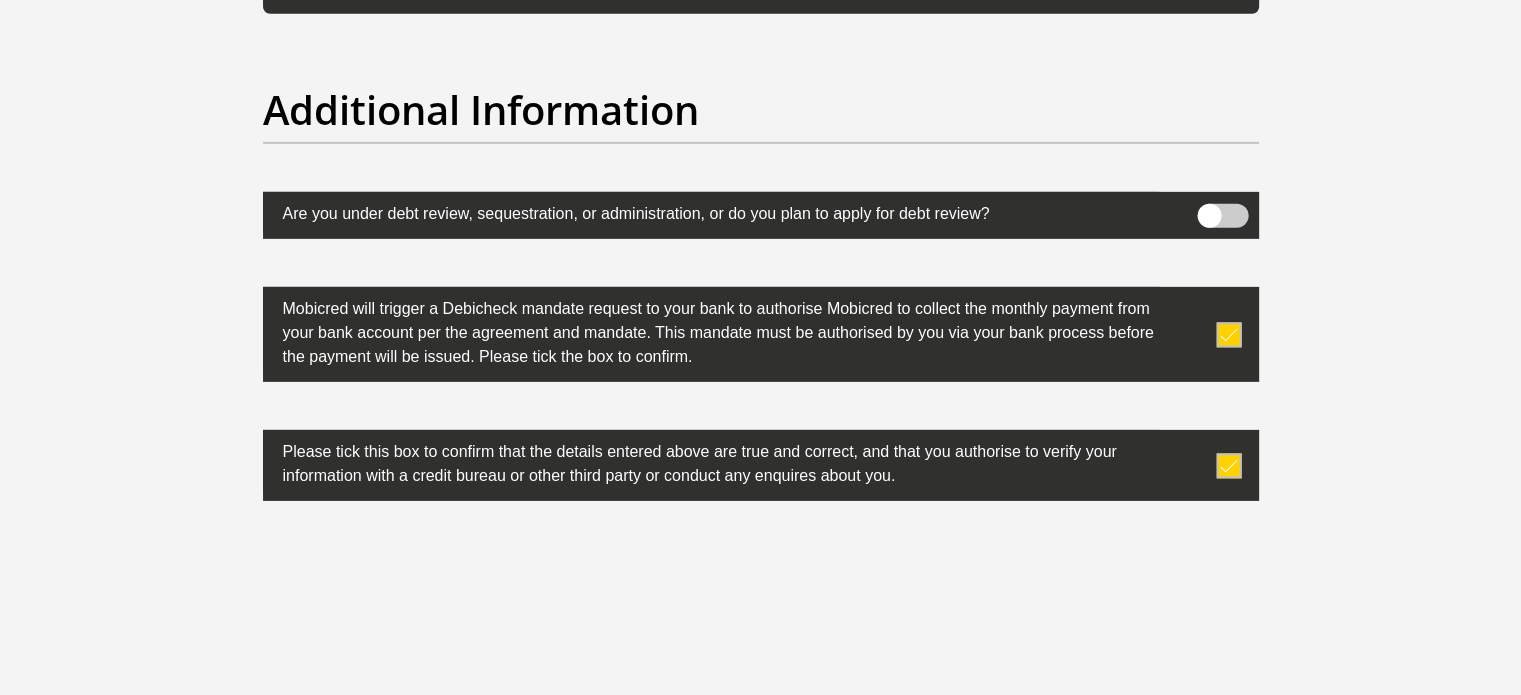 scroll, scrollTop: 6557, scrollLeft: 0, axis: vertical 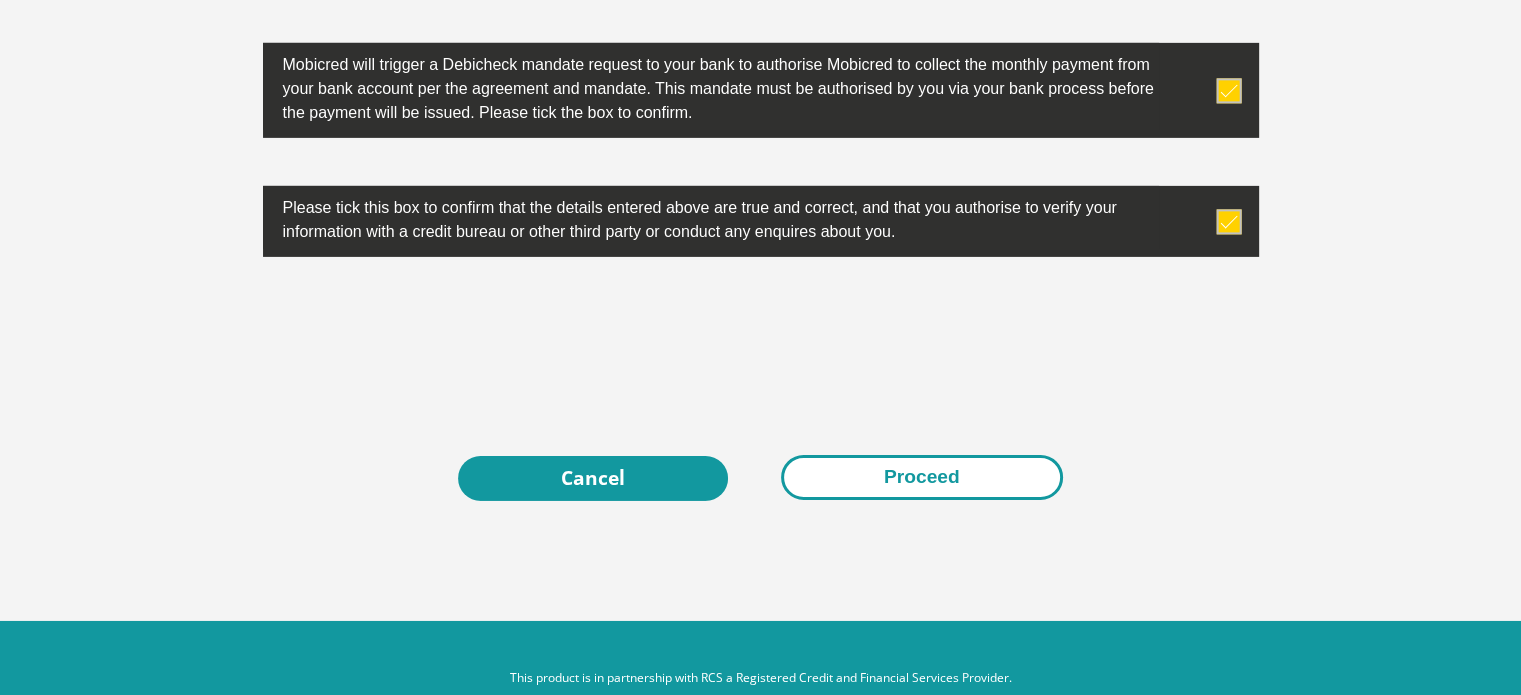 click on "Proceed" at bounding box center (922, 477) 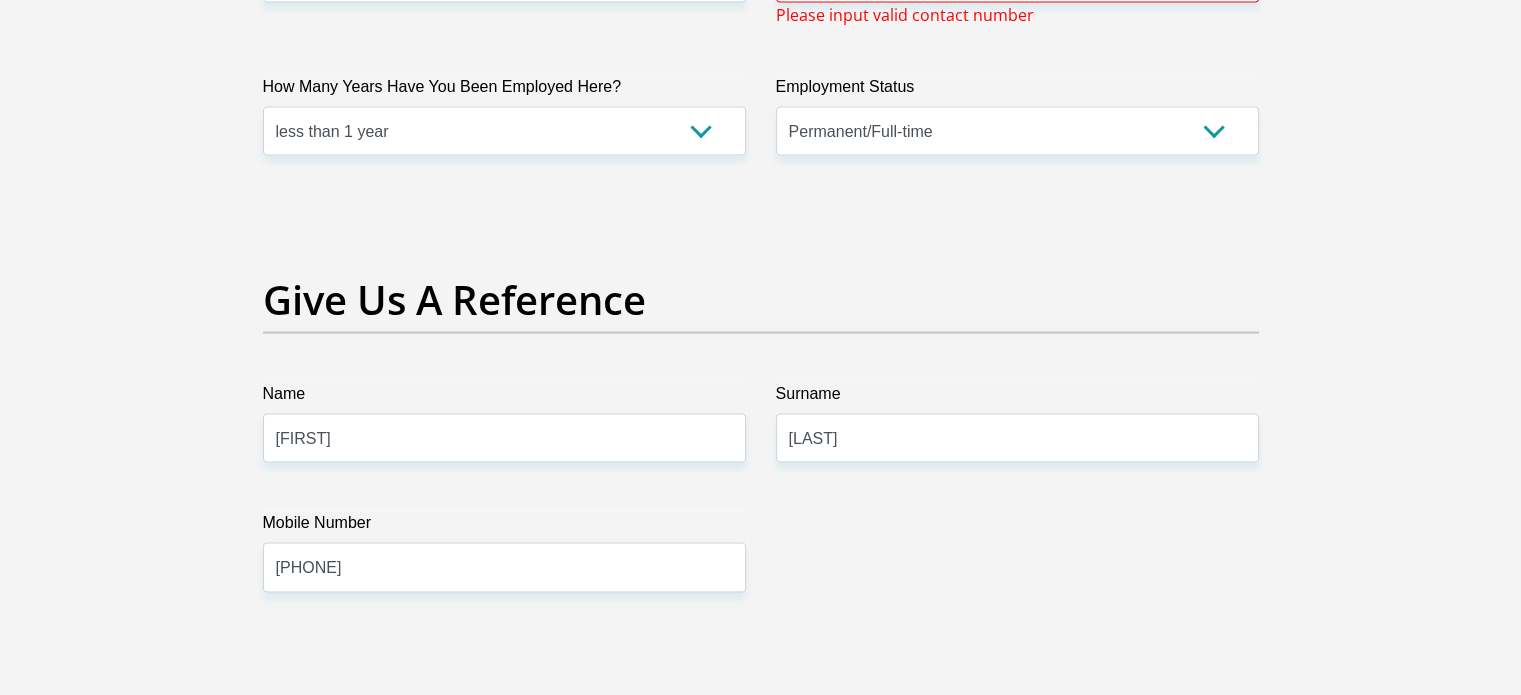 scroll, scrollTop: 3557, scrollLeft: 0, axis: vertical 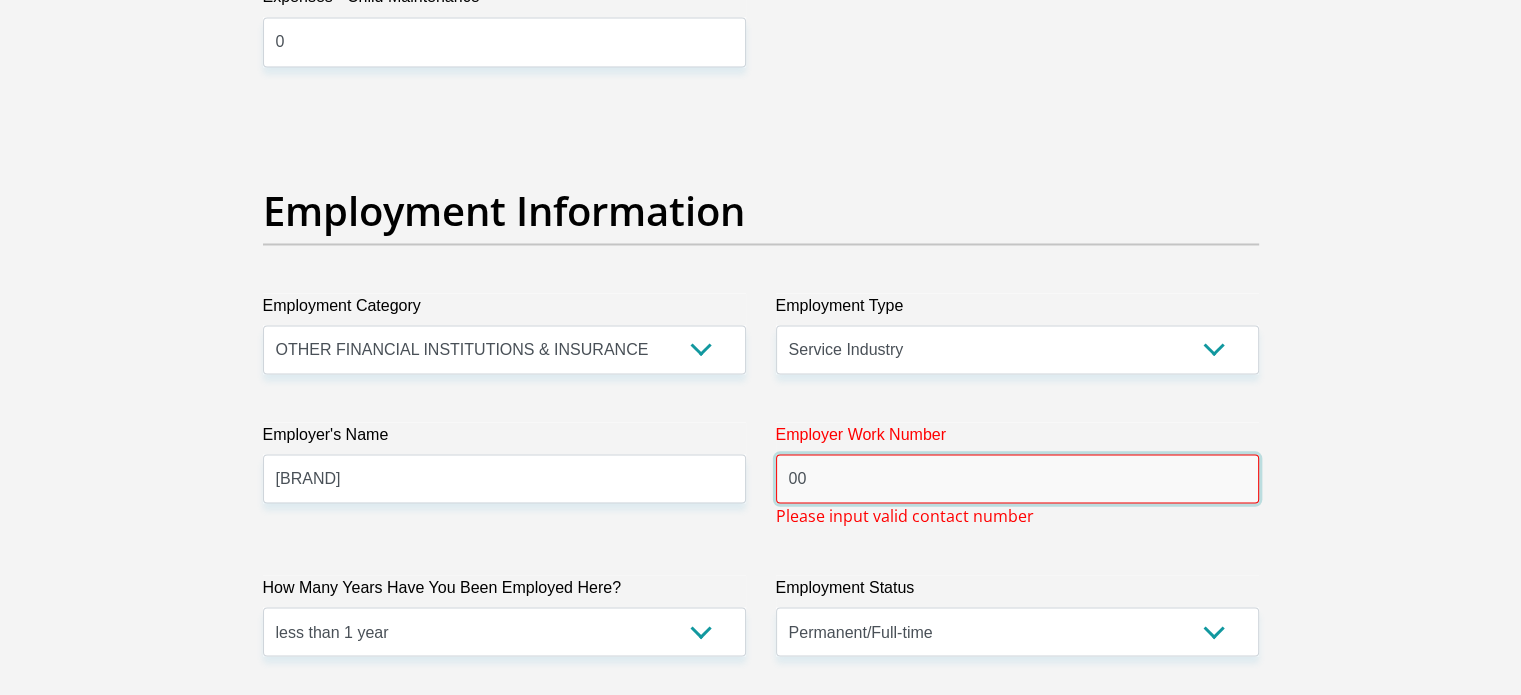 click on "00" at bounding box center [1017, 478] 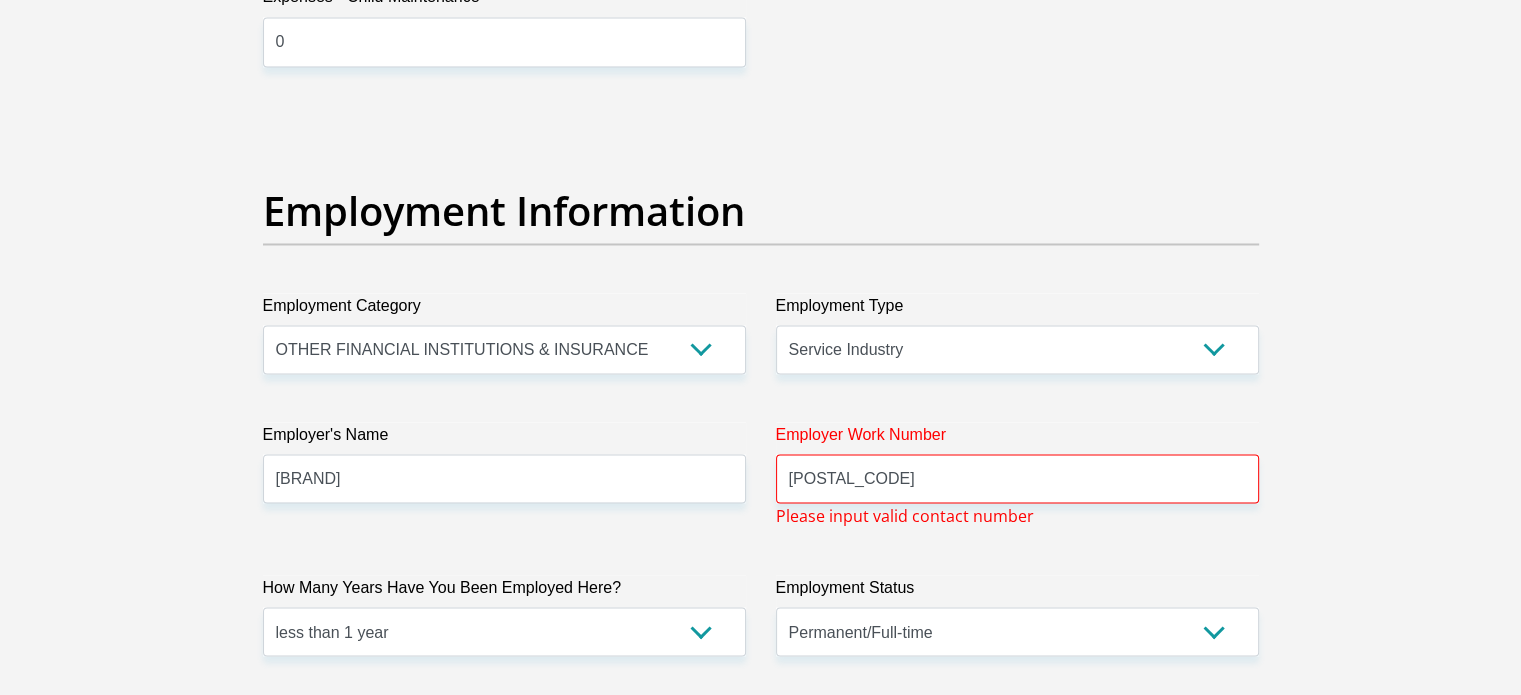 click on "Personal Details
Title
Mr
Ms
Mrs
Dr
Other
First Name
[FIRST]
Surname
[LAST]
ID Number
[ID_NUMBER]
Please input valid ID number
Race
Black
Coloured
Indian
White
Other
Contact Number
[PHONE]
Please input valid contact number" at bounding box center [760, 76] 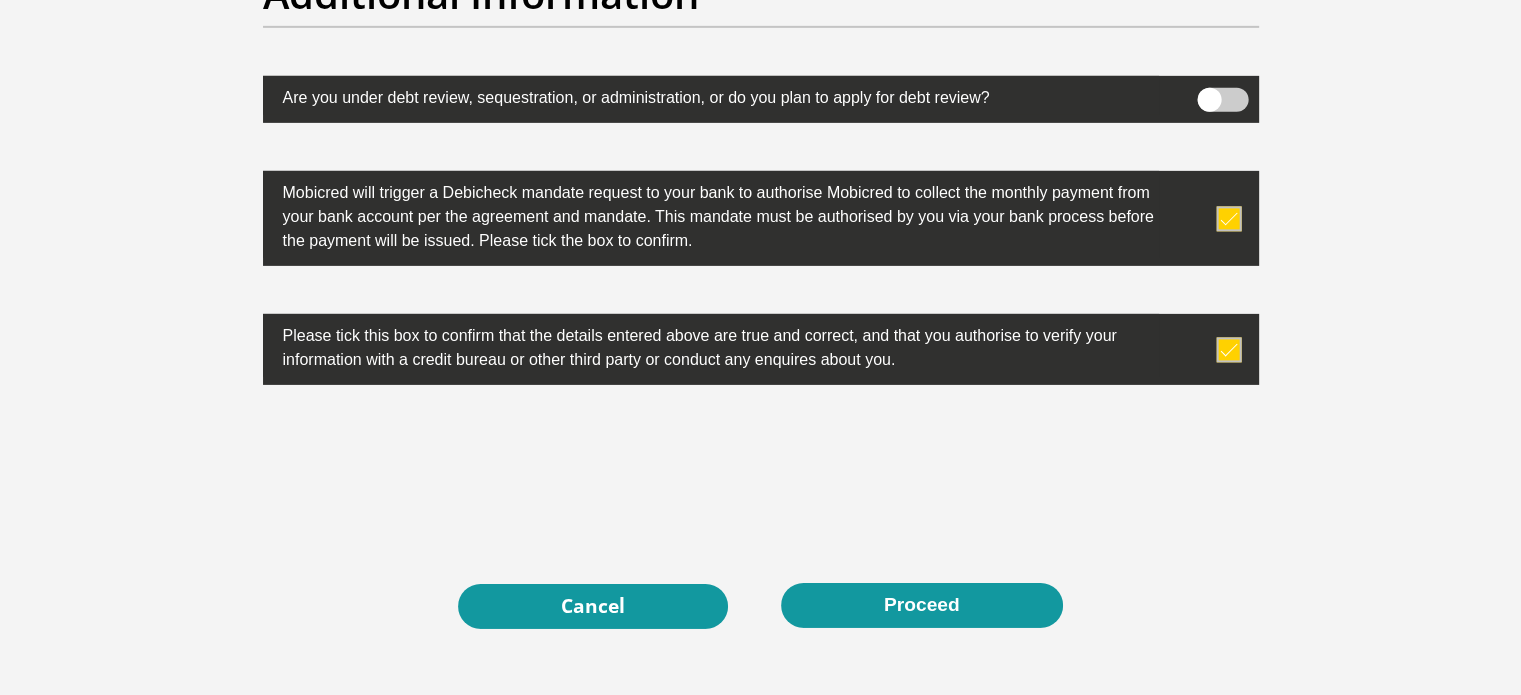 scroll, scrollTop: 6557, scrollLeft: 0, axis: vertical 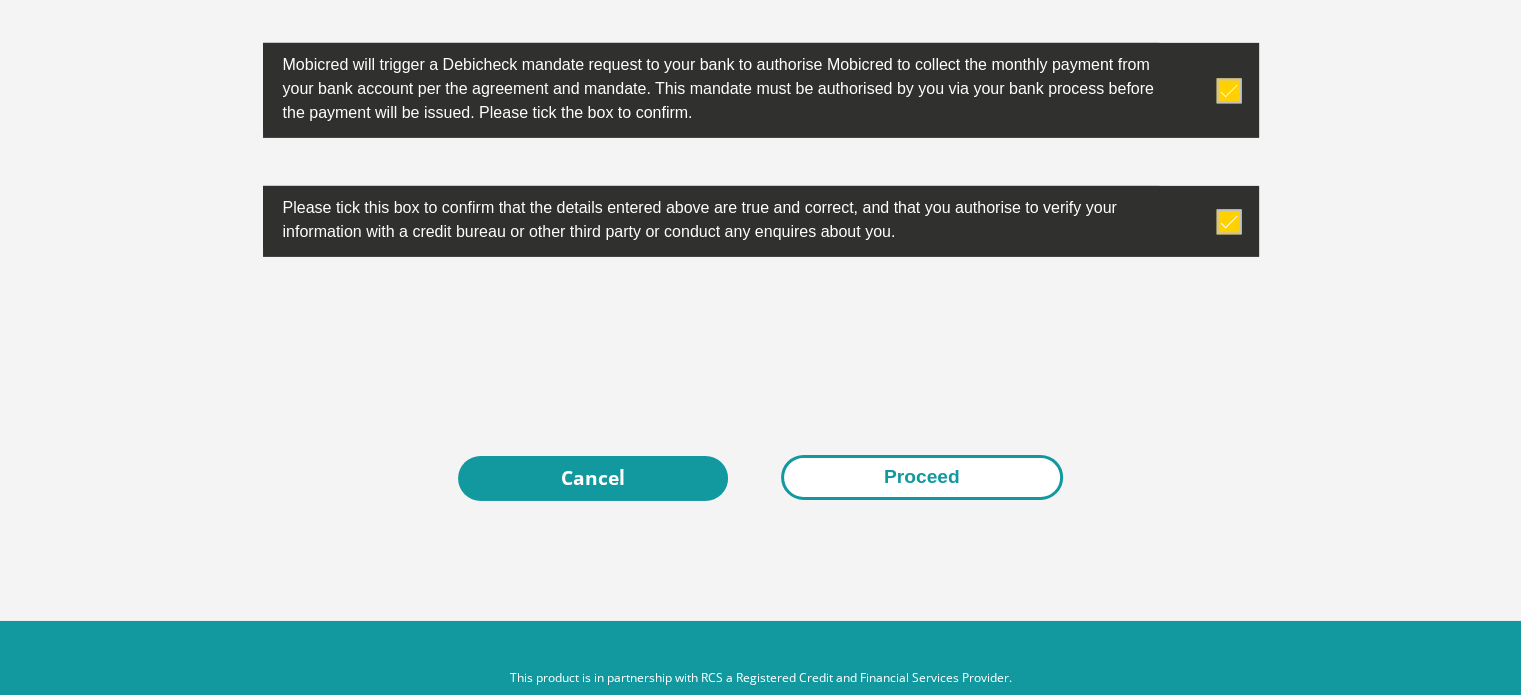 click on "Proceed" at bounding box center [922, 477] 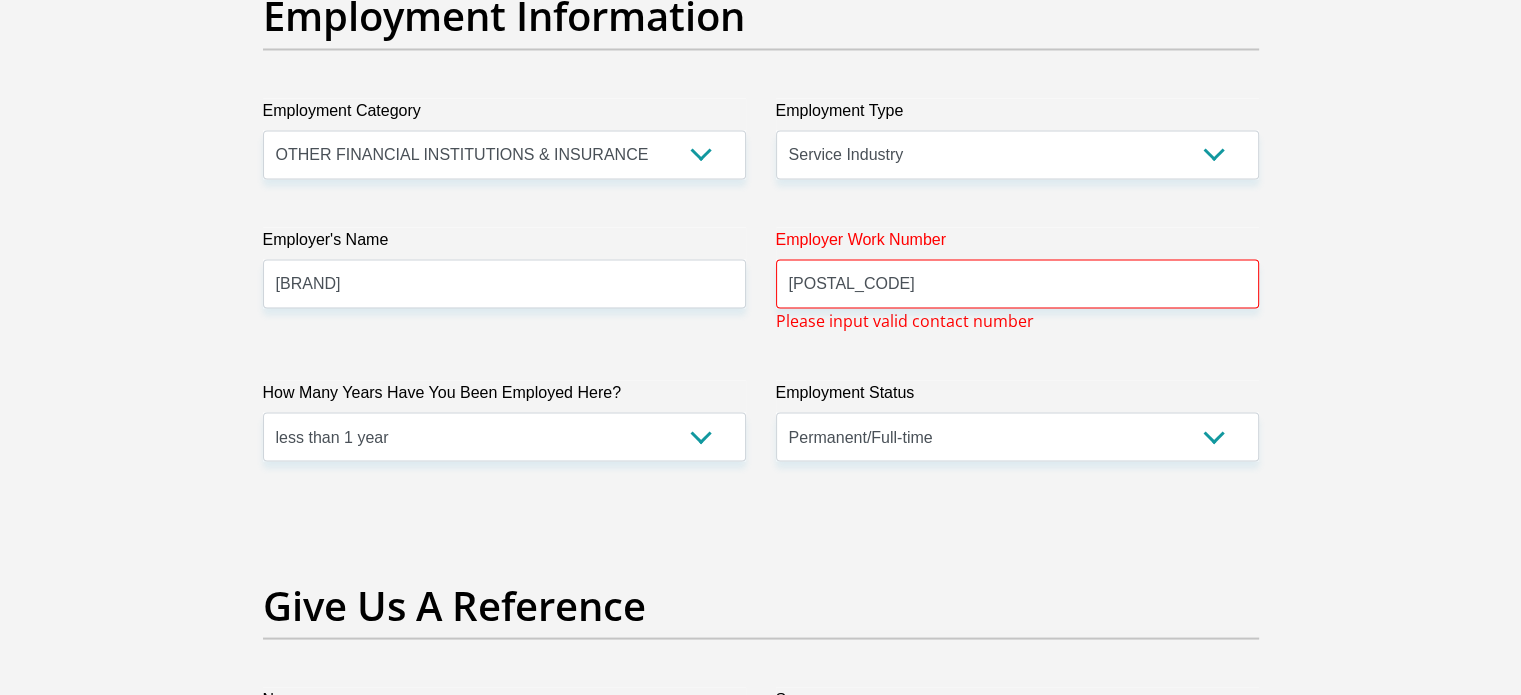 scroll, scrollTop: 3557, scrollLeft: 0, axis: vertical 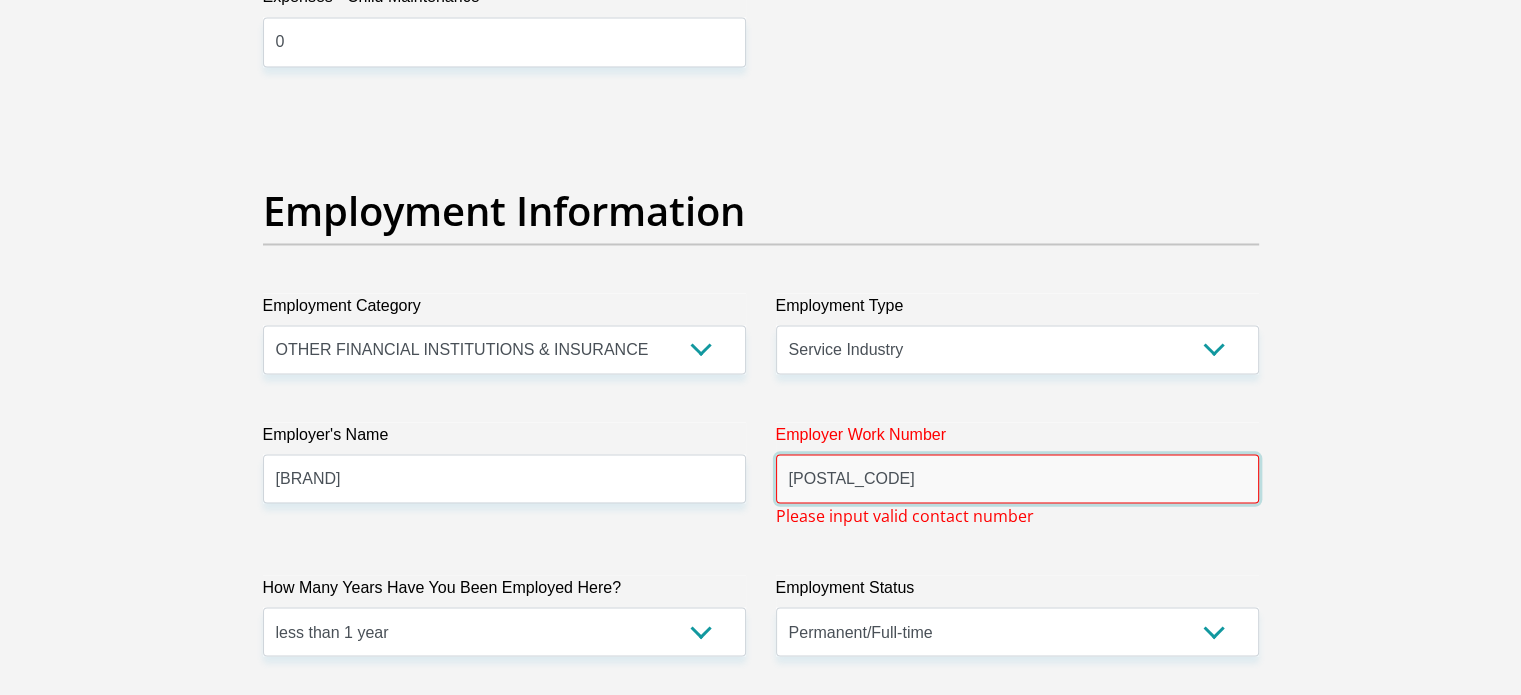 click on "[POSTAL_CODE]" at bounding box center [1017, 478] 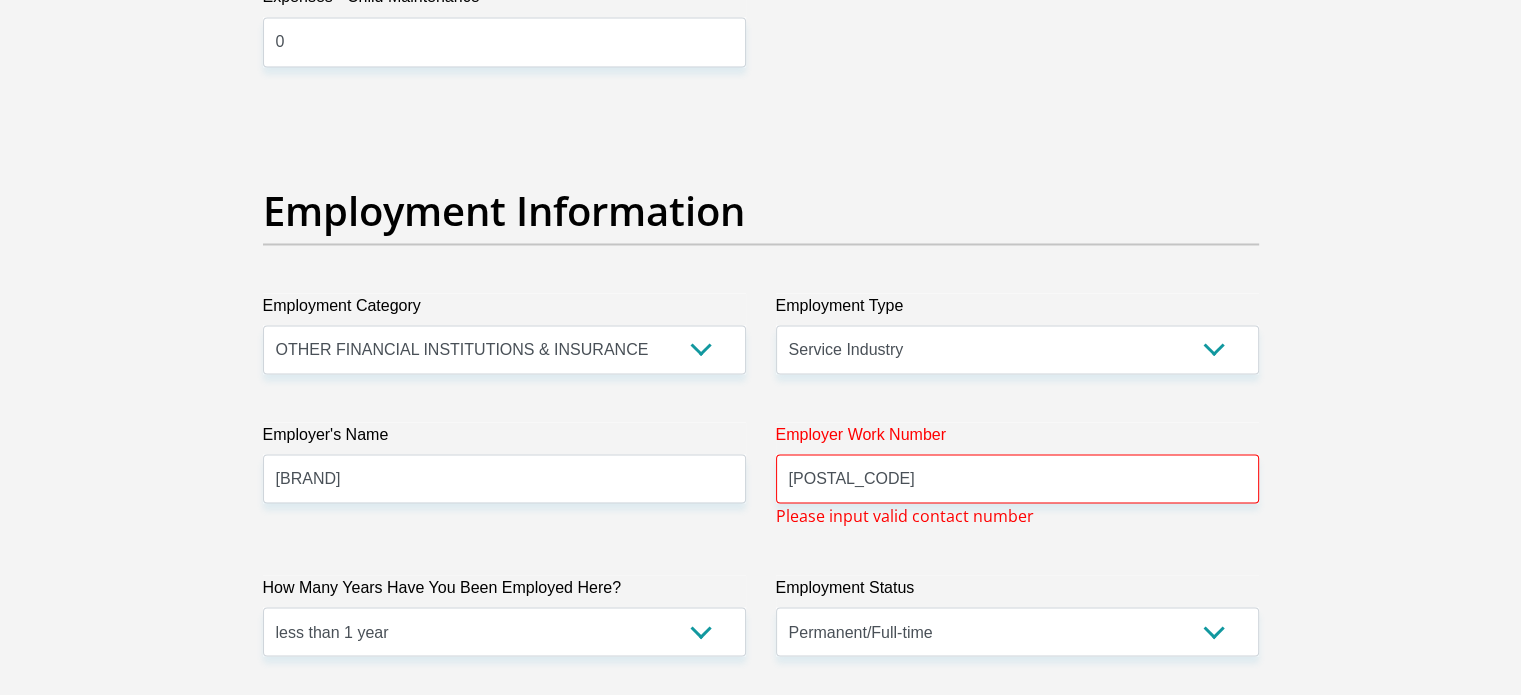 click on "Employer Work Number
[NUMBER]
Please input valid contact number" at bounding box center [1017, 474] 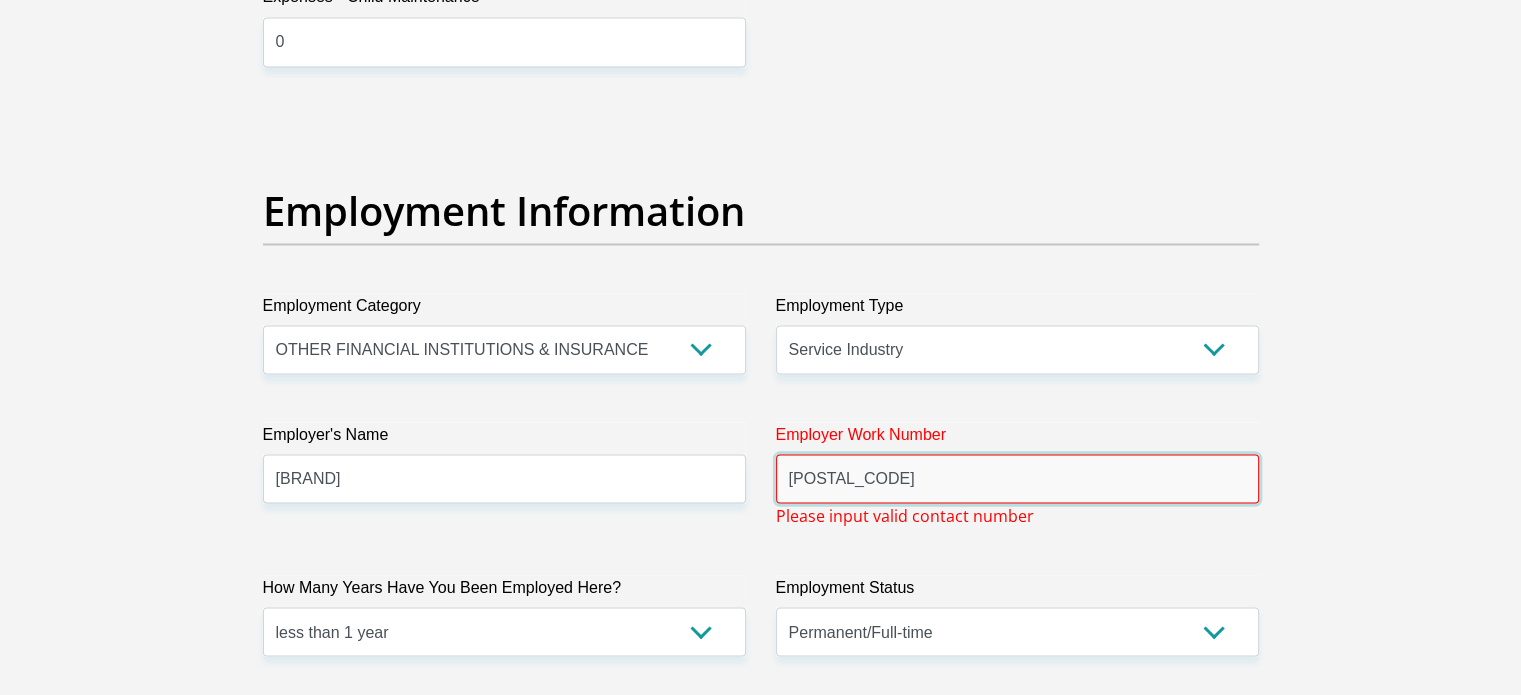 drag, startPoint x: 891, startPoint y: 468, endPoint x: 620, endPoint y: 468, distance: 271 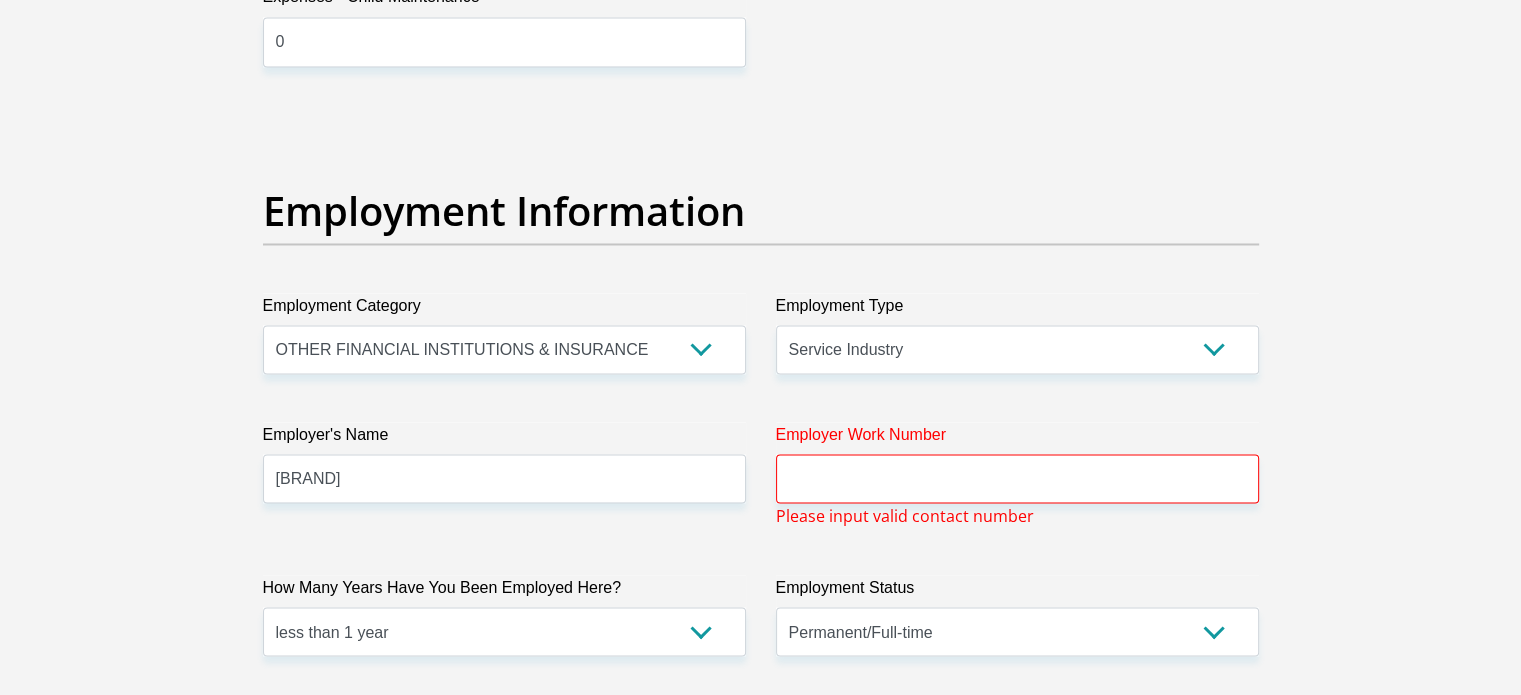 scroll, scrollTop: 6557, scrollLeft: 0, axis: vertical 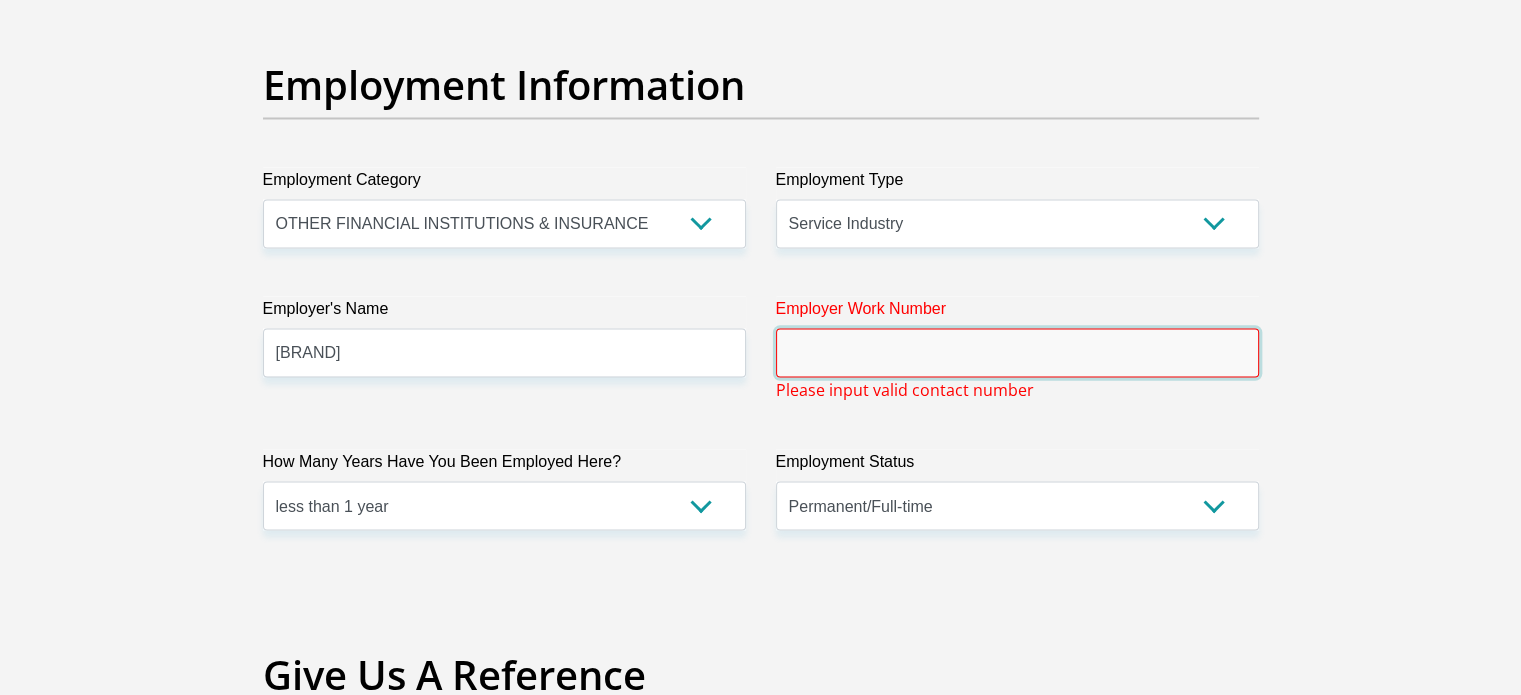 click on "Employer Work Number" at bounding box center (1017, 352) 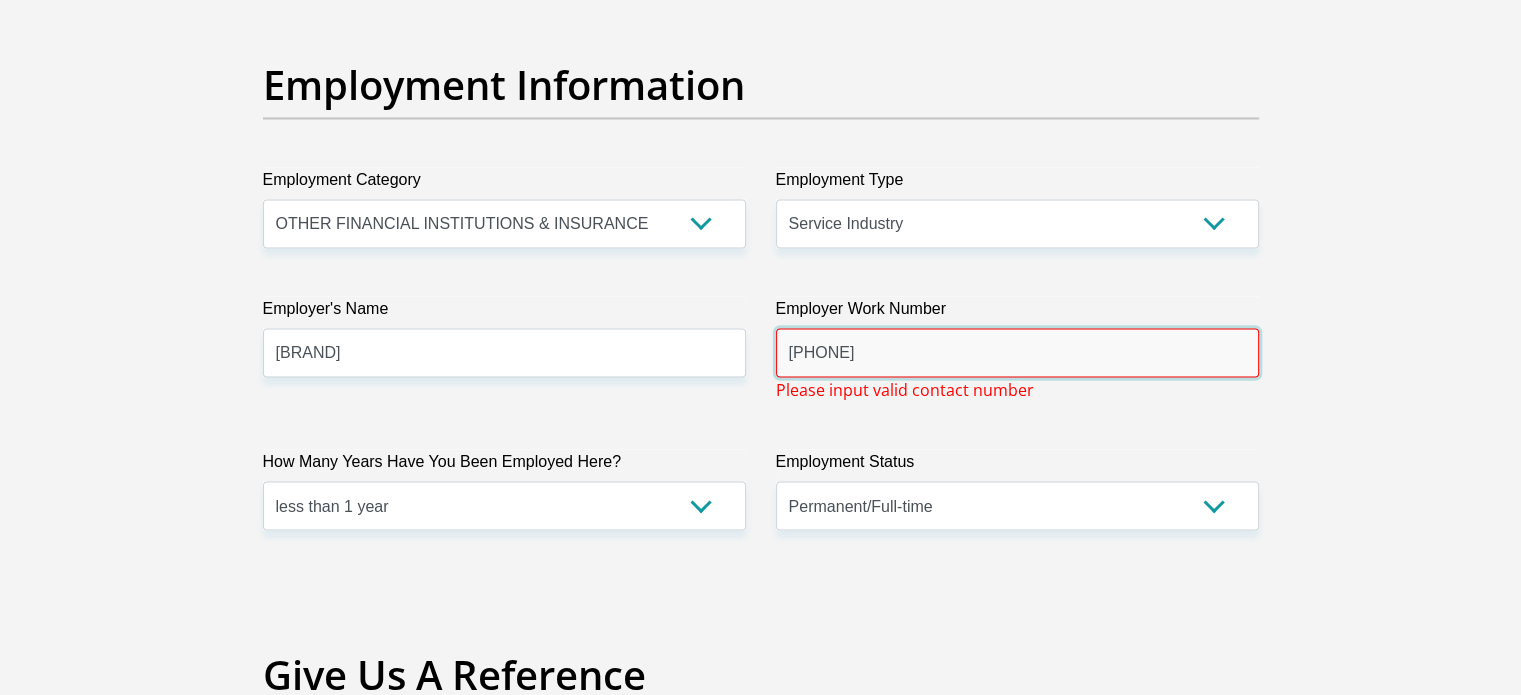 type on "[PHONE]" 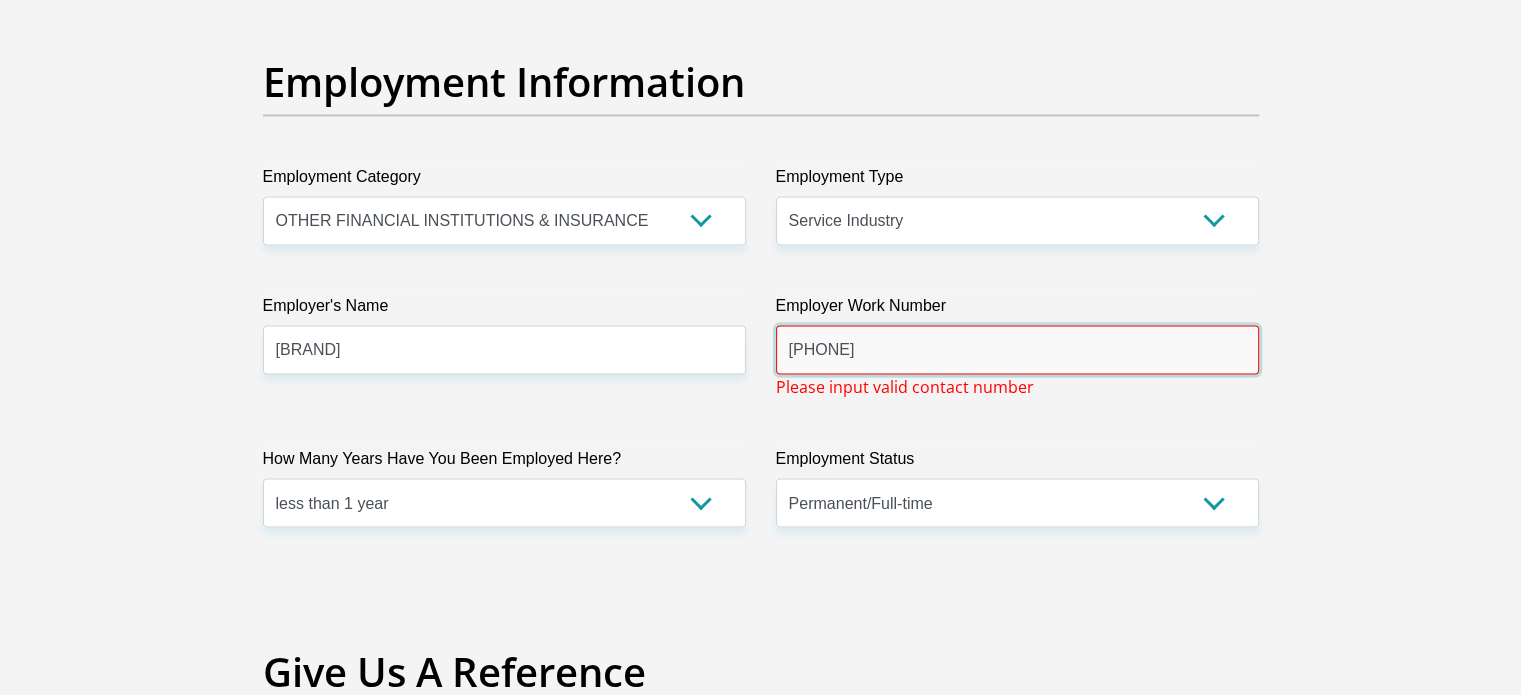 scroll, scrollTop: 3683, scrollLeft: 0, axis: vertical 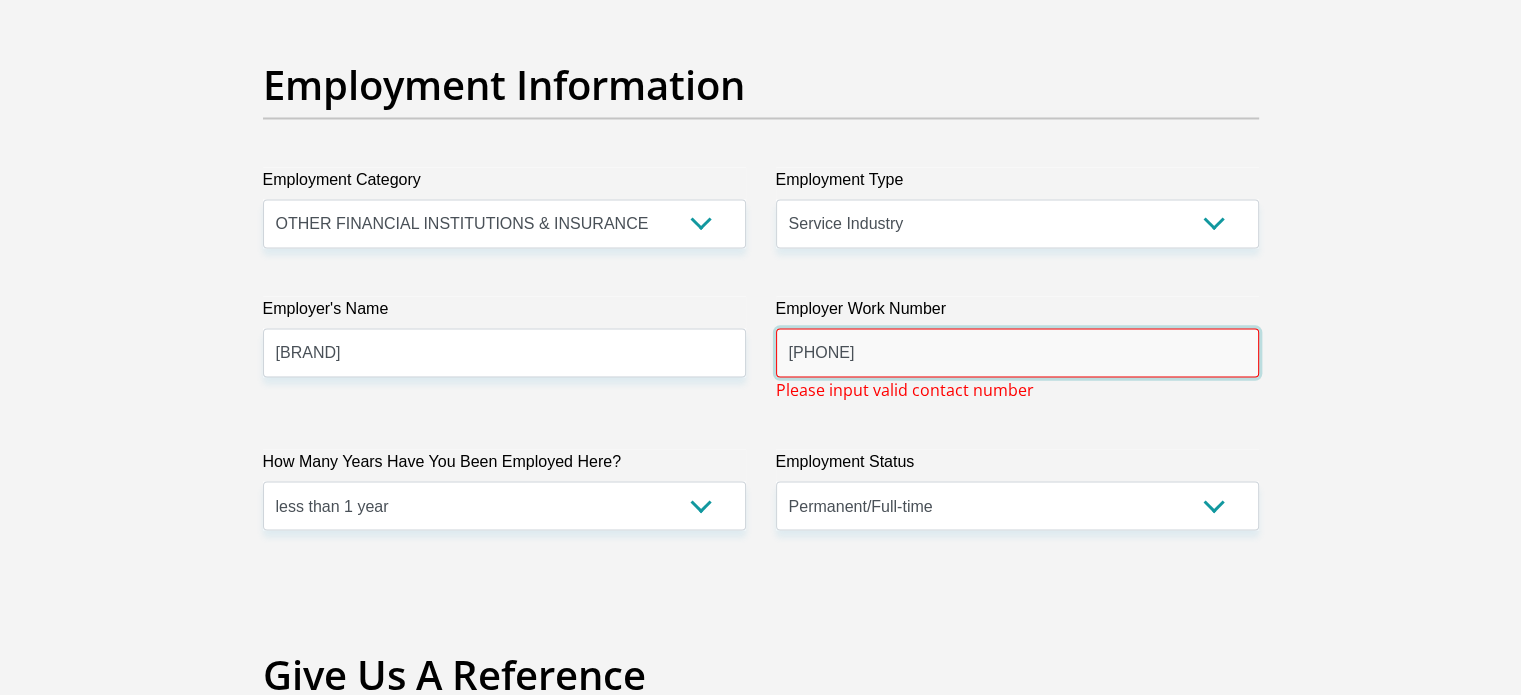 click on "[PHONE]" at bounding box center [1017, 352] 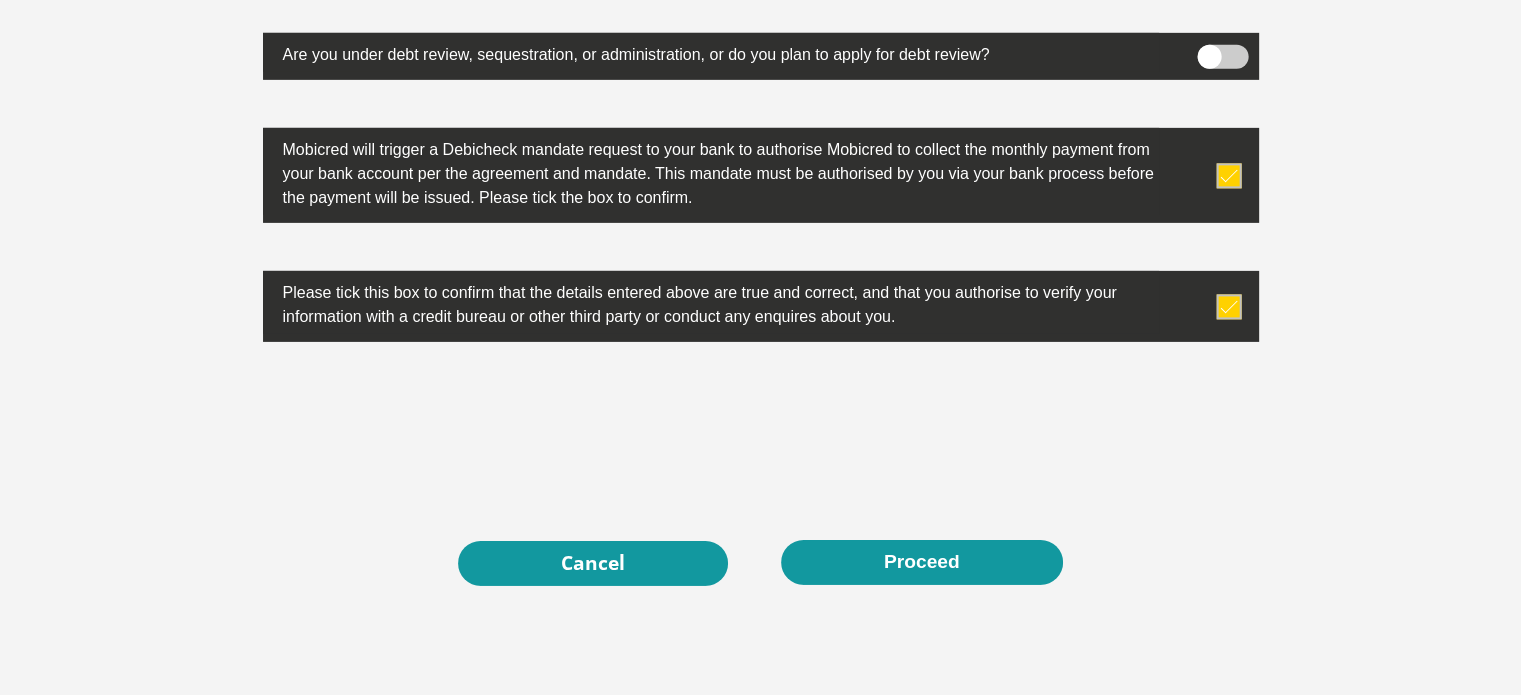 scroll, scrollTop: 6571, scrollLeft: 0, axis: vertical 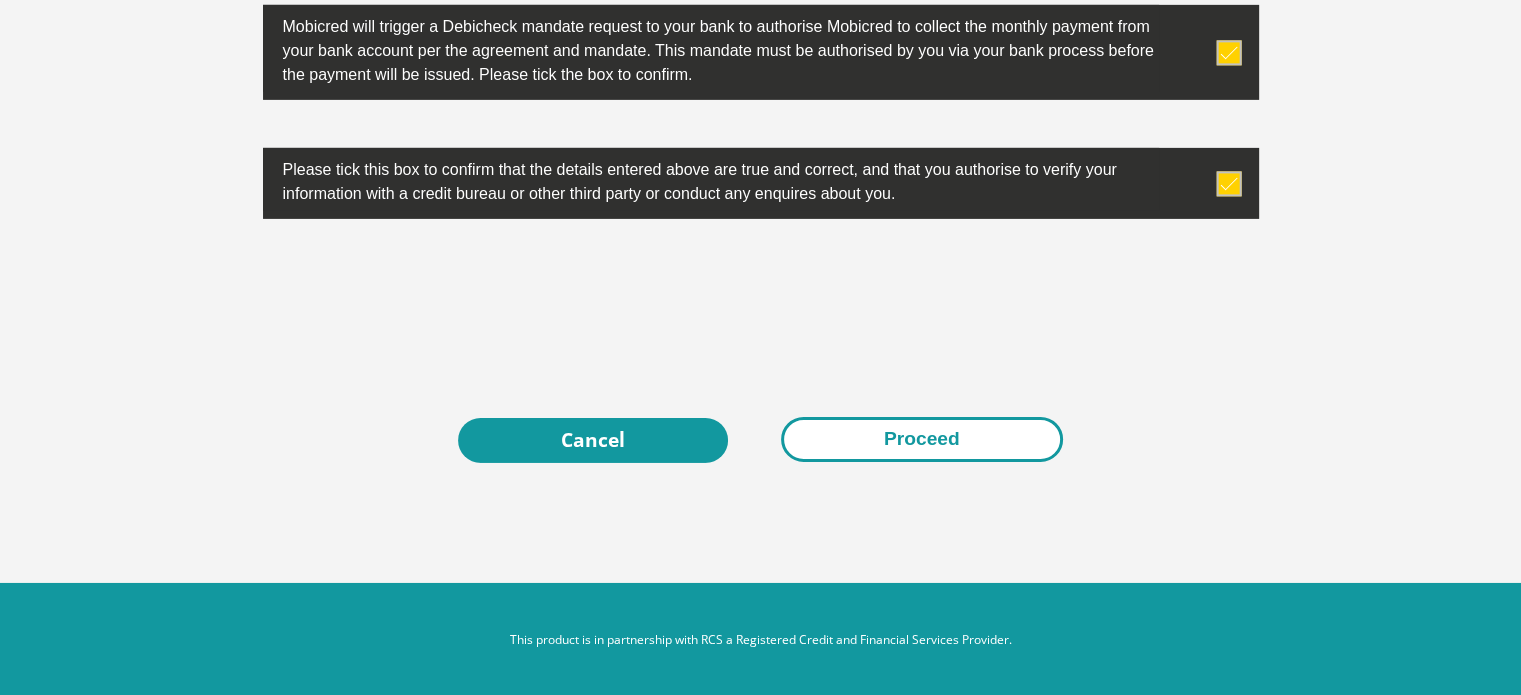 type on "[PHONE]" 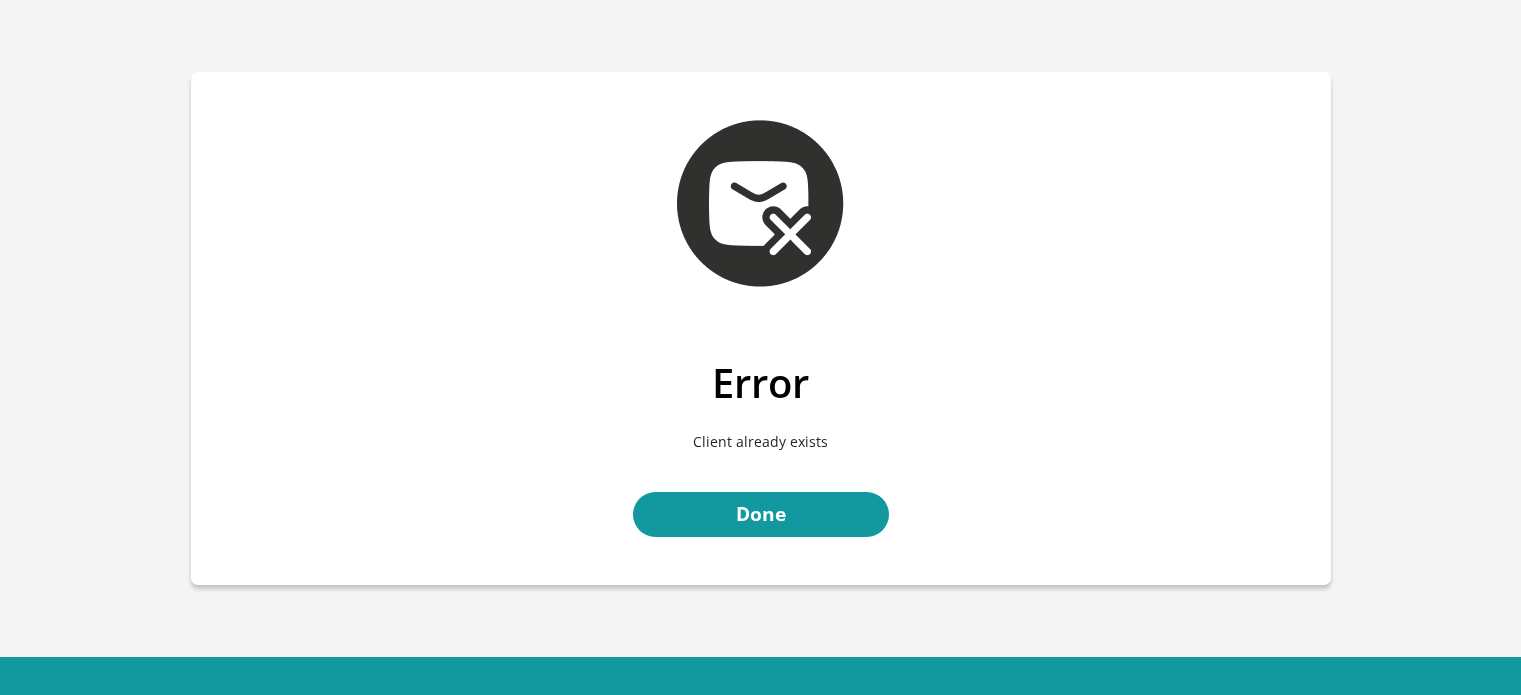 scroll, scrollTop: 0, scrollLeft: 0, axis: both 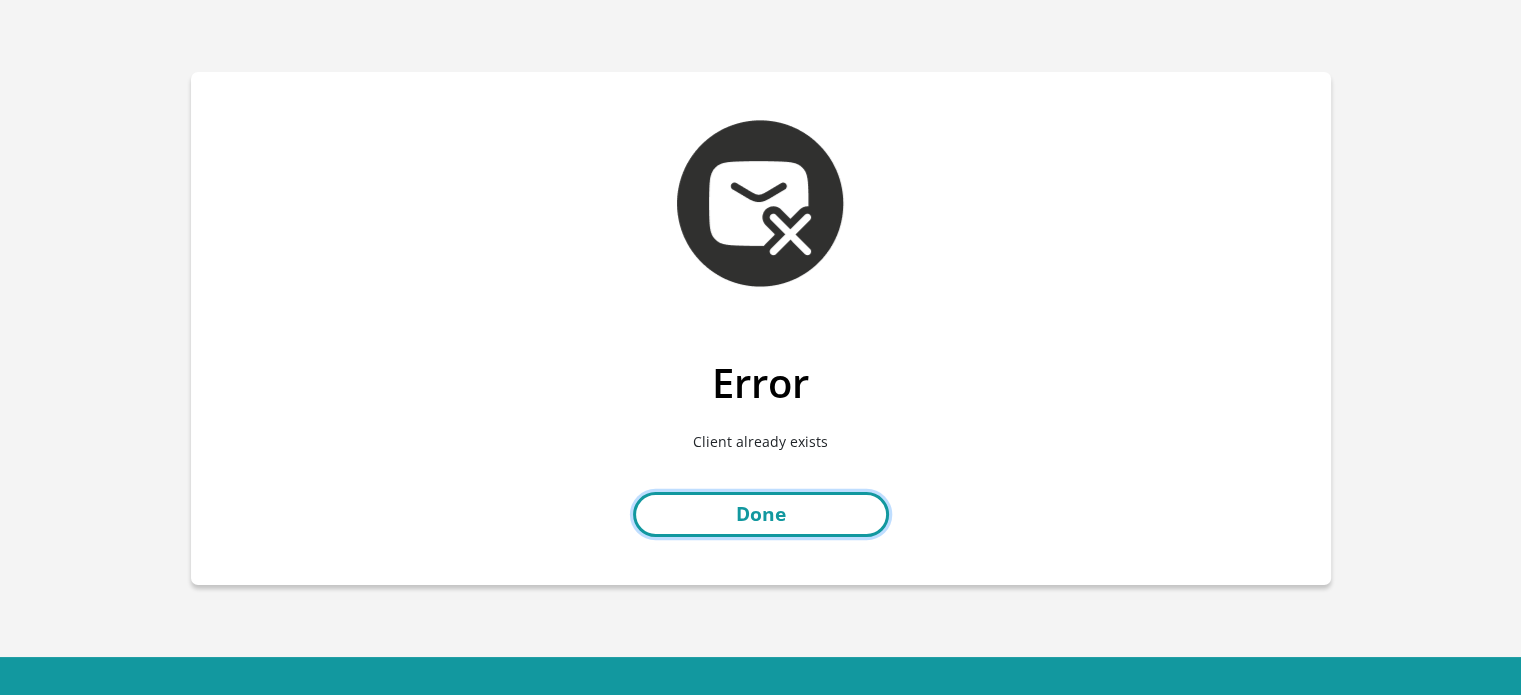 click on "Done" at bounding box center [761, 514] 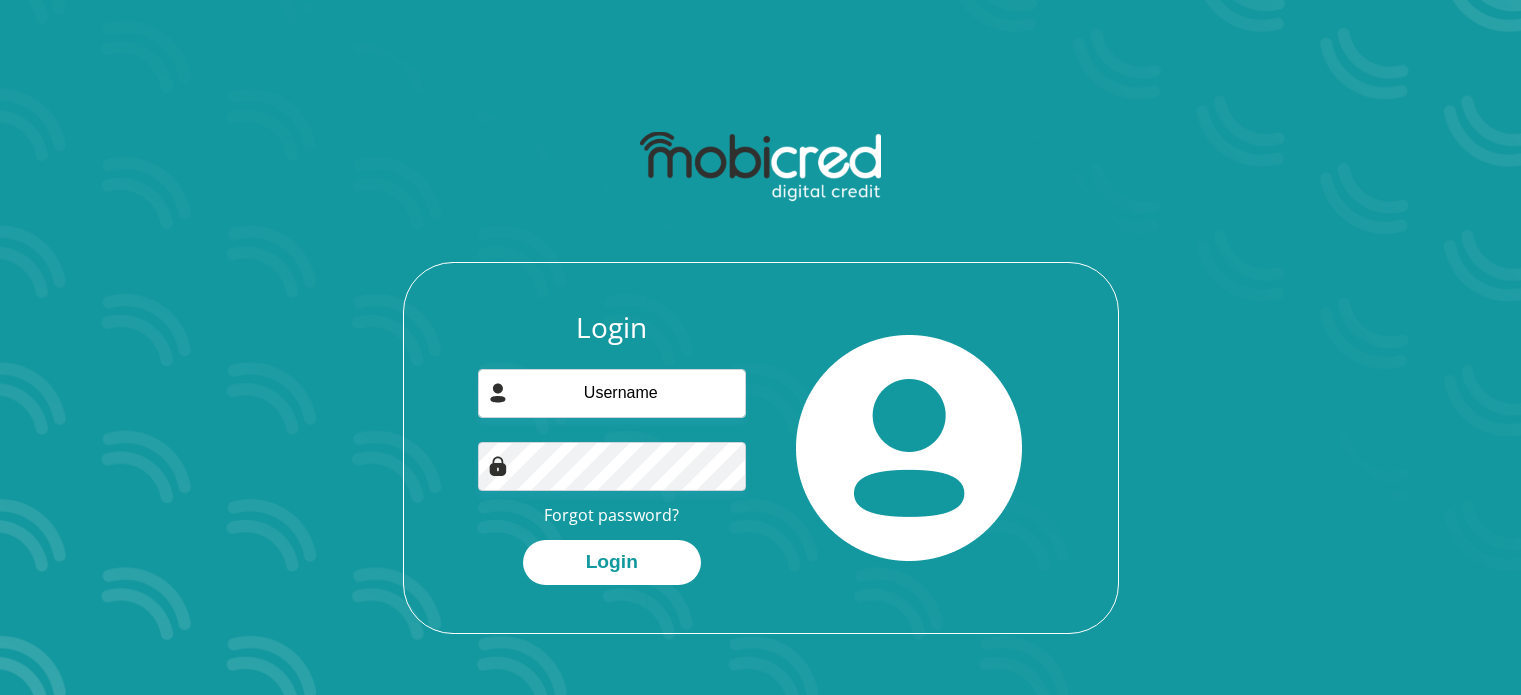 scroll, scrollTop: 0, scrollLeft: 0, axis: both 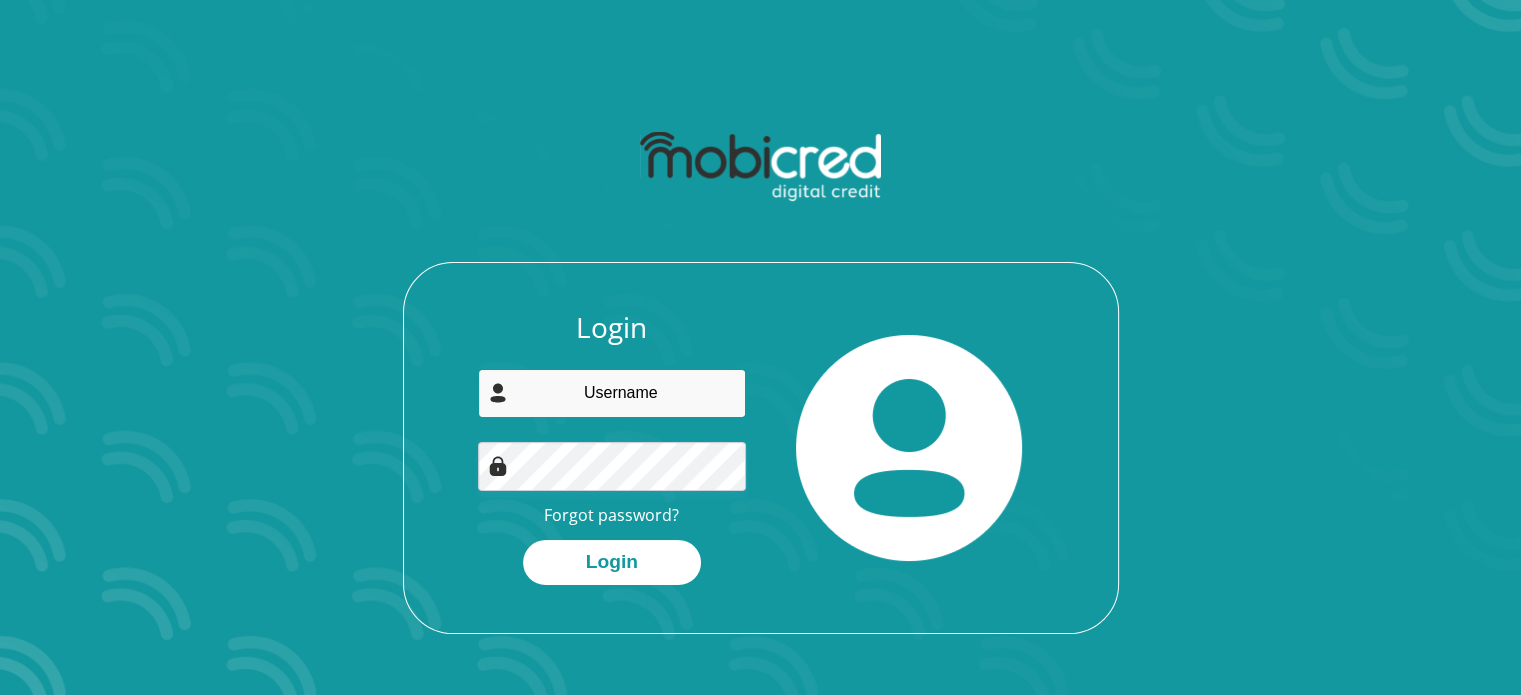 click at bounding box center [612, 393] 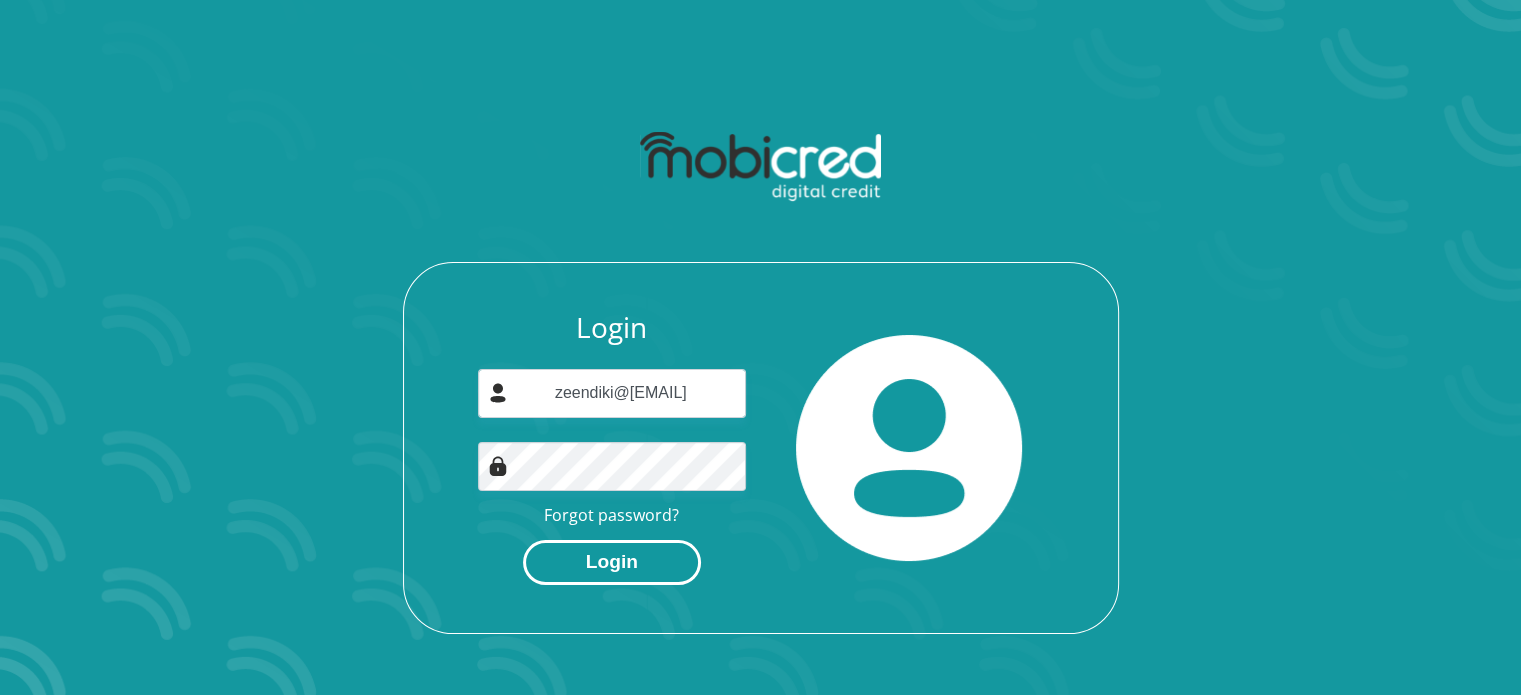 click on "Login" at bounding box center (612, 562) 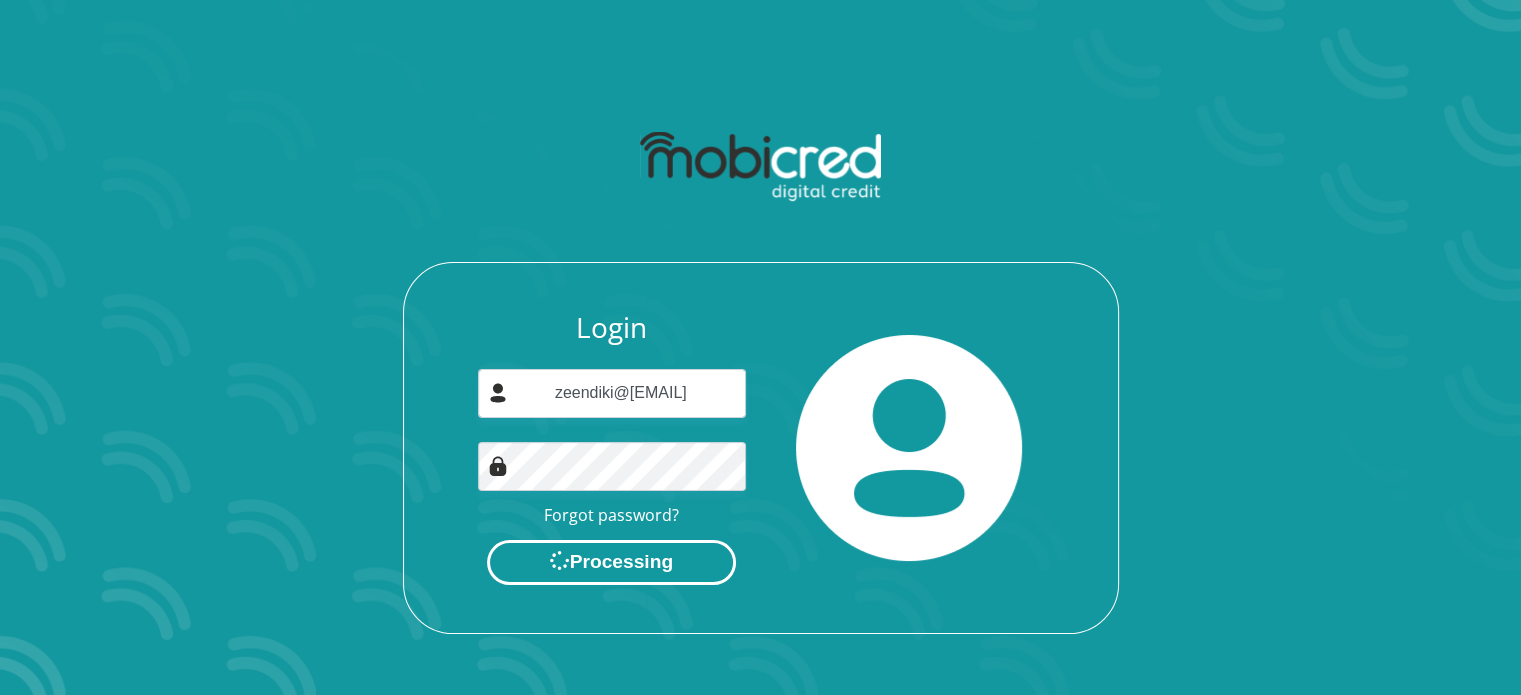 scroll, scrollTop: 0, scrollLeft: 0, axis: both 